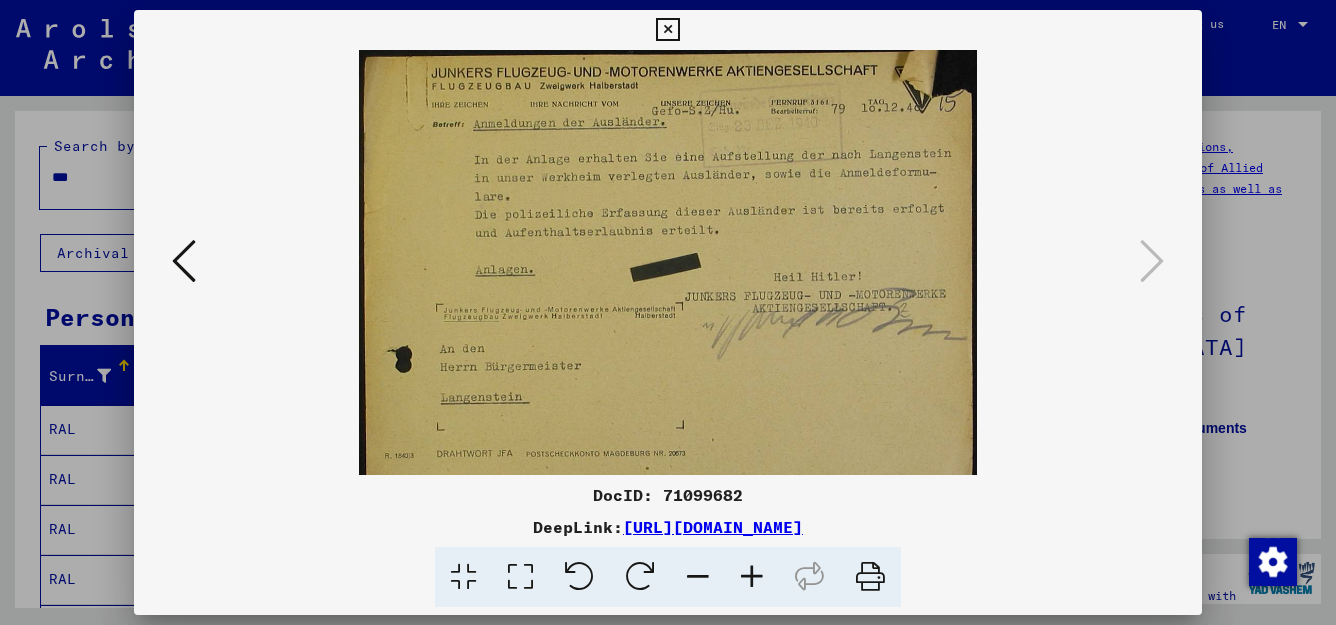 scroll, scrollTop: 0, scrollLeft: 0, axis: both 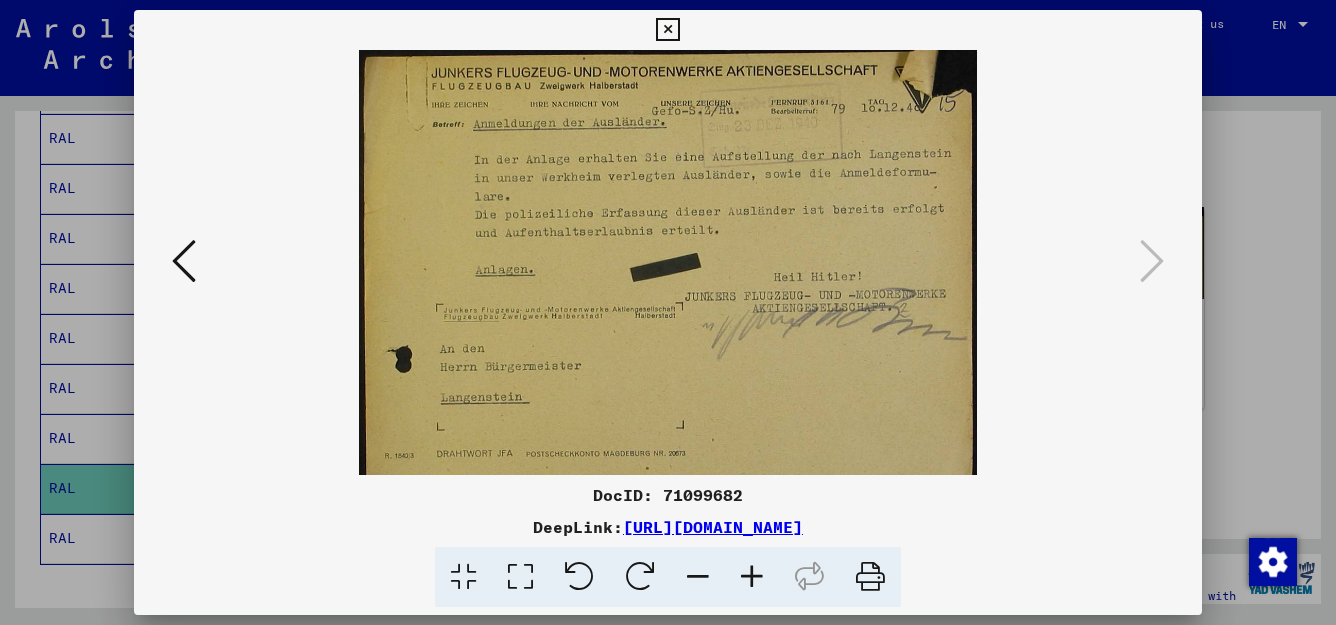 click at bounding box center (667, 30) 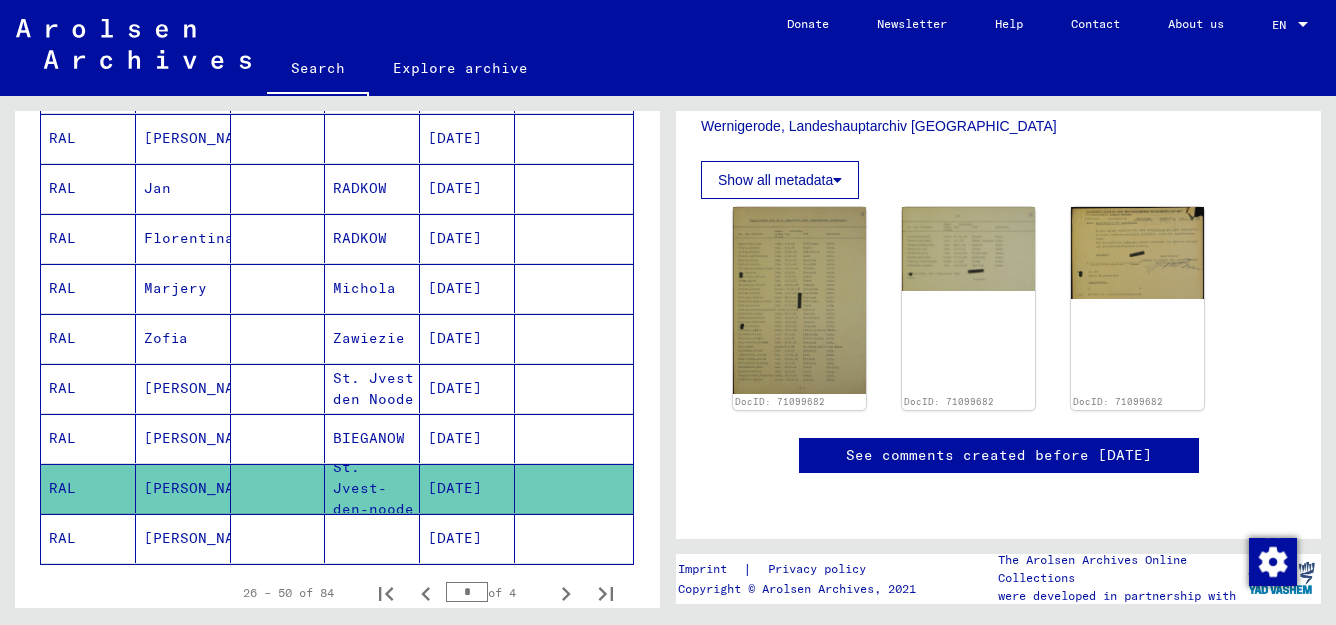 scroll, scrollTop: 0, scrollLeft: 0, axis: both 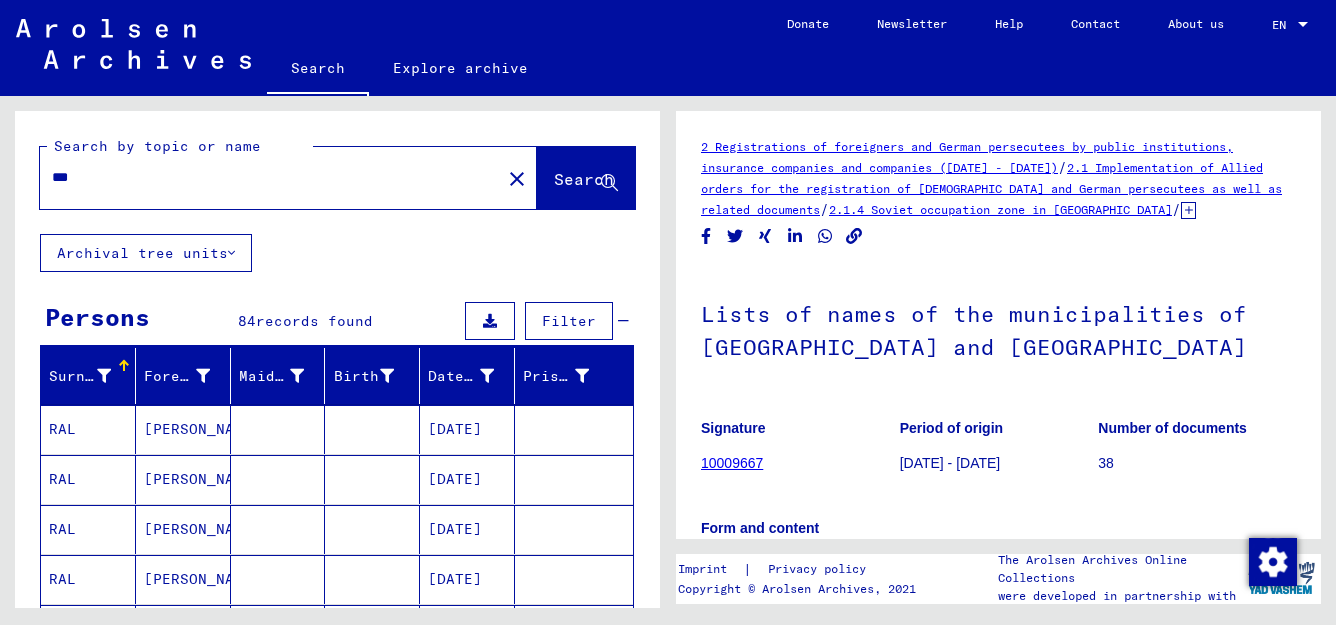 click on "***" at bounding box center [270, 177] 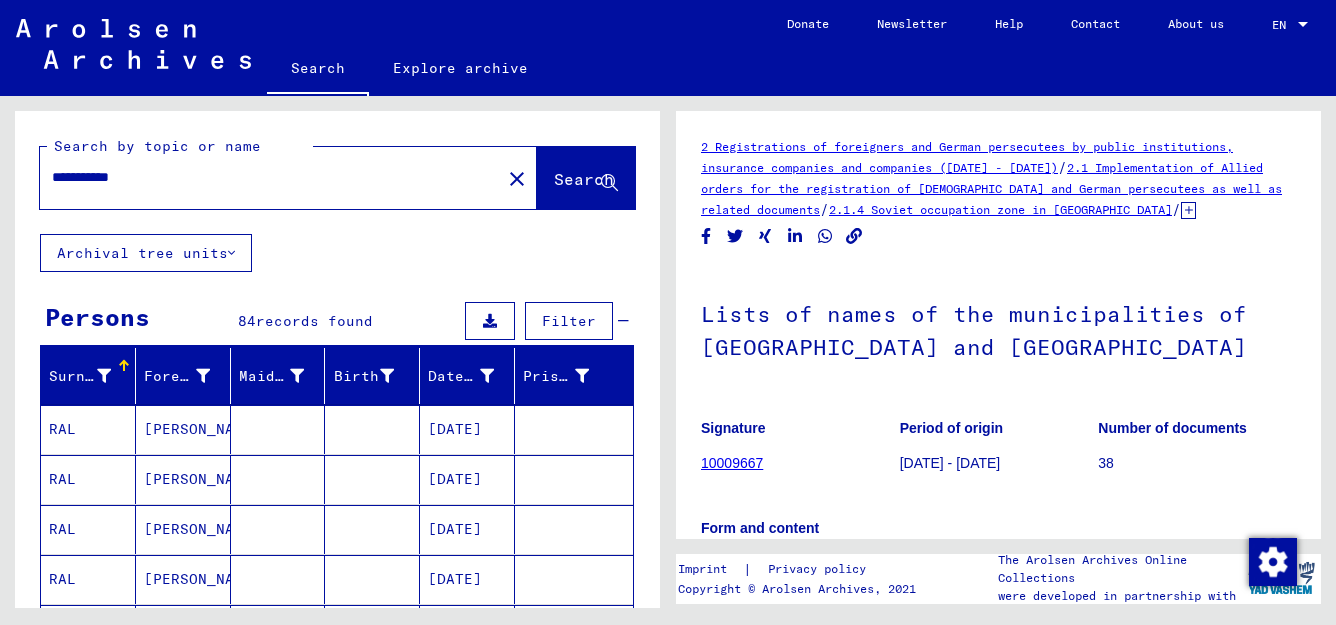type on "**********" 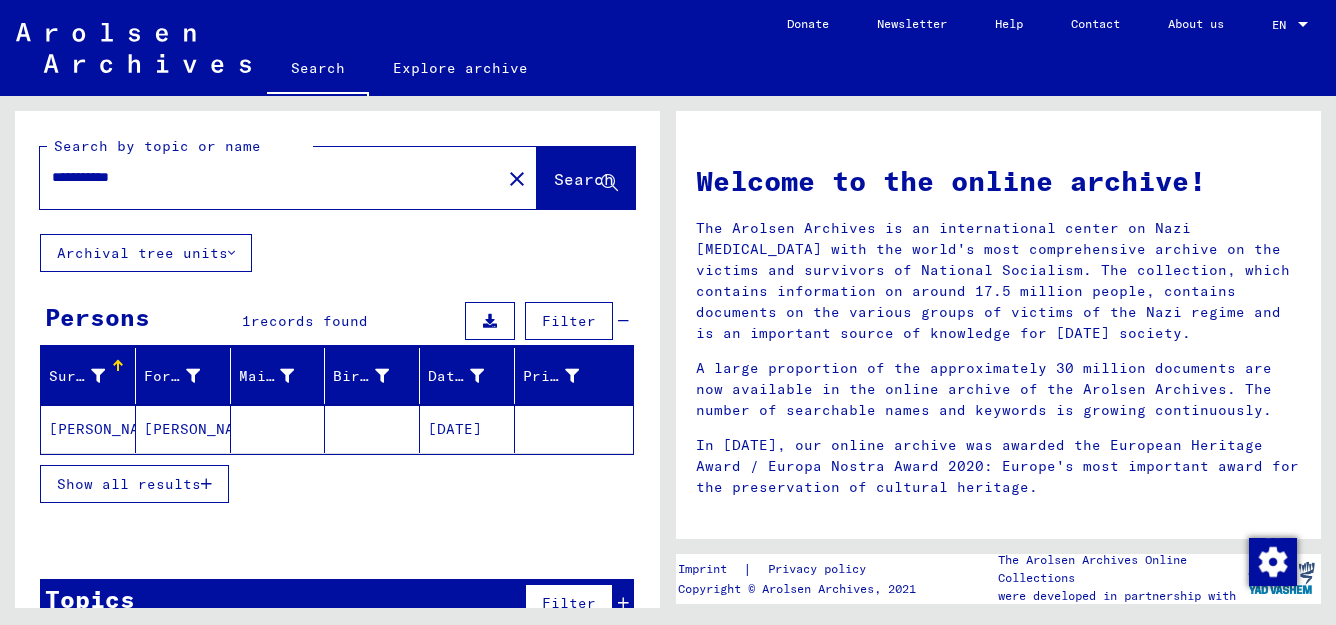 click on "[DATE]" 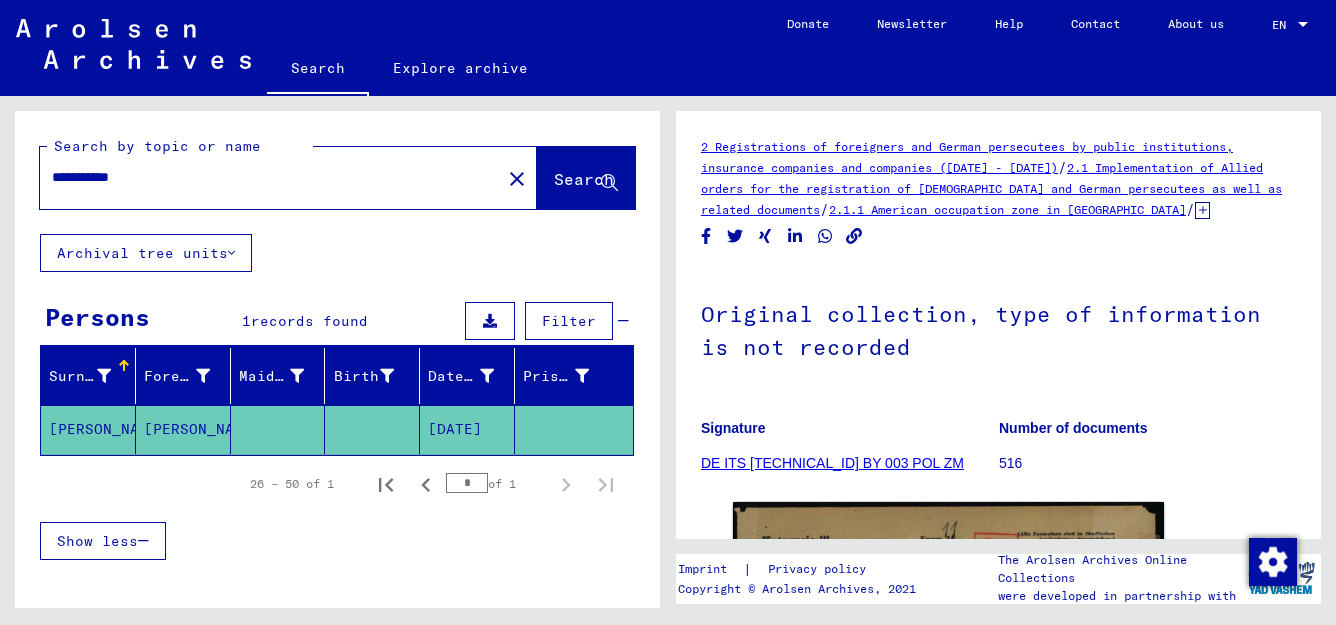 scroll, scrollTop: 0, scrollLeft: 0, axis: both 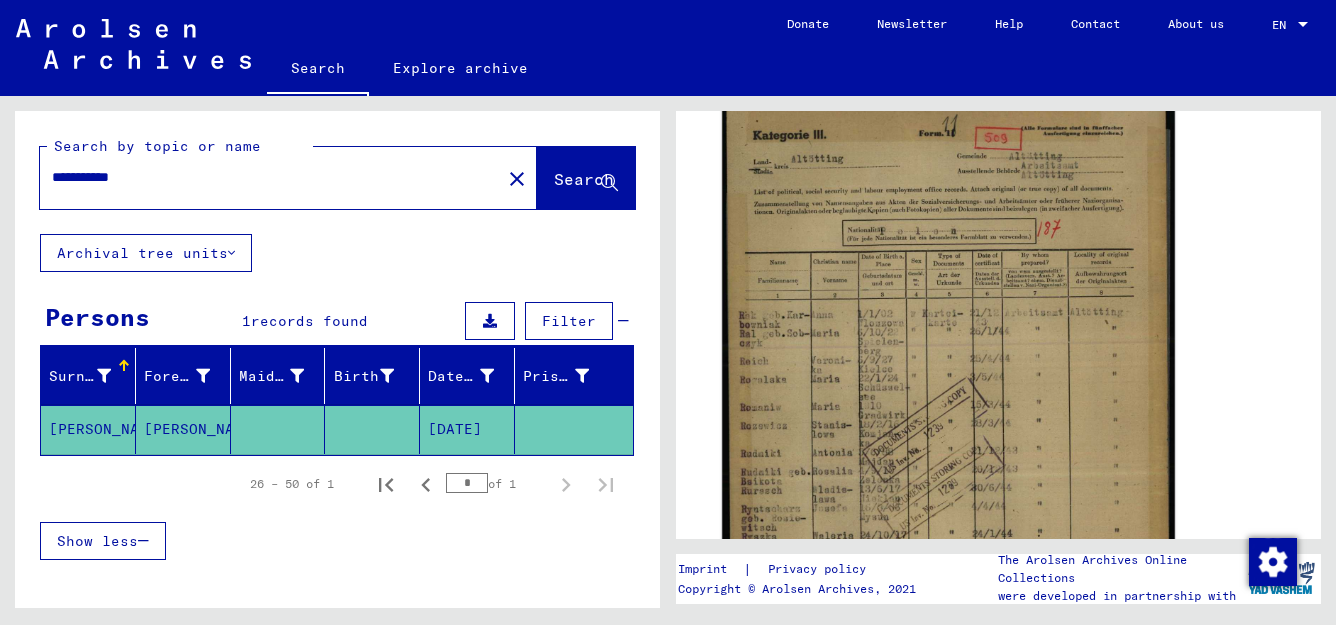 click 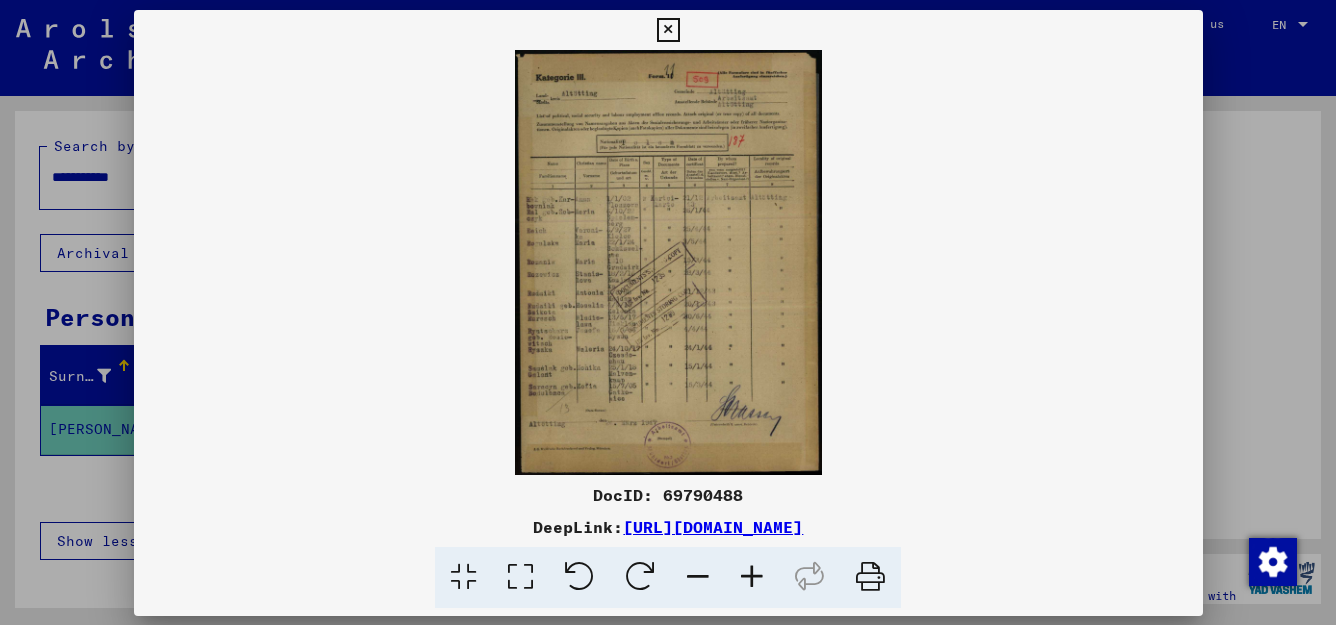 scroll, scrollTop: 391, scrollLeft: 0, axis: vertical 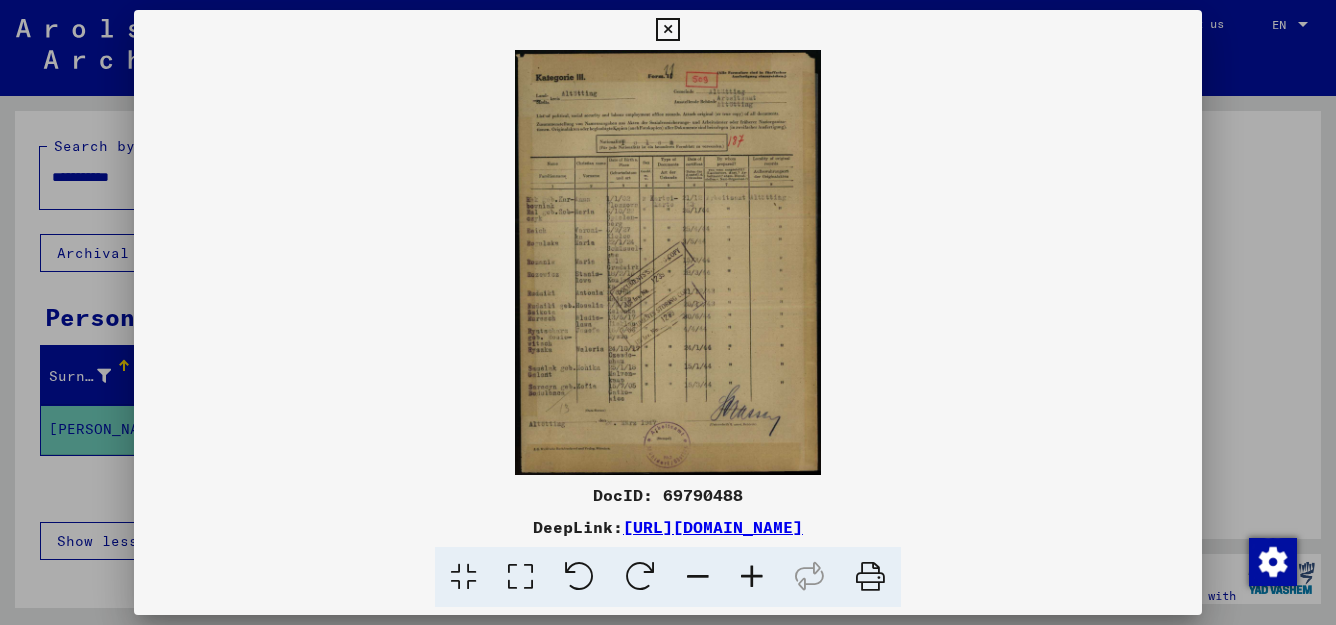 click at bounding box center (520, 577) 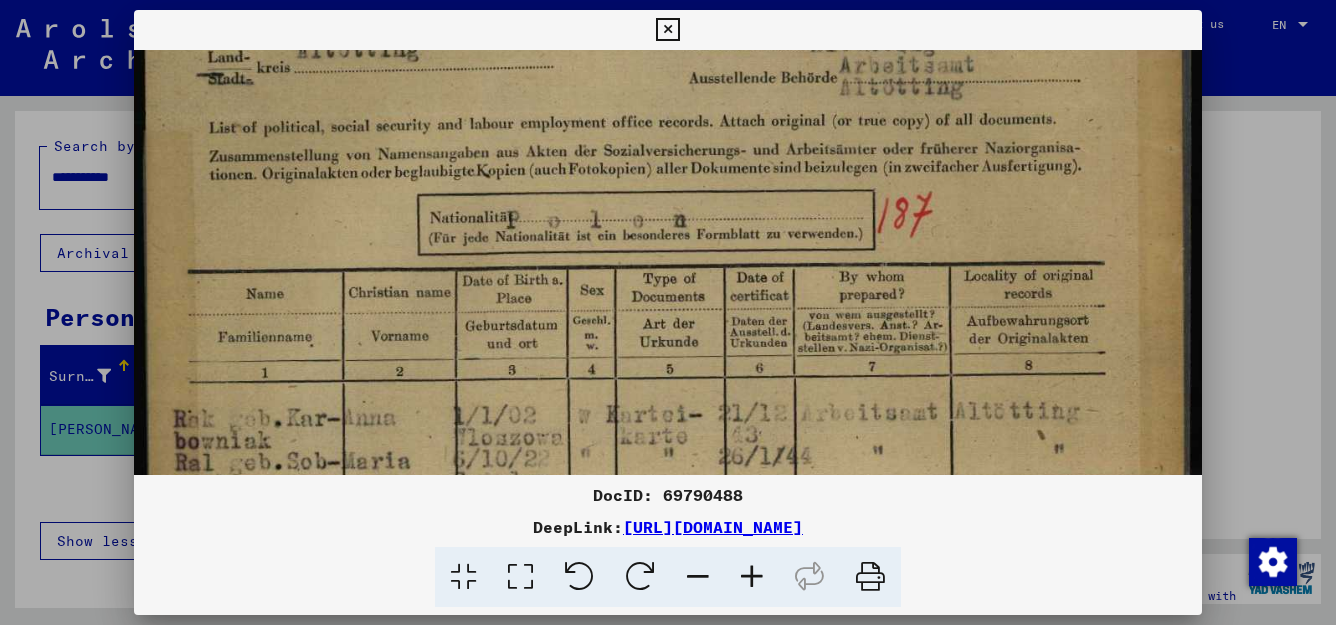 drag, startPoint x: 809, startPoint y: 382, endPoint x: 765, endPoint y: 229, distance: 159.20113 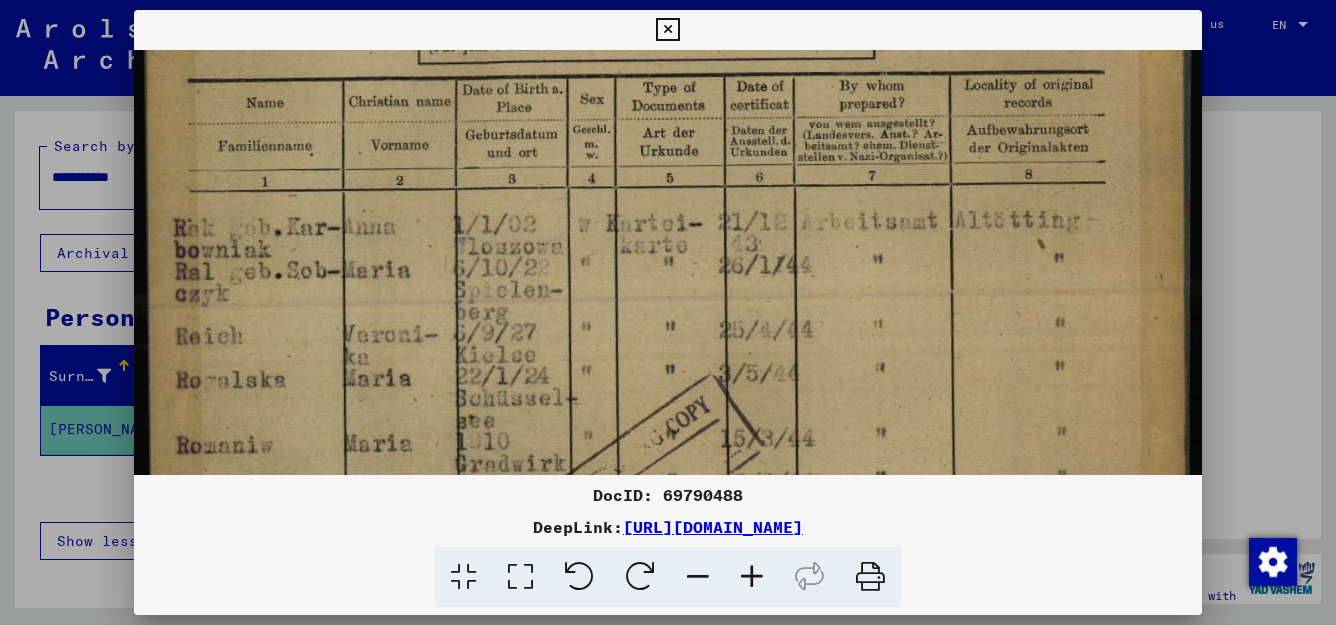 scroll, scrollTop: 348, scrollLeft: 0, axis: vertical 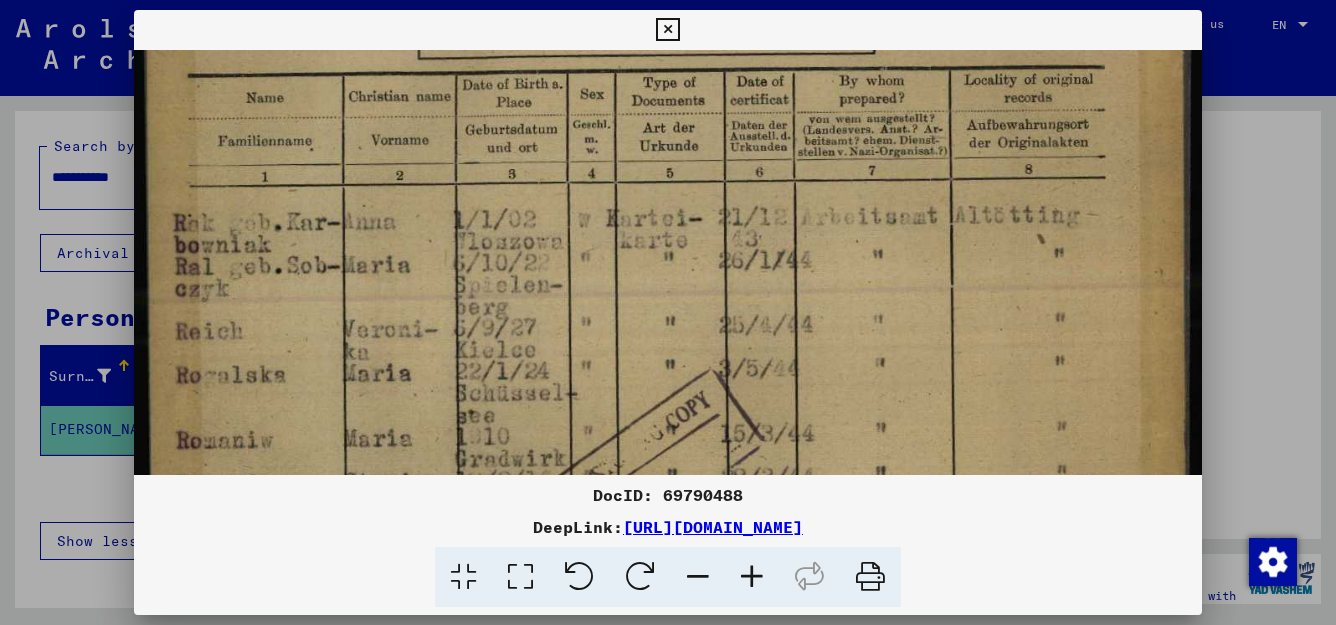 drag, startPoint x: 785, startPoint y: 418, endPoint x: 740, endPoint y: 223, distance: 200.12495 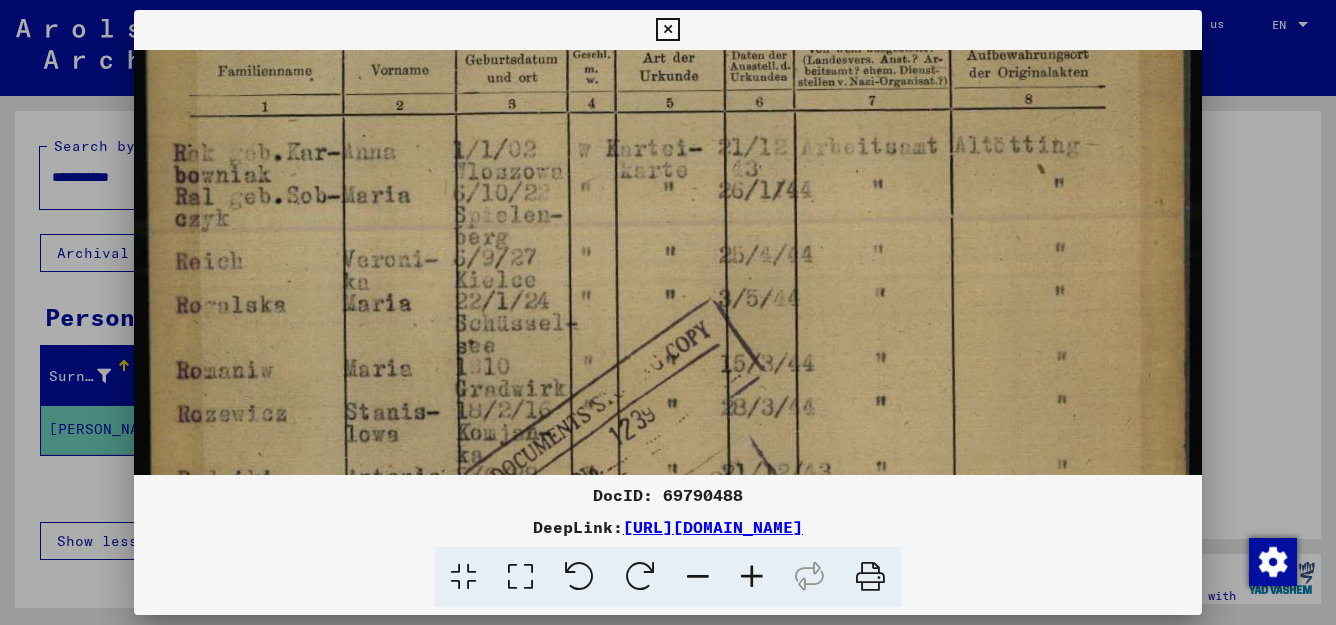 scroll, scrollTop: 411, scrollLeft: 0, axis: vertical 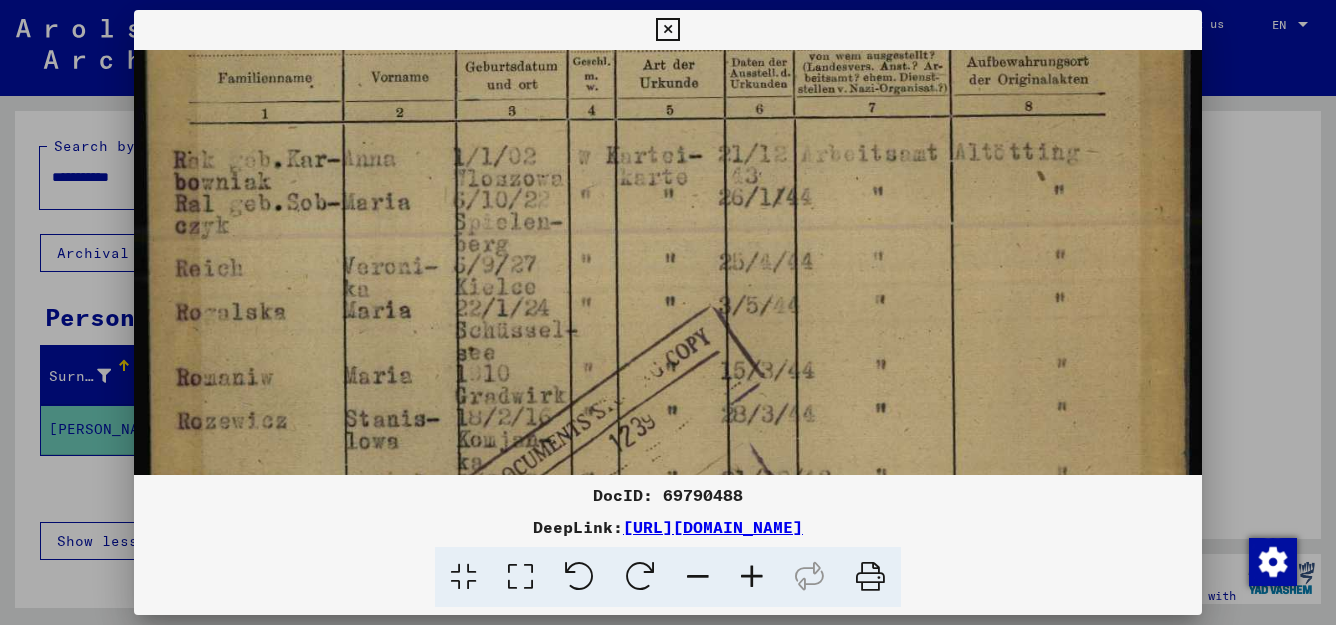 drag, startPoint x: 656, startPoint y: 360, endPoint x: 644, endPoint y: 297, distance: 64.132675 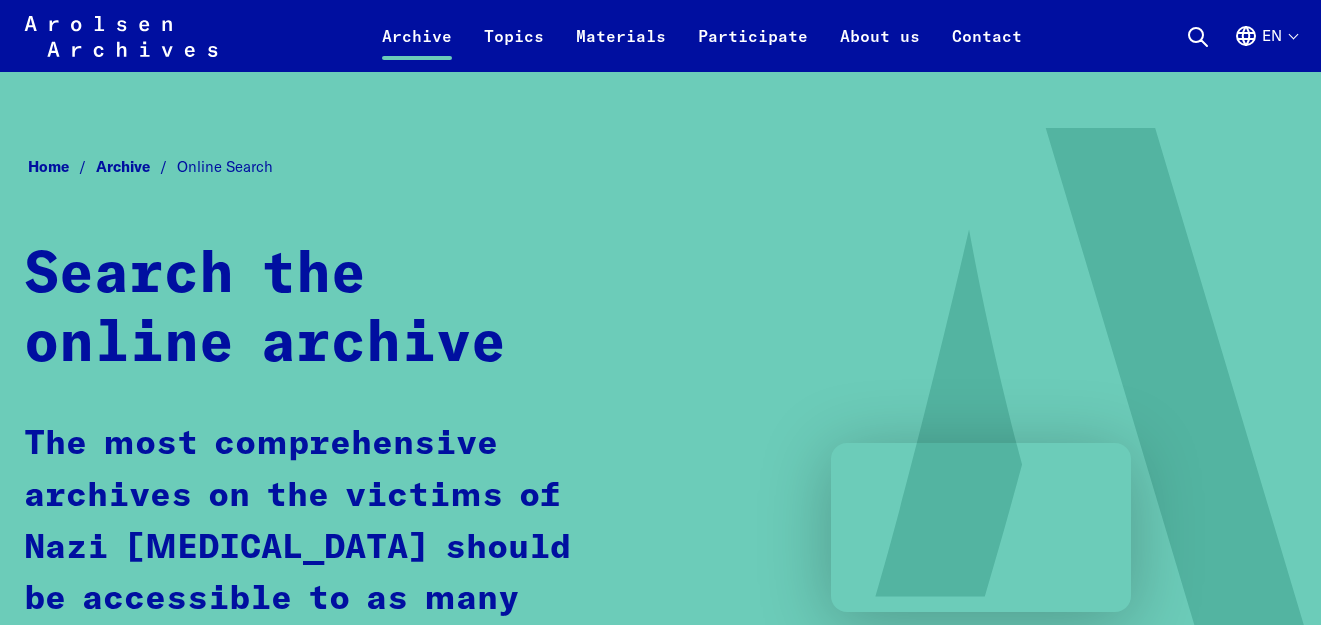 scroll, scrollTop: 1208, scrollLeft: 0, axis: vertical 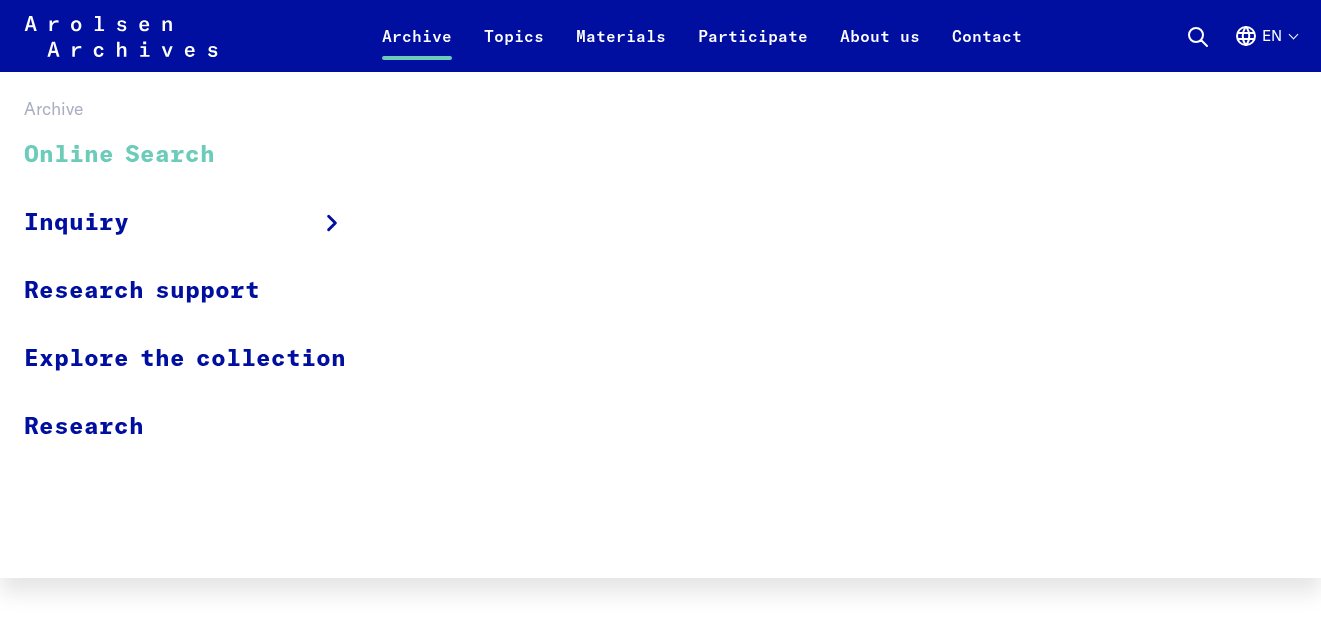 click on "Online Search" at bounding box center (198, 155) 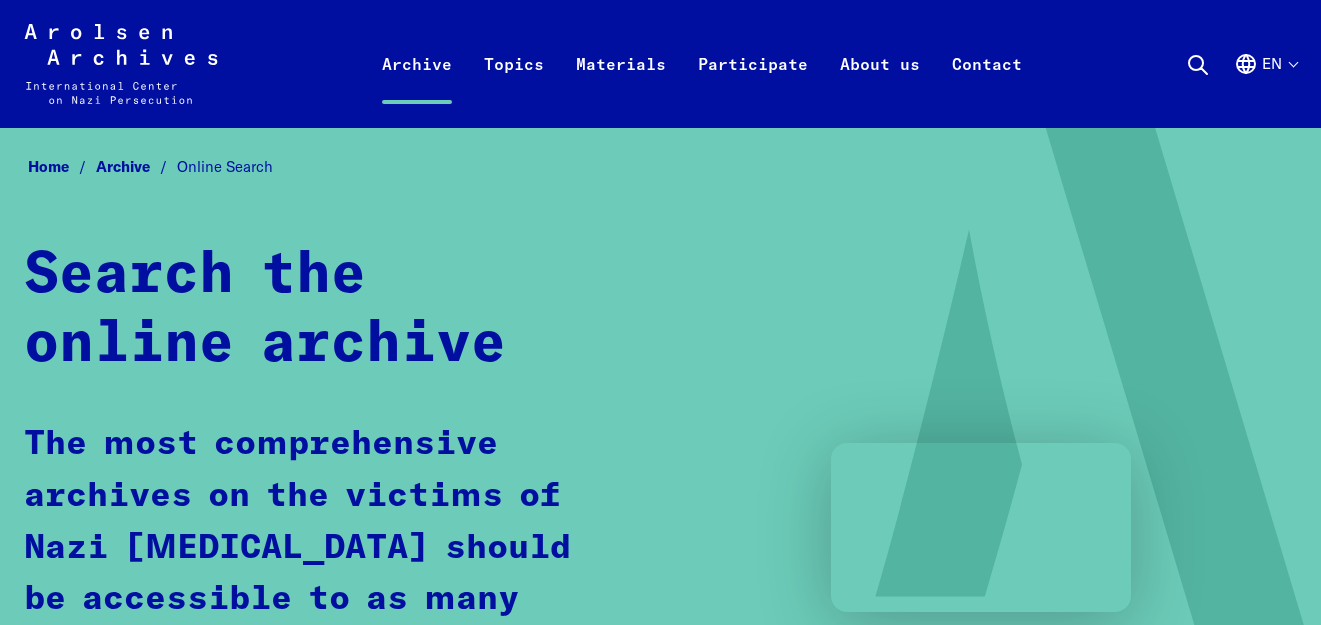 scroll, scrollTop: 0, scrollLeft: 0, axis: both 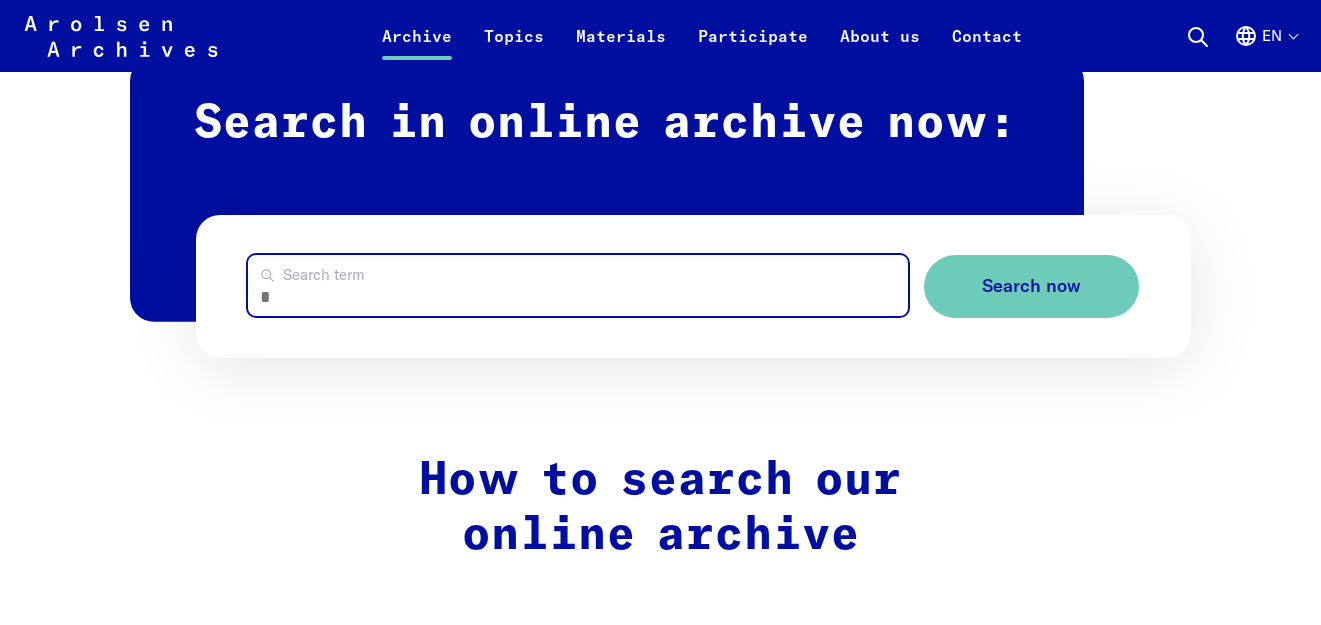 click on "Search term" at bounding box center [577, 285] 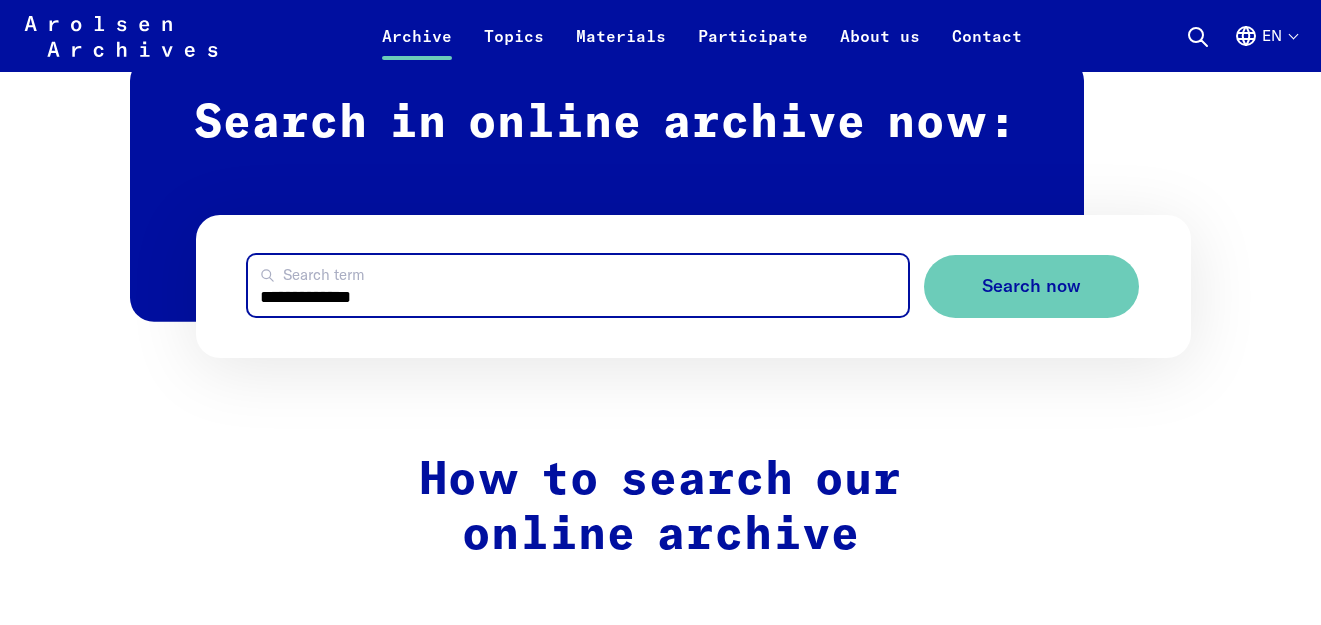 type on "**********" 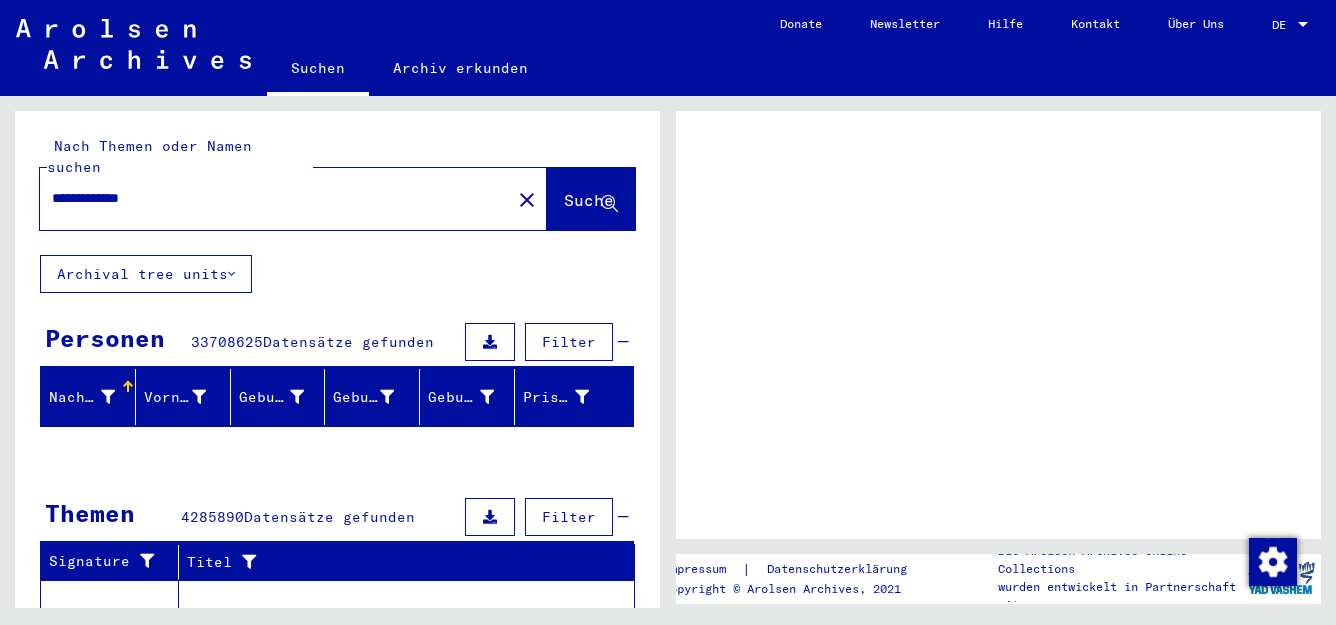 scroll, scrollTop: 0, scrollLeft: 0, axis: both 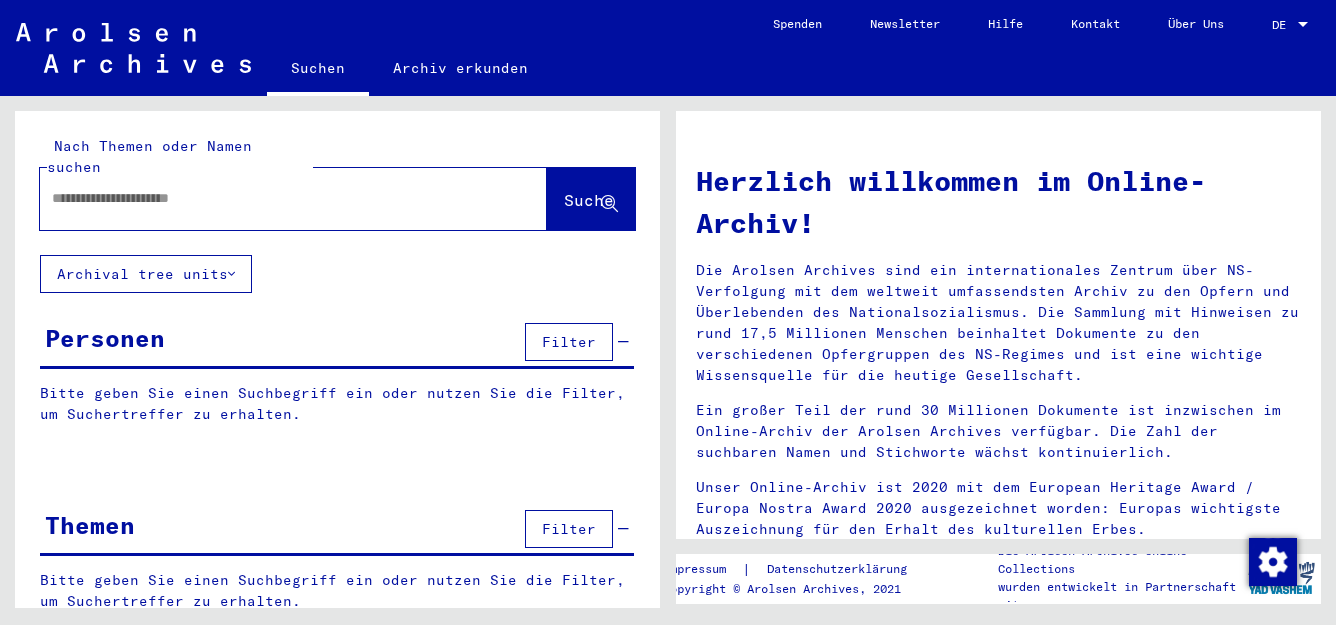 type on "**********" 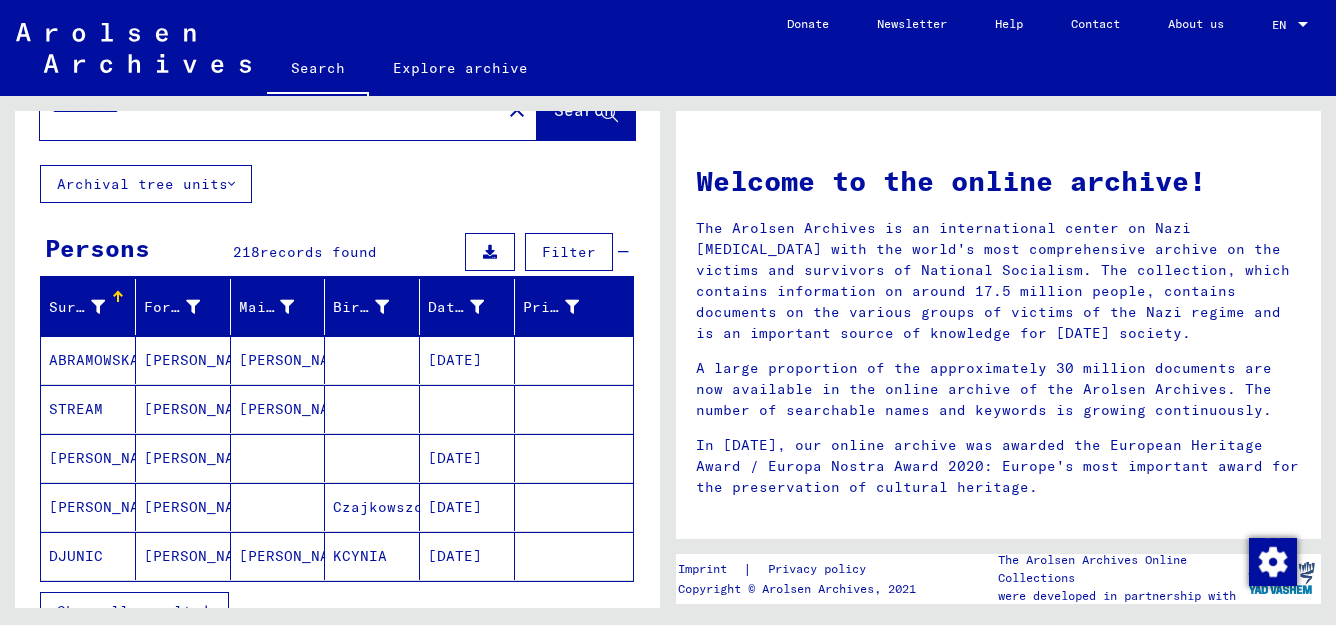 scroll, scrollTop: 122, scrollLeft: 0, axis: vertical 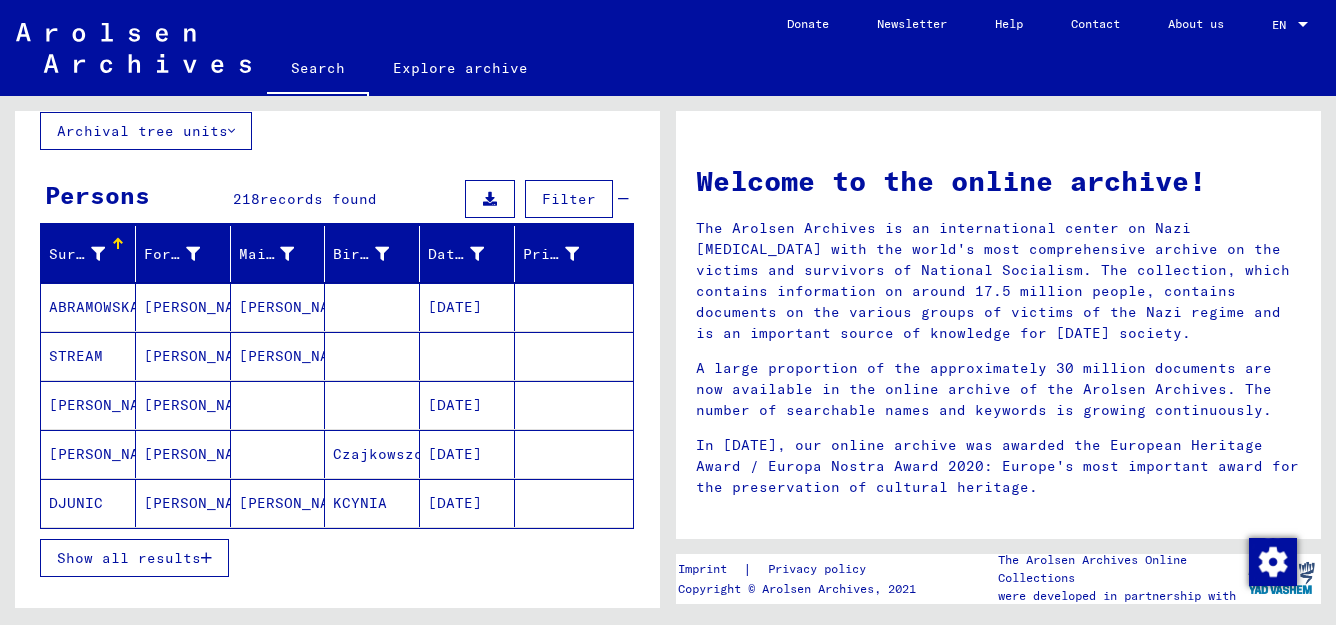 click at bounding box center [206, 558] 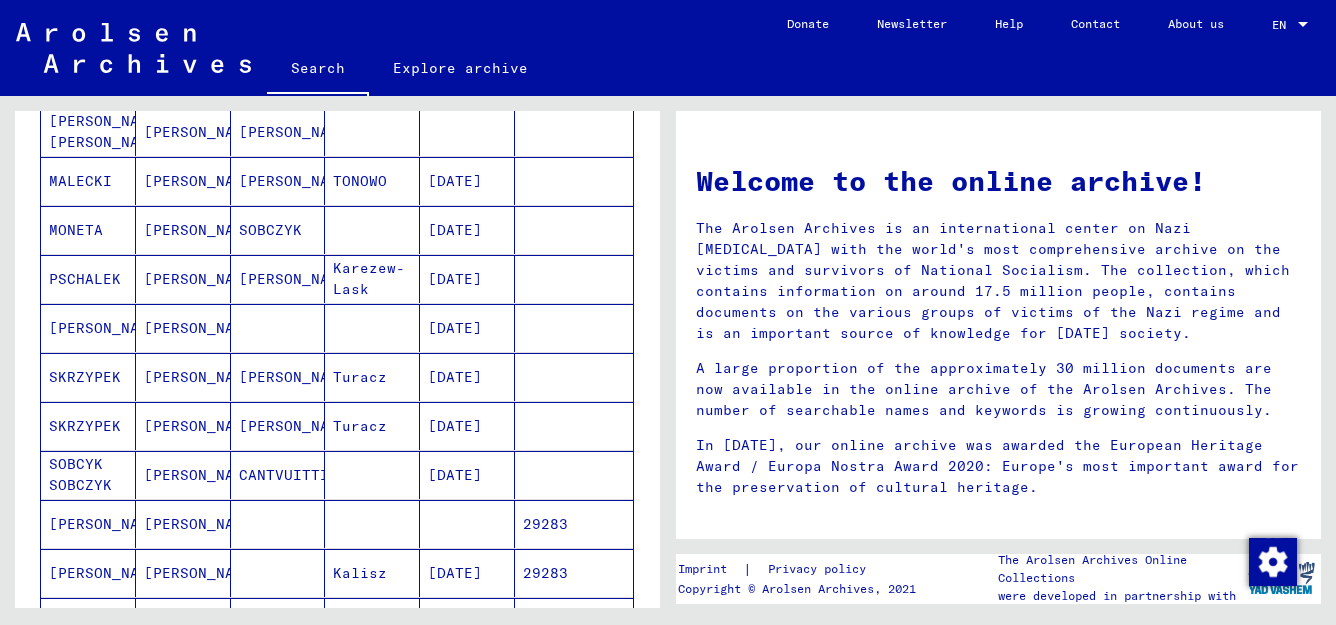 scroll, scrollTop: 601, scrollLeft: 0, axis: vertical 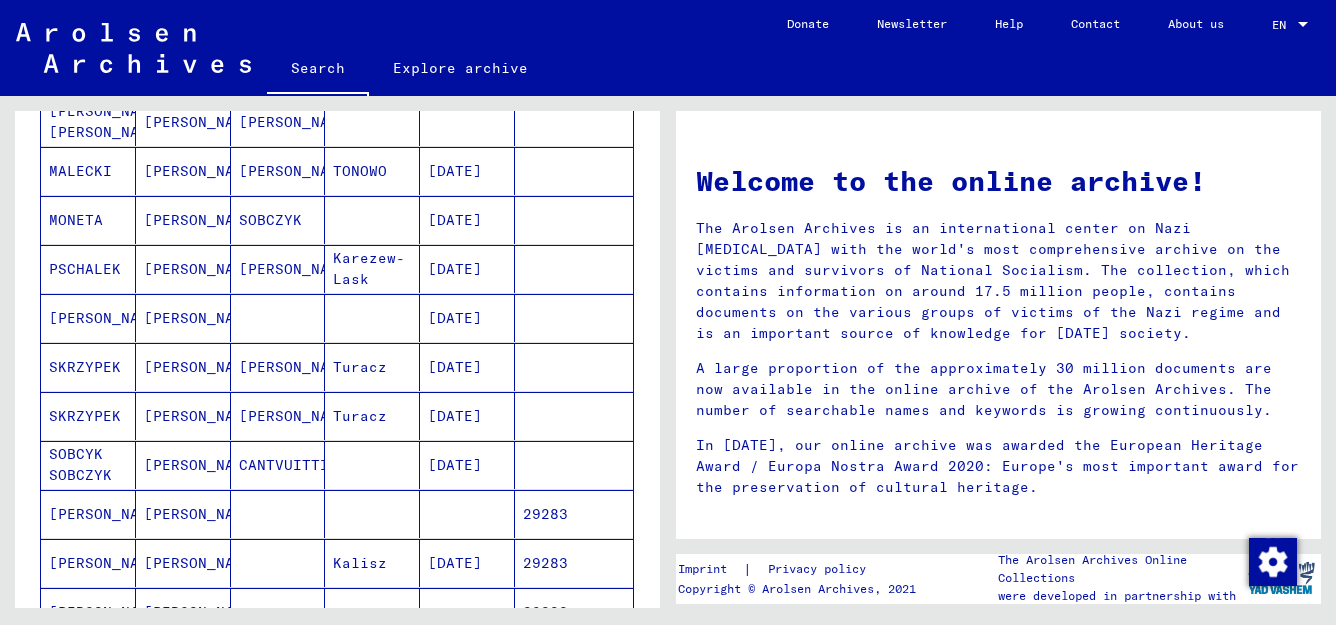 click on "[DATE]" at bounding box center [467, 367] 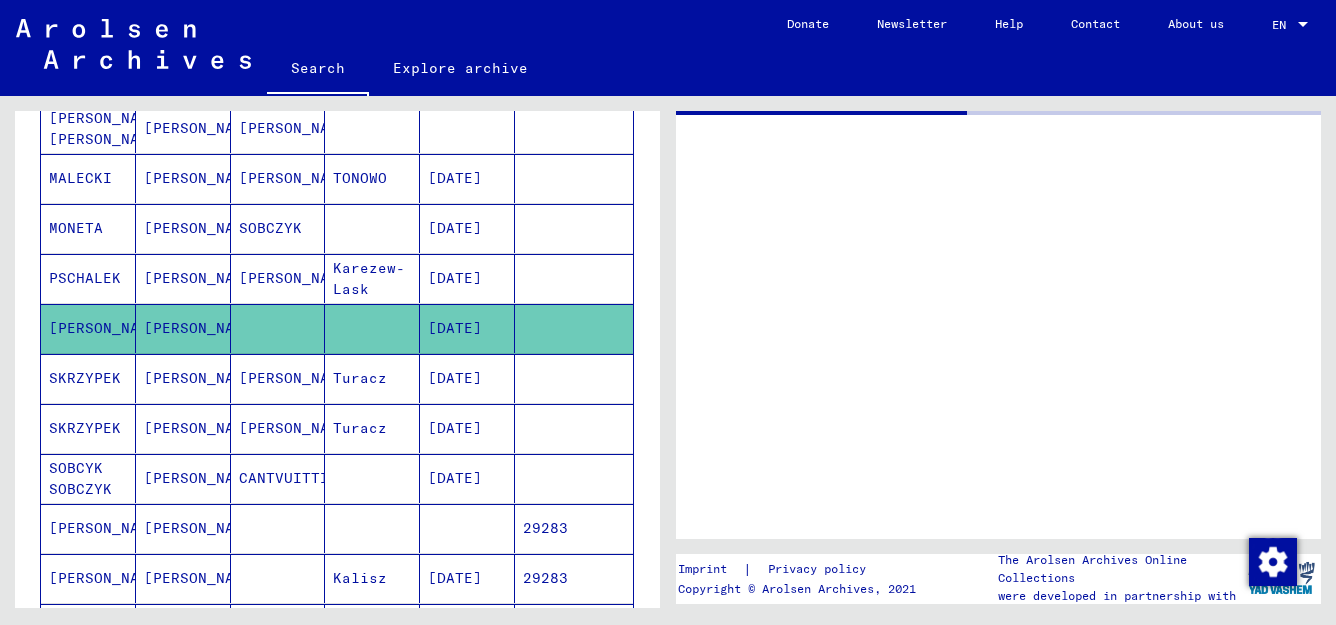 scroll, scrollTop: 608, scrollLeft: 0, axis: vertical 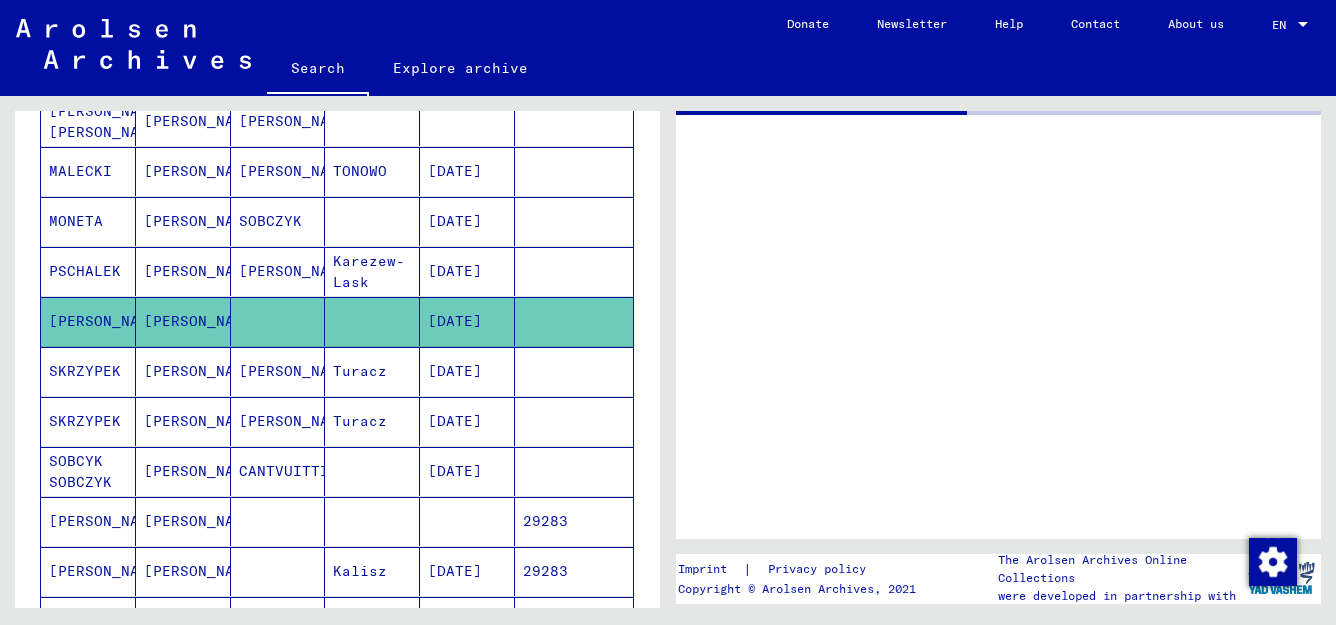 click on "[DATE]" 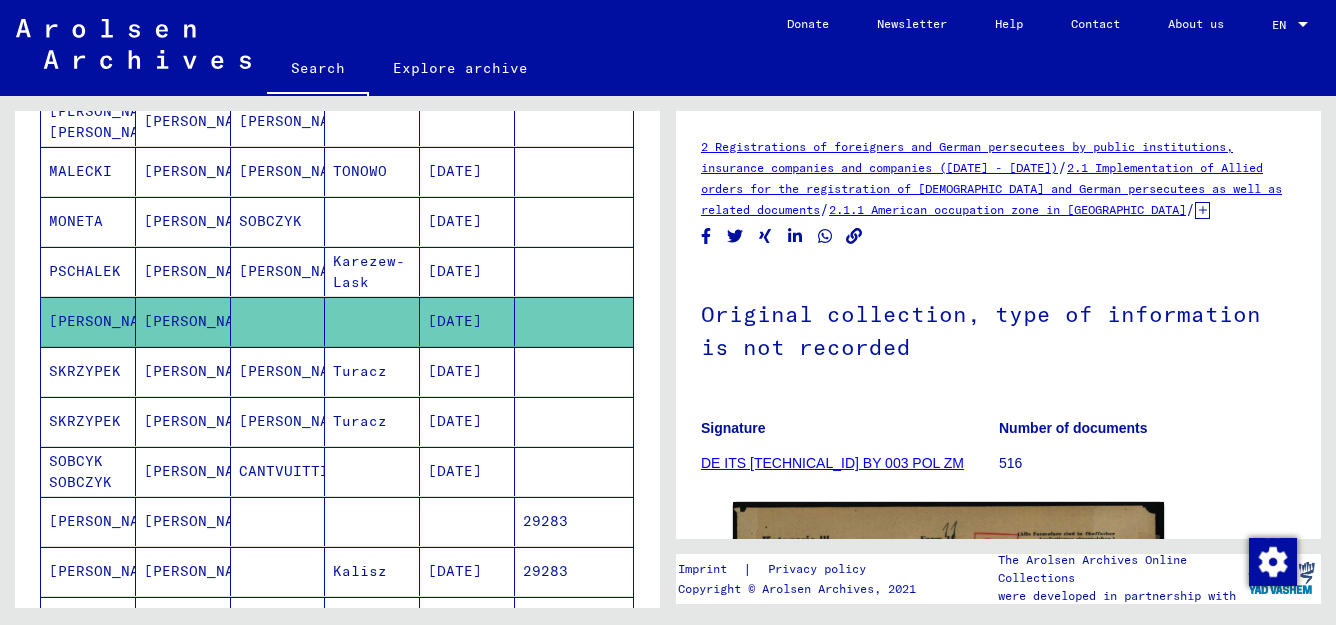 scroll, scrollTop: 0, scrollLeft: 0, axis: both 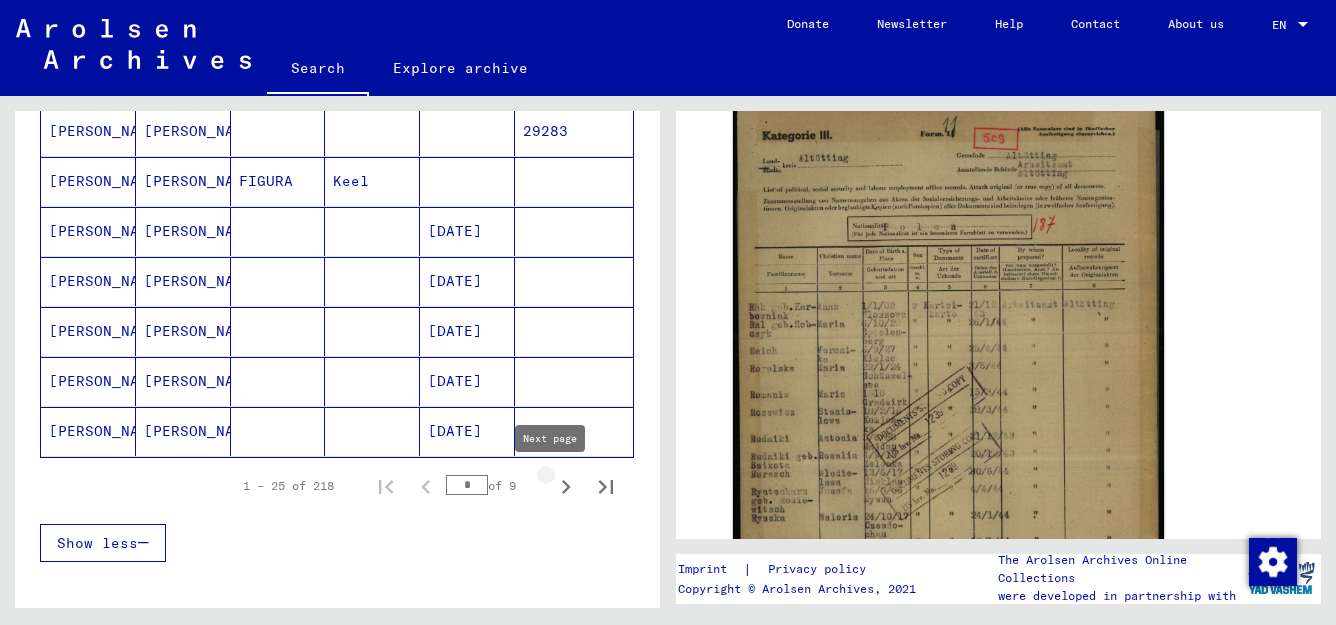 click 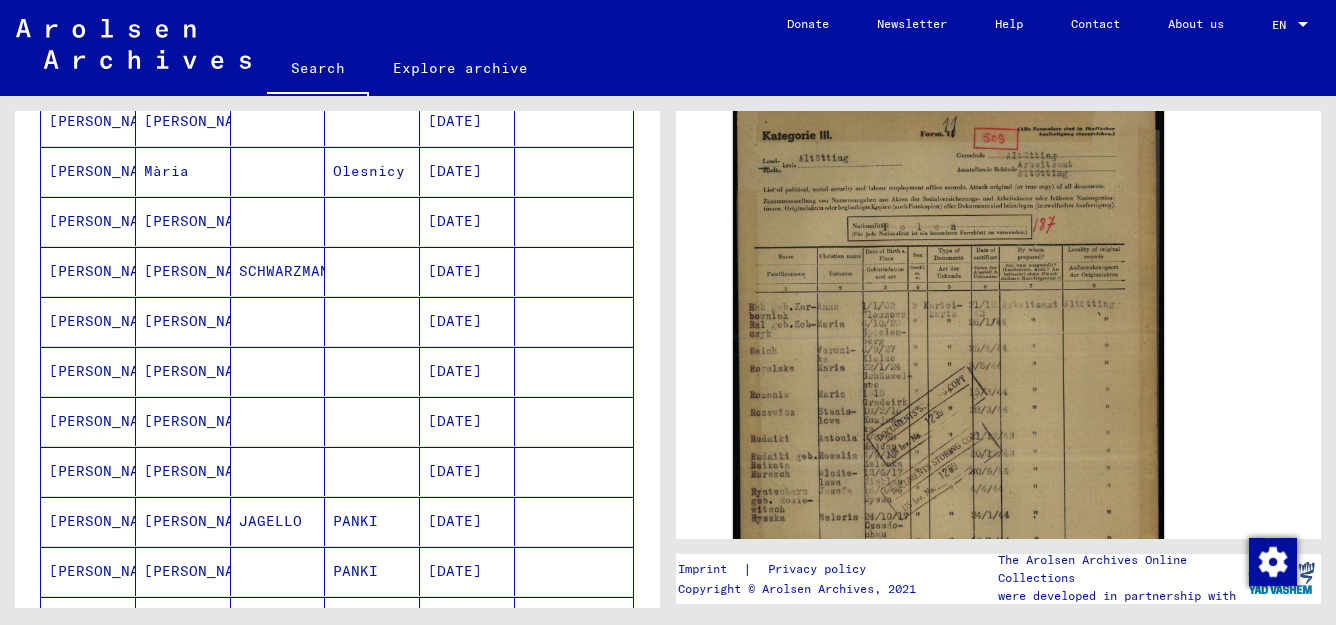 scroll, scrollTop: 513, scrollLeft: 0, axis: vertical 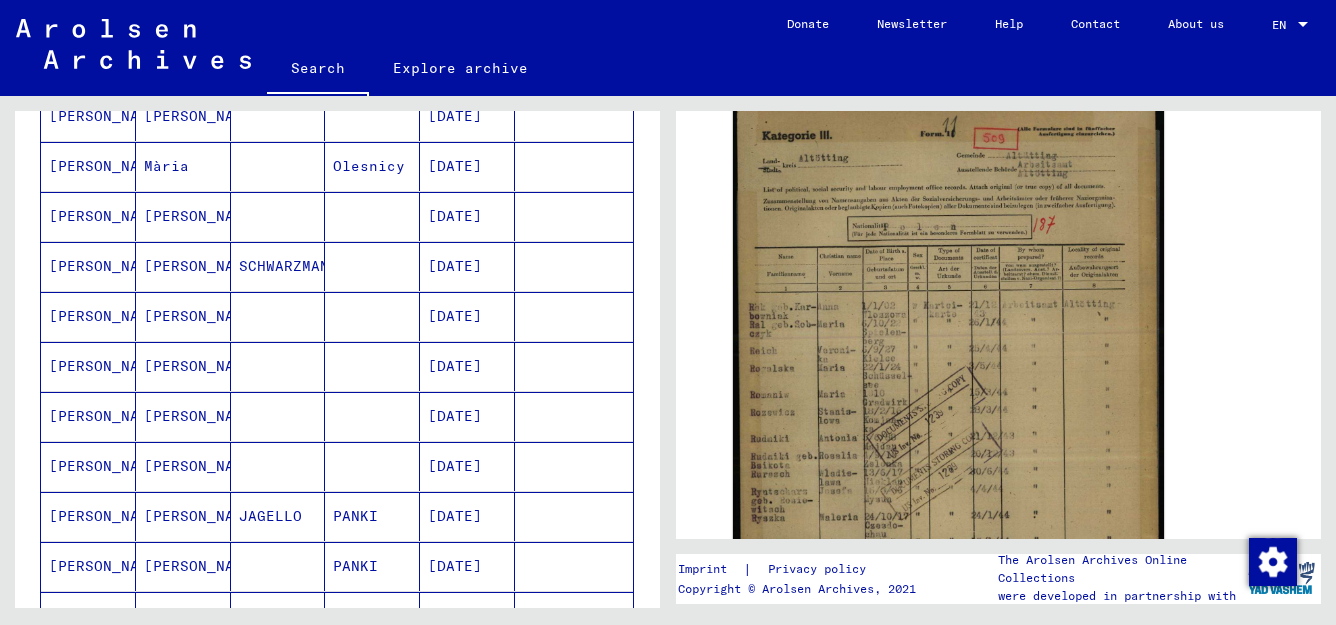 click on "[DATE]" at bounding box center [467, 416] 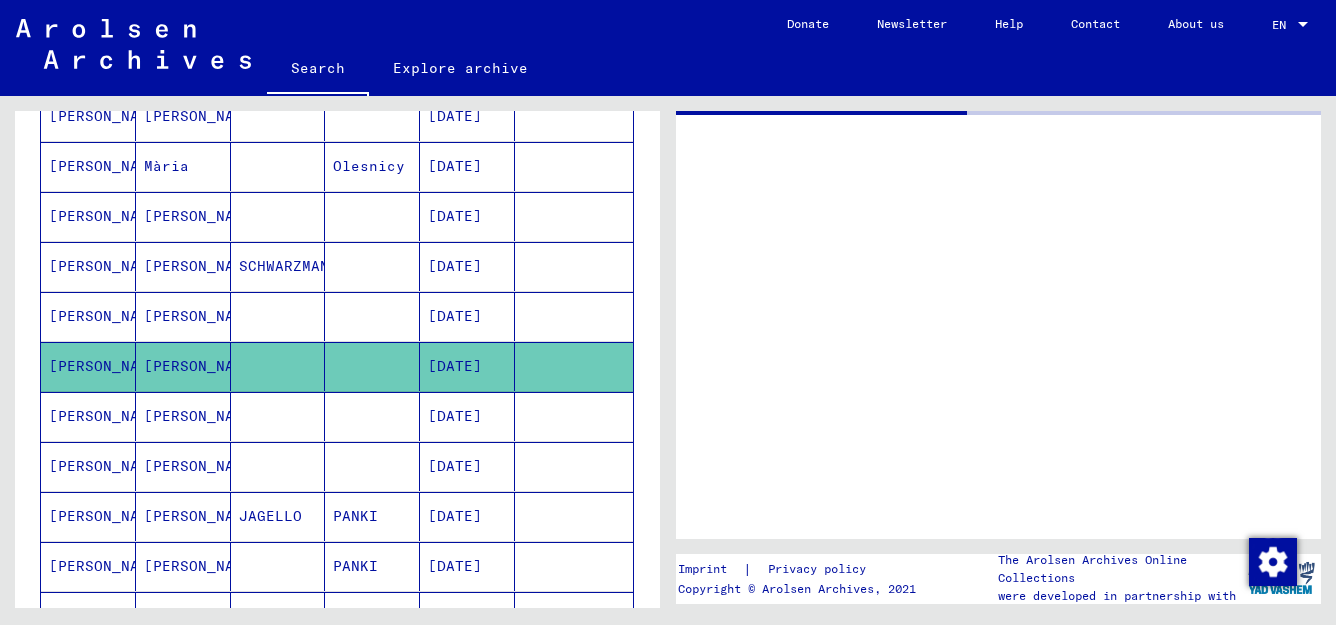 scroll, scrollTop: 0, scrollLeft: 0, axis: both 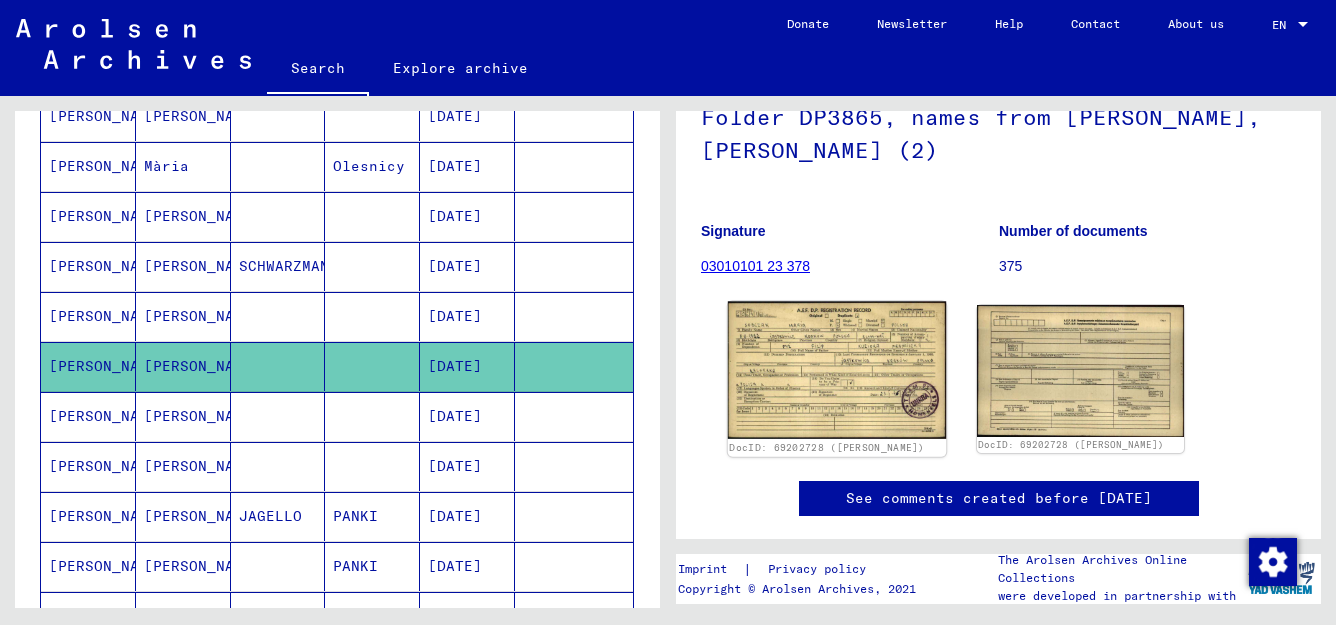 click 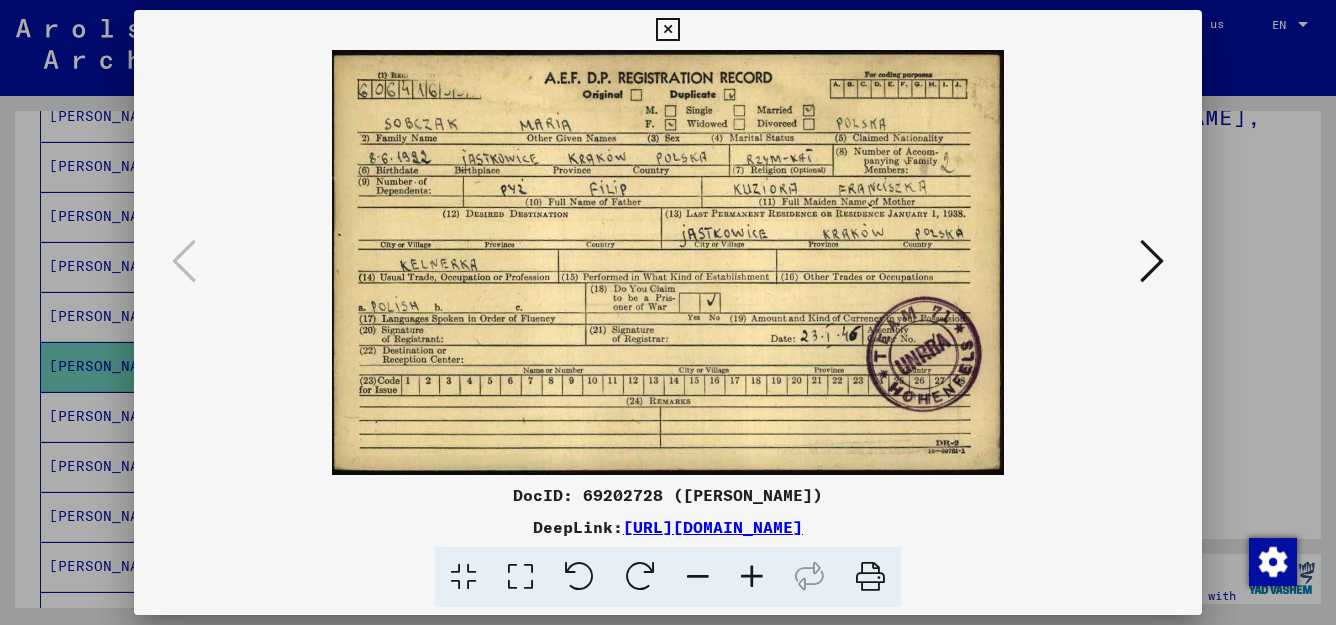 click at bounding box center (667, 30) 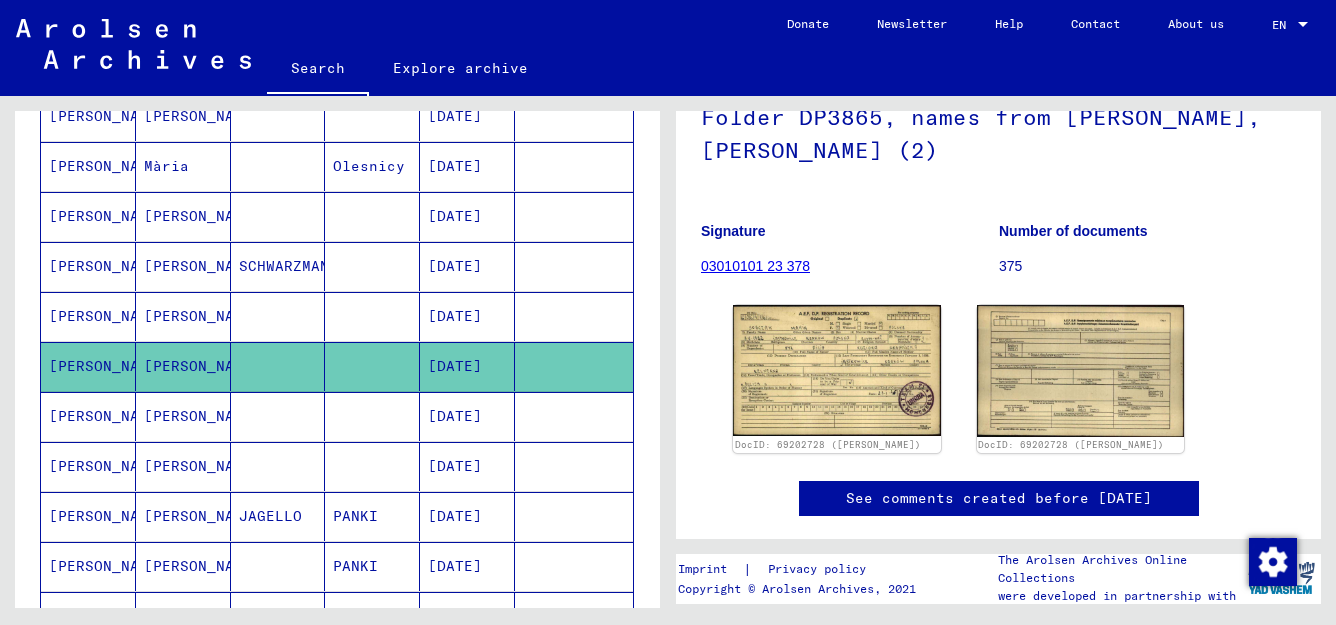 click on "[DATE]" at bounding box center (467, 466) 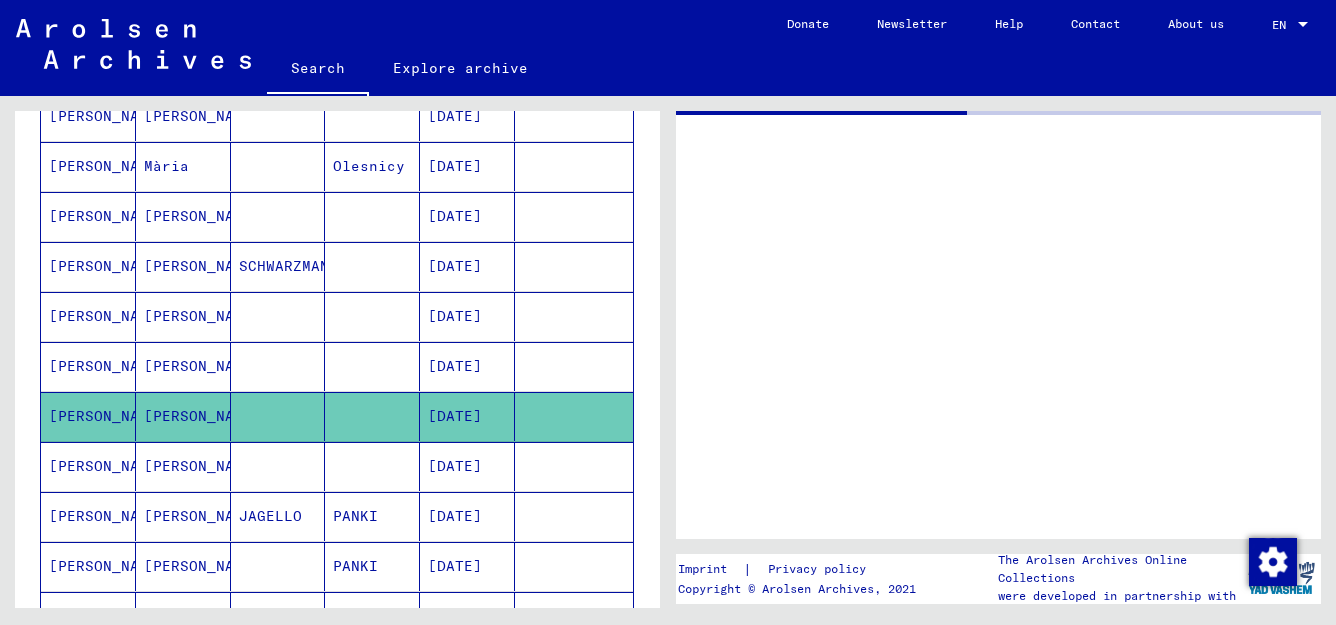 scroll, scrollTop: 0, scrollLeft: 0, axis: both 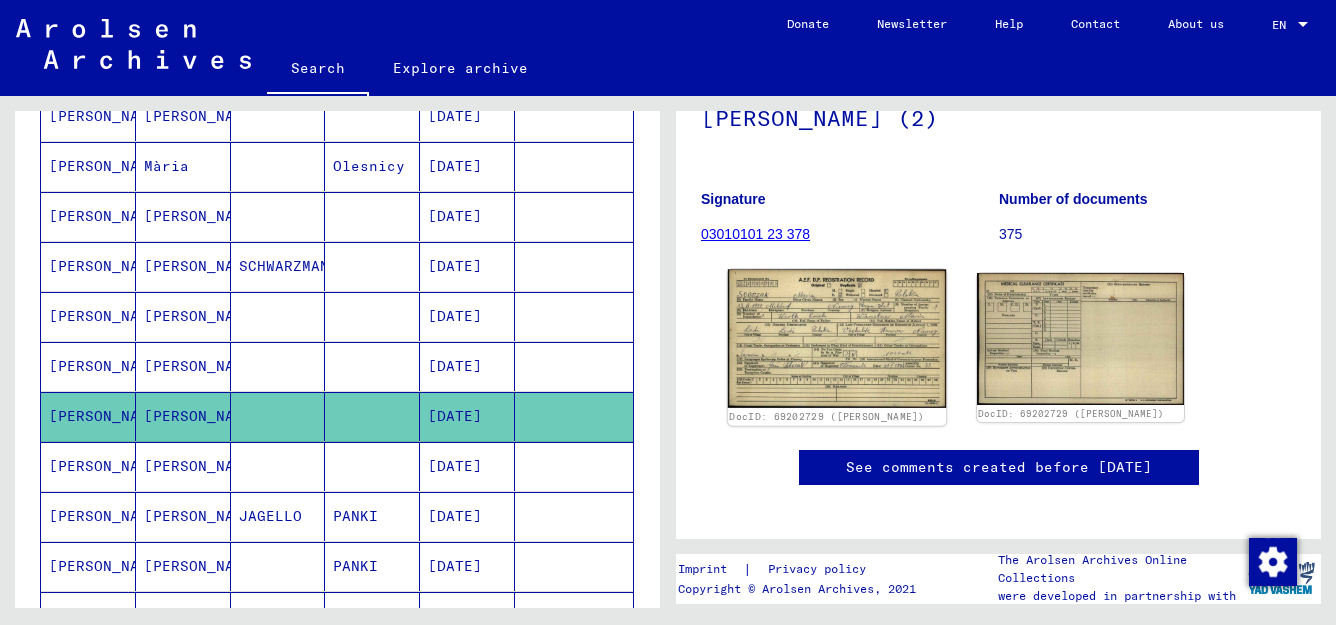 click 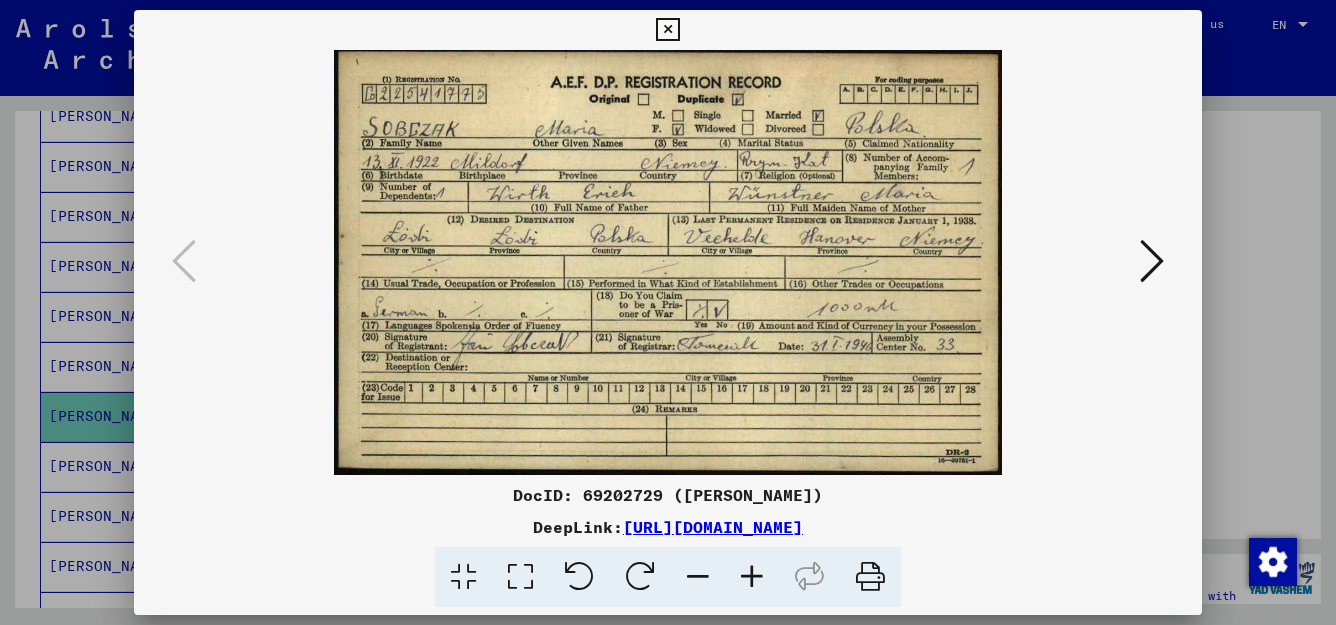 click at bounding box center [667, 30] 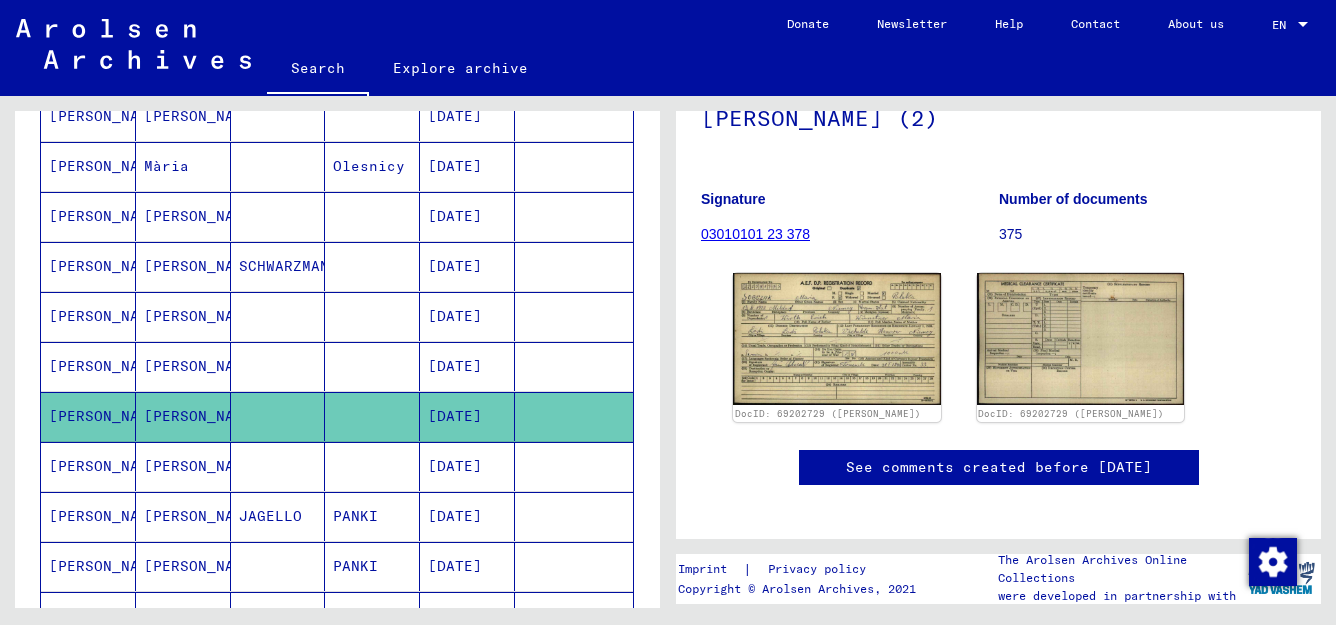 click on "[DATE]" at bounding box center [467, 516] 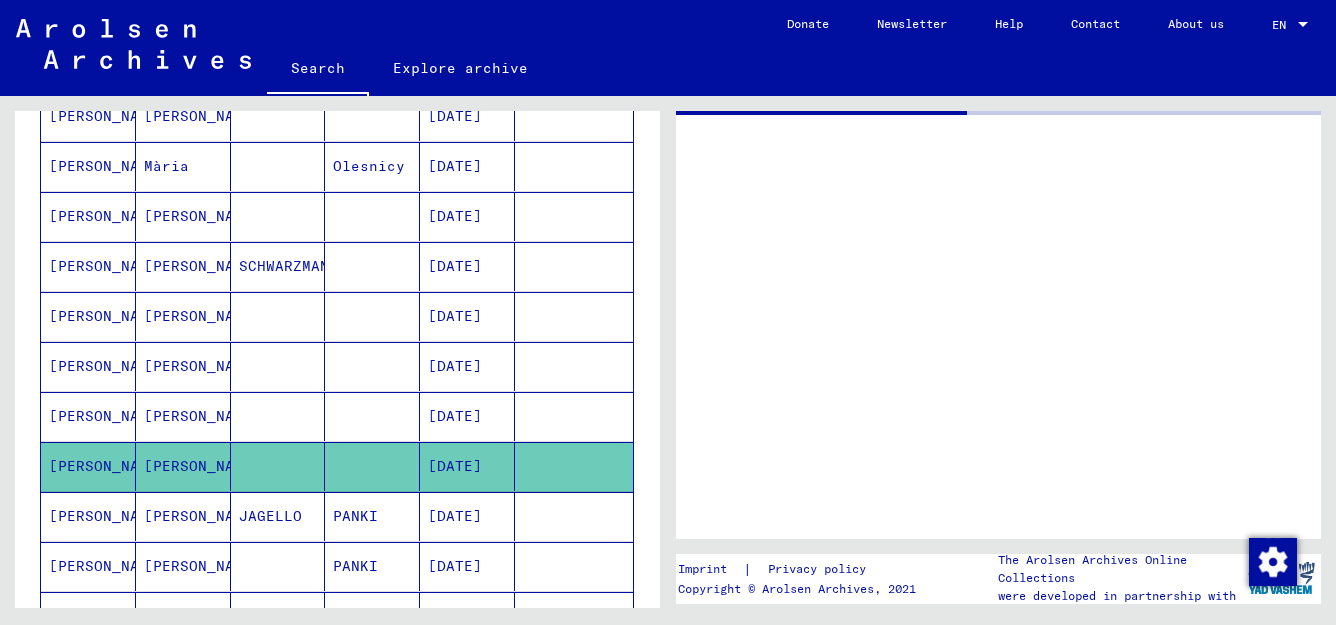 scroll, scrollTop: 0, scrollLeft: 0, axis: both 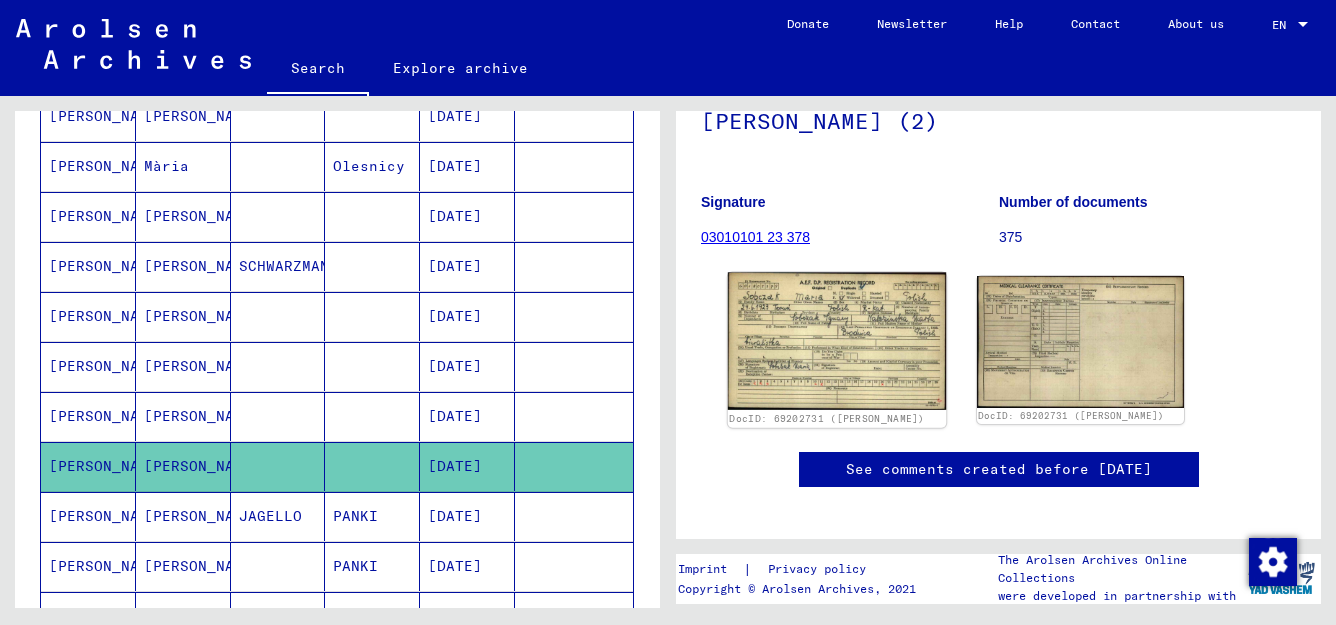 click 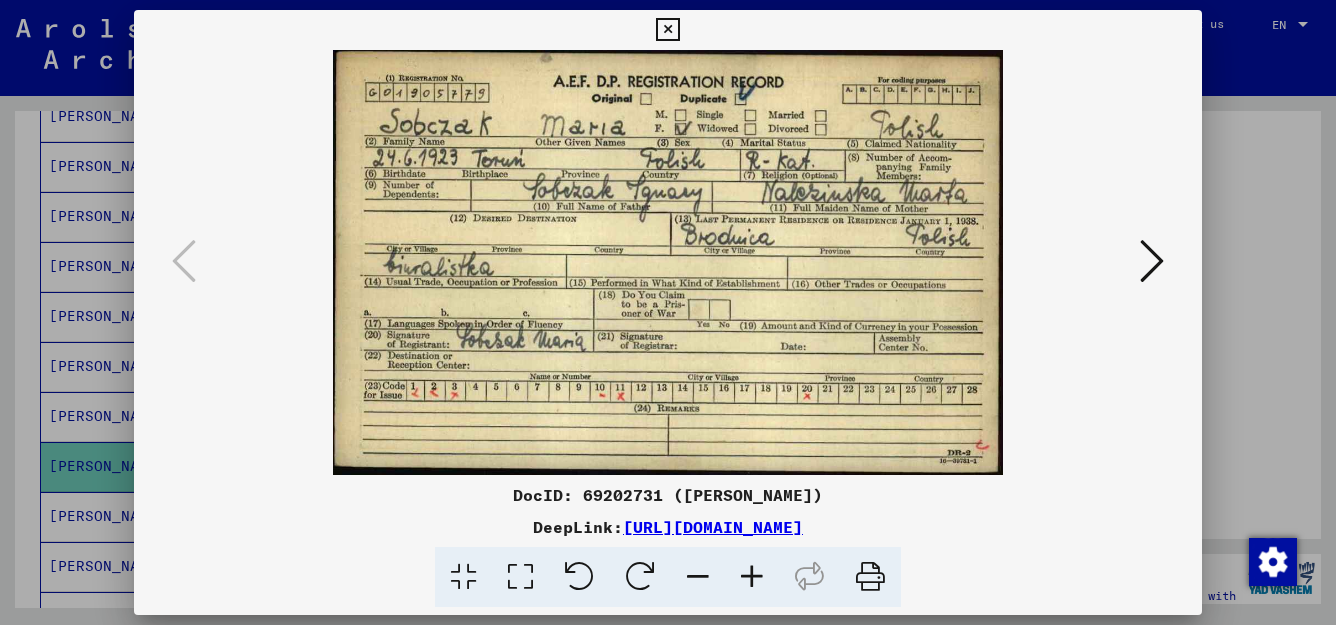 click at bounding box center (667, 30) 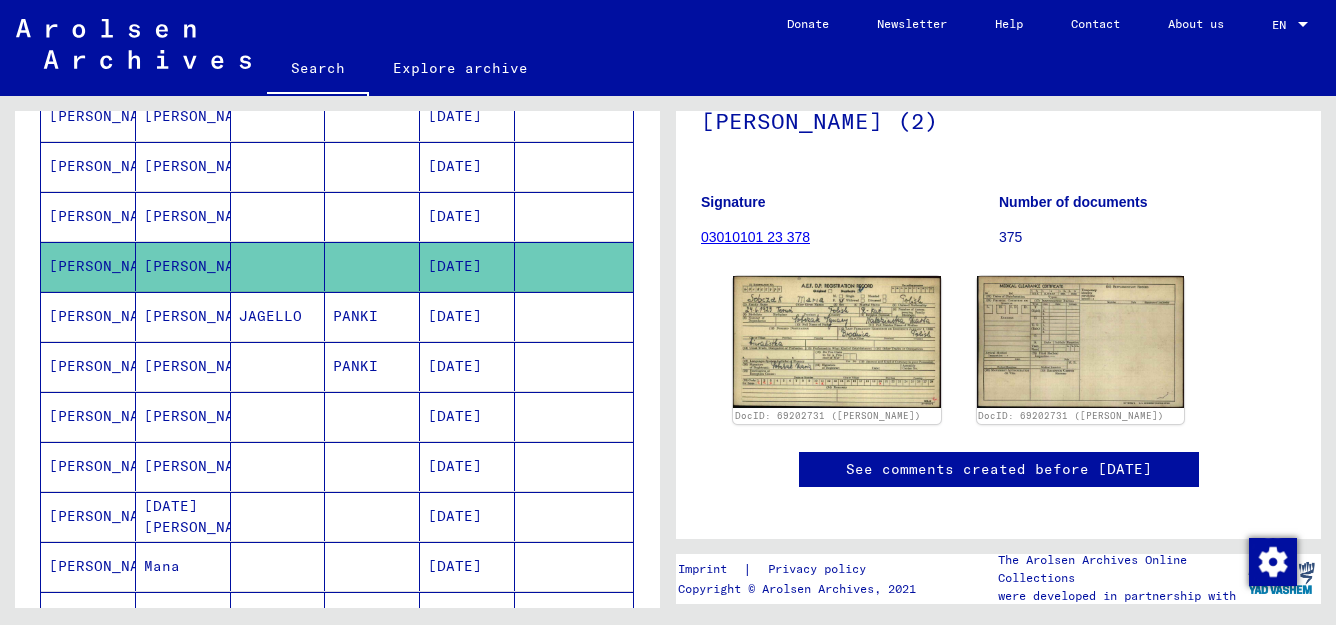 scroll, scrollTop: 723, scrollLeft: 0, axis: vertical 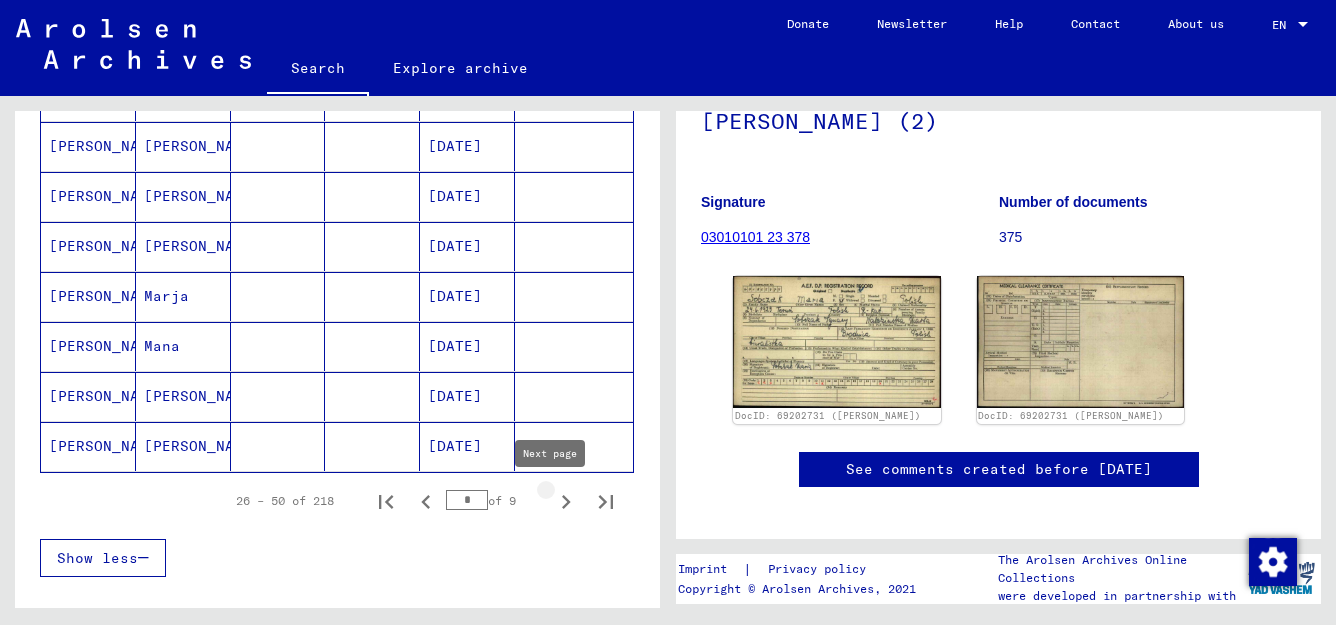 click 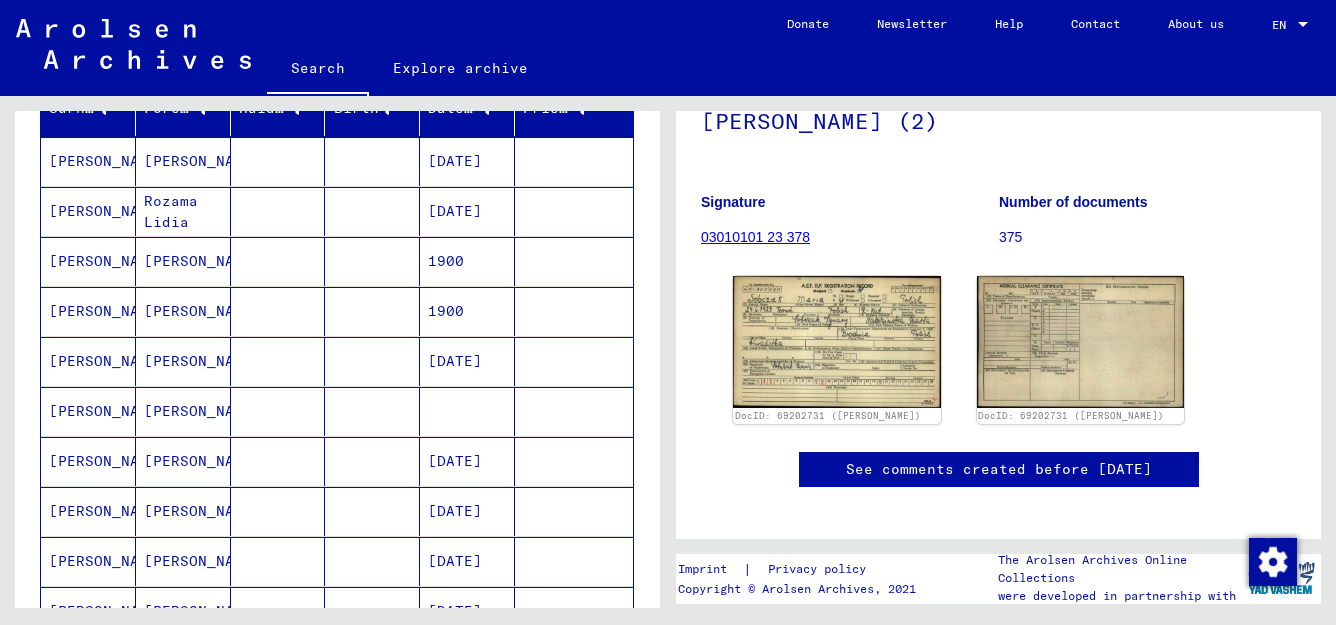 scroll, scrollTop: 253, scrollLeft: 0, axis: vertical 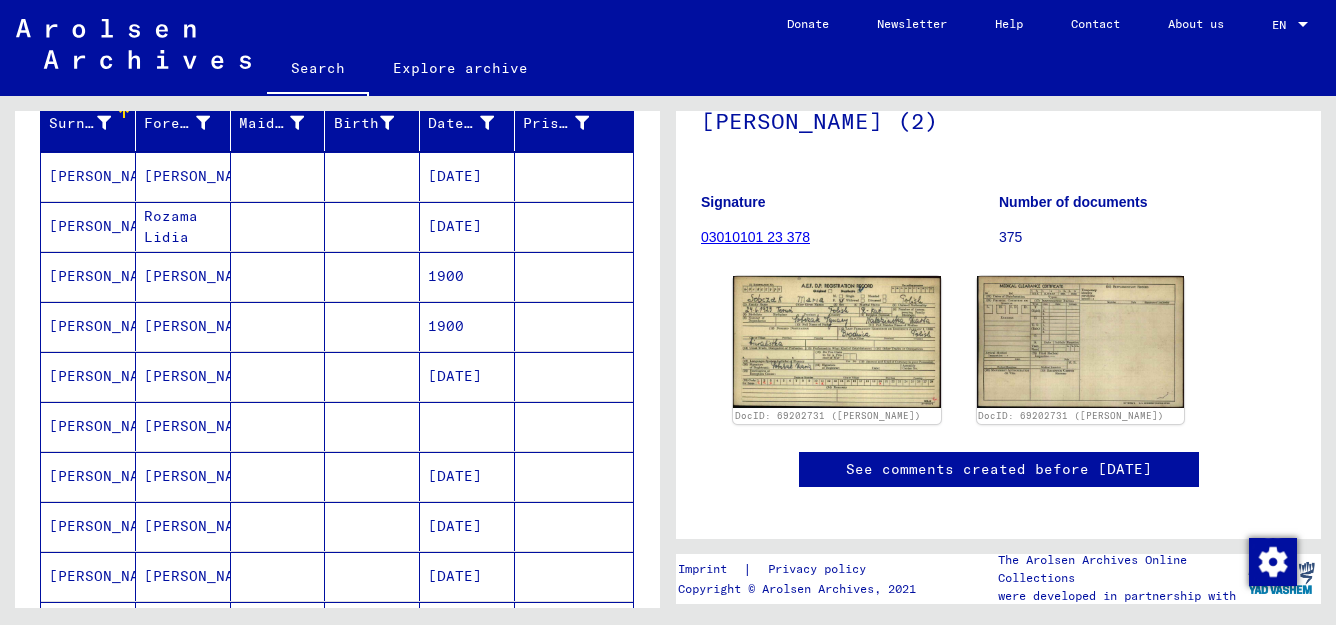 click on "[PERSON_NAME]" at bounding box center (183, 476) 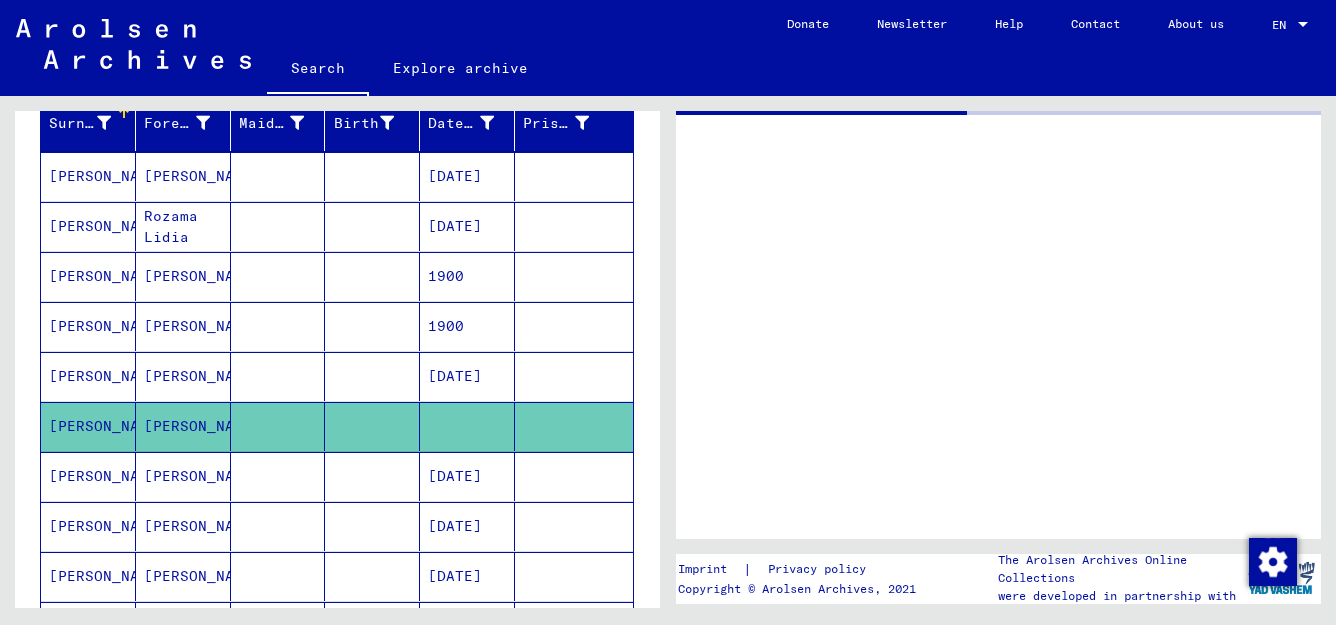 scroll, scrollTop: 0, scrollLeft: 0, axis: both 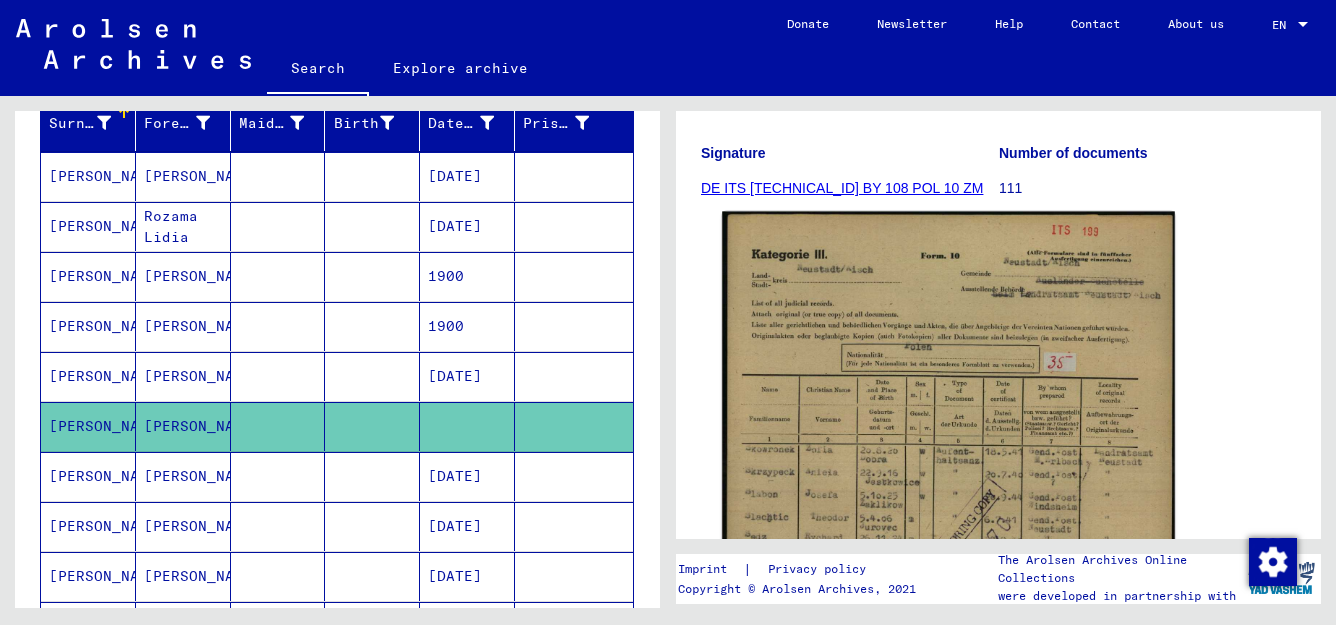 click 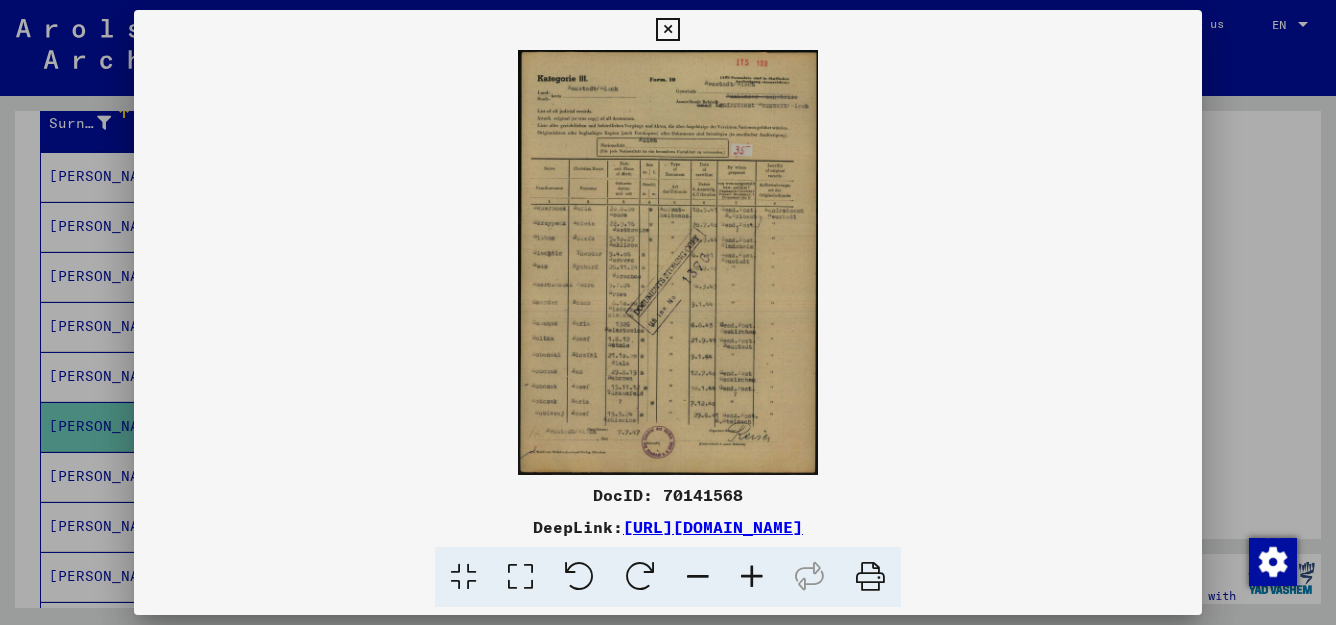 click at bounding box center [520, 577] 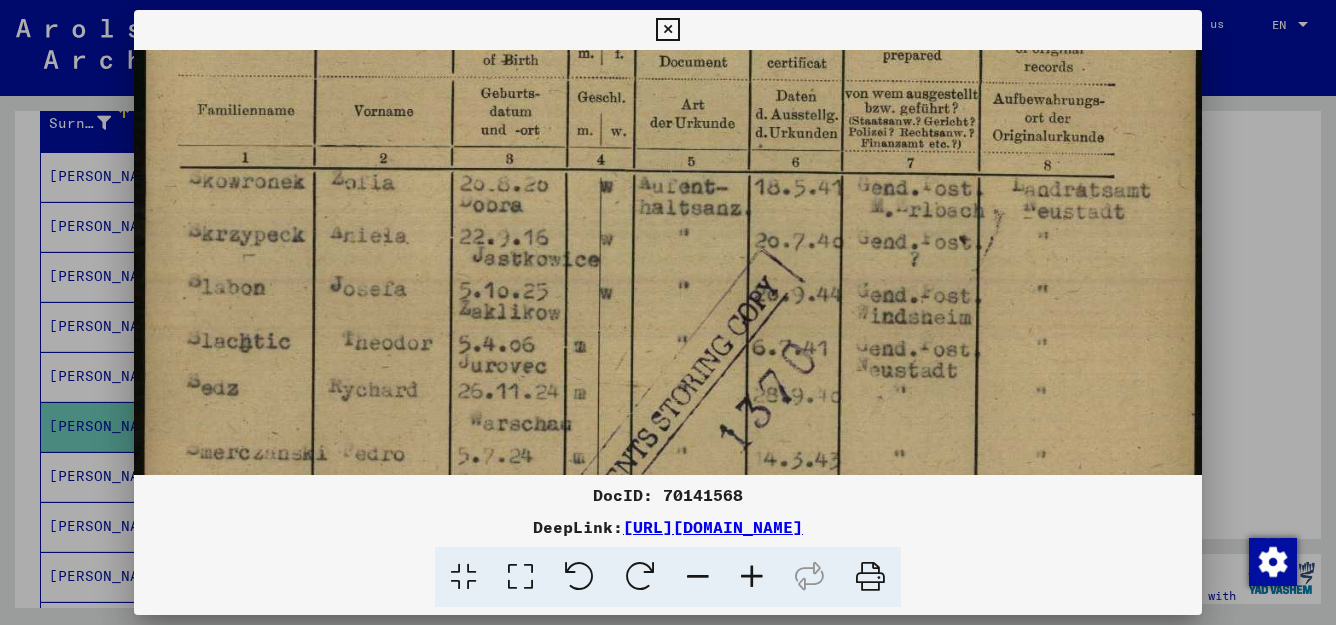scroll, scrollTop: 432, scrollLeft: 0, axis: vertical 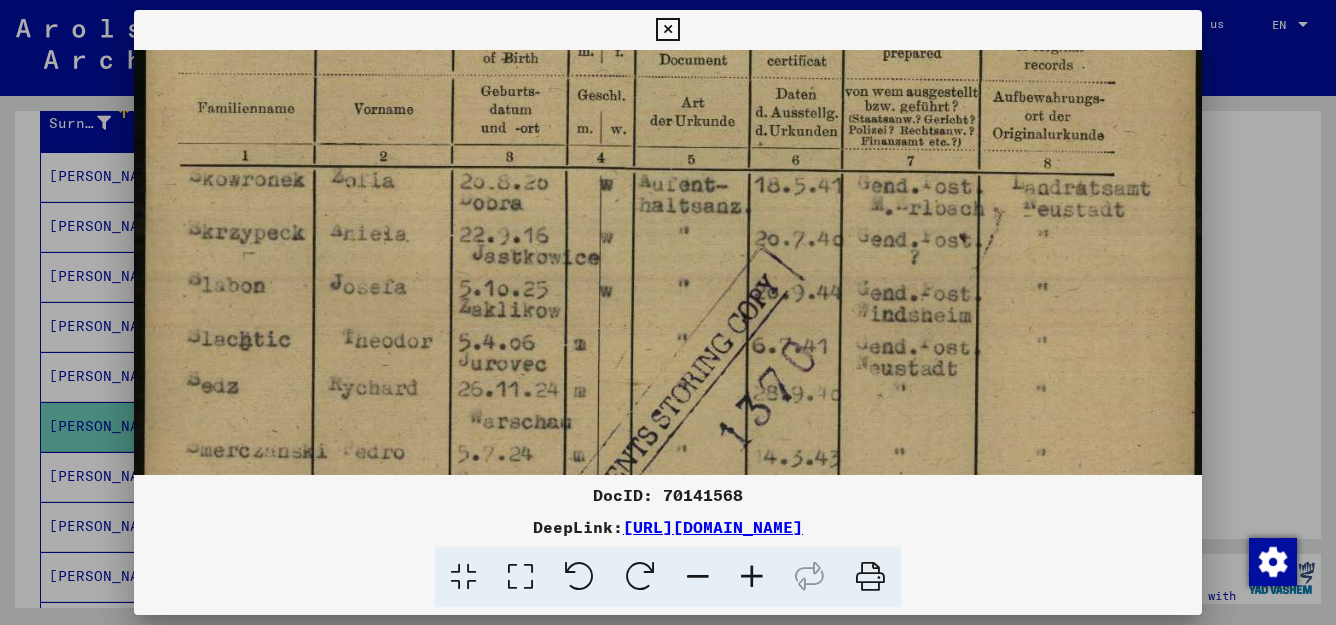 drag, startPoint x: 689, startPoint y: 393, endPoint x: 623, endPoint y: -39, distance: 437.01257 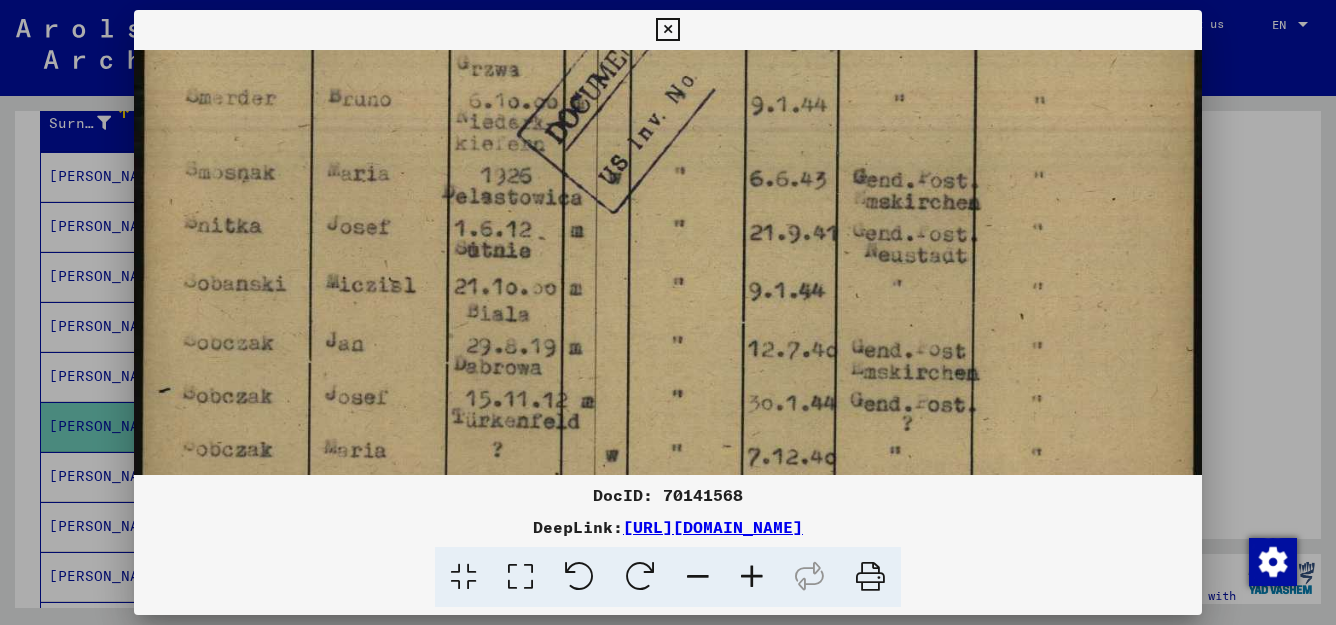 scroll, scrollTop: 850, scrollLeft: 0, axis: vertical 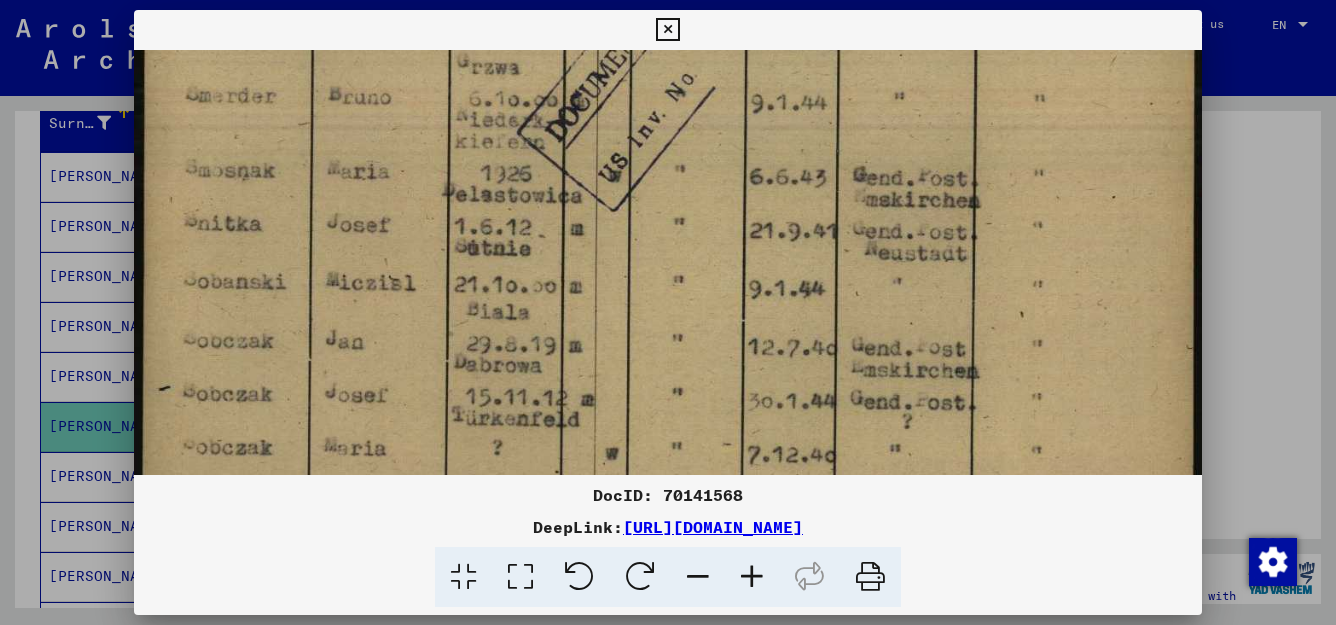 drag, startPoint x: 536, startPoint y: 365, endPoint x: 472, endPoint y: -53, distance: 422.87112 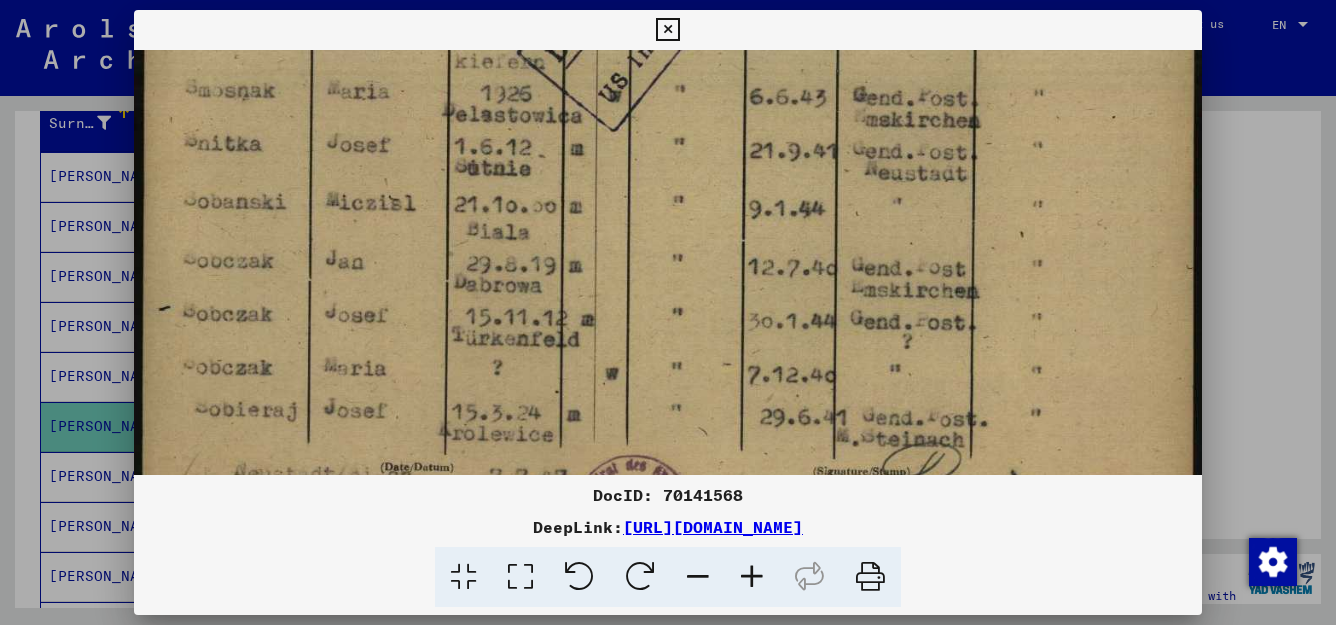 scroll, scrollTop: 932, scrollLeft: 0, axis: vertical 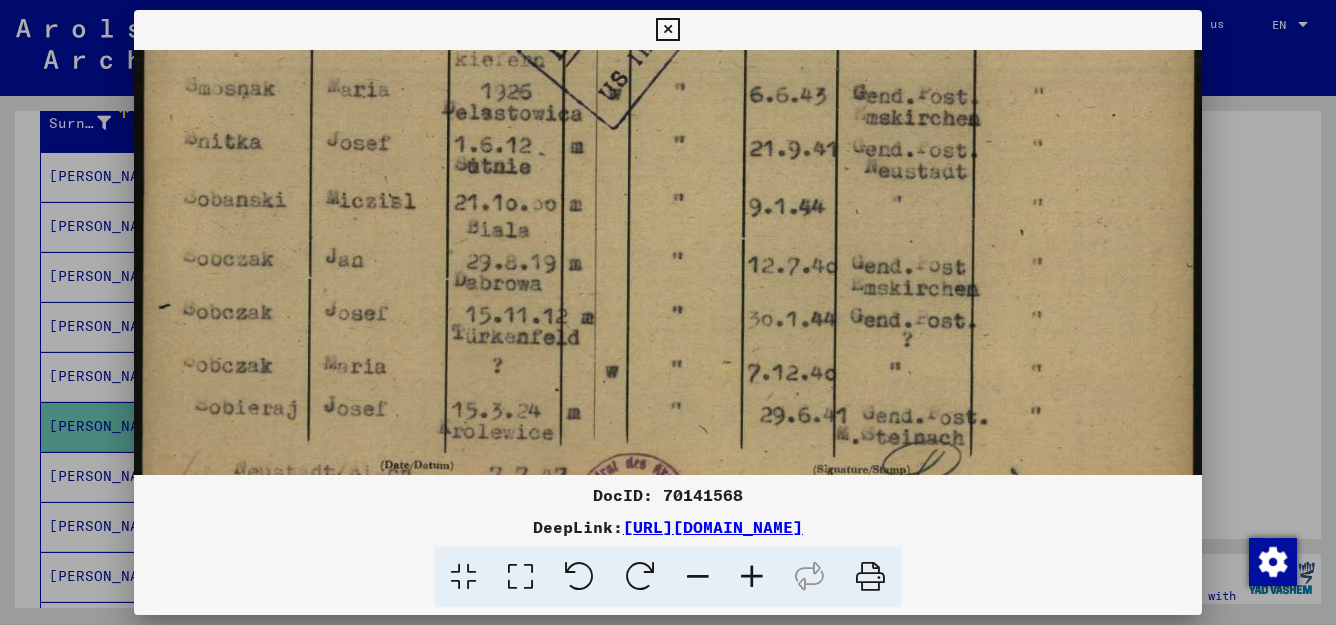 drag, startPoint x: 570, startPoint y: 374, endPoint x: 550, endPoint y: 292, distance: 84.40379 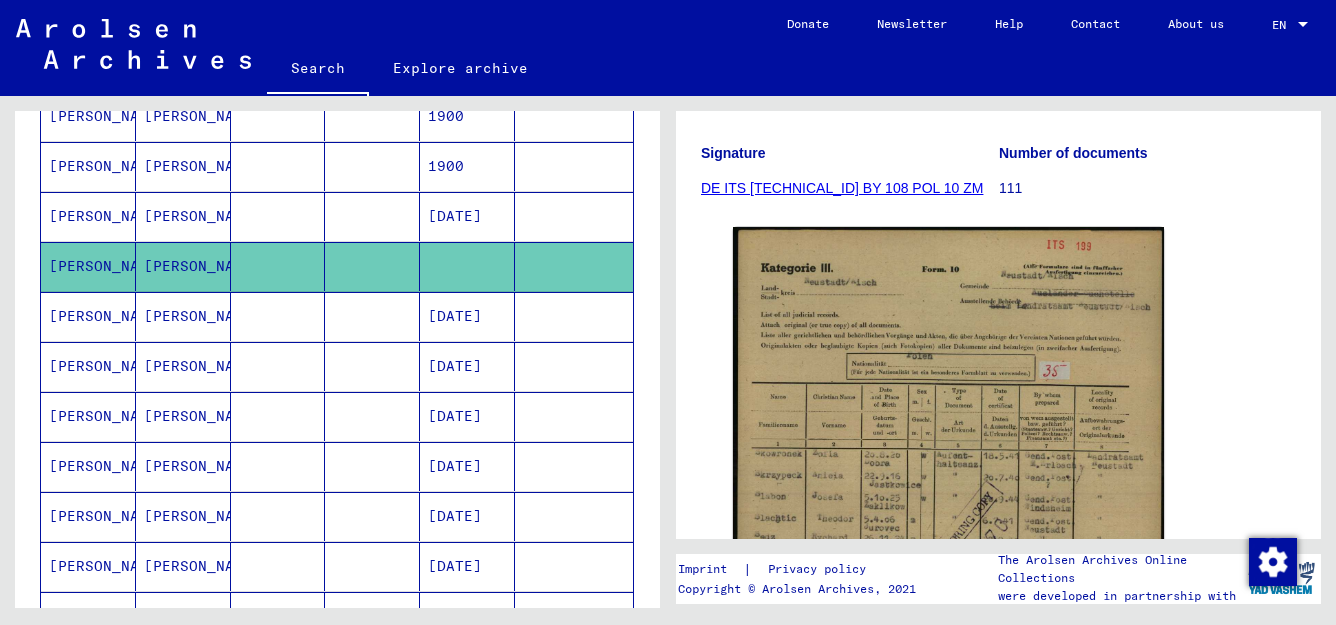 scroll, scrollTop: 443, scrollLeft: 0, axis: vertical 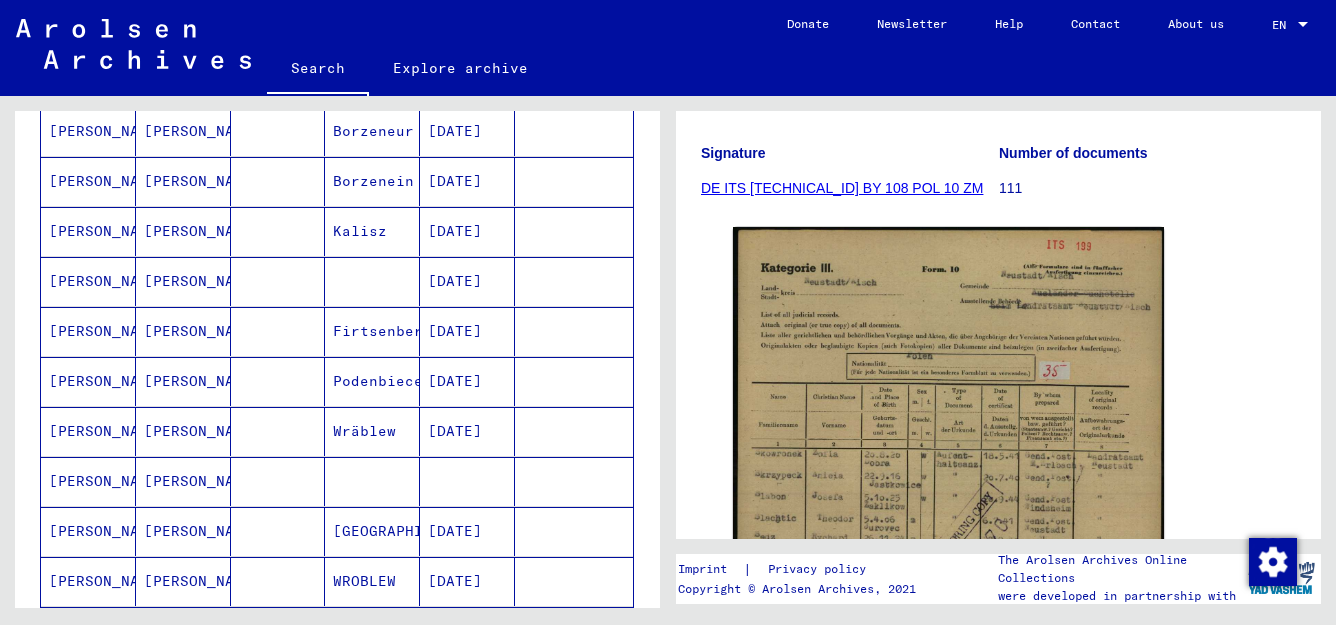 click at bounding box center [467, 531] 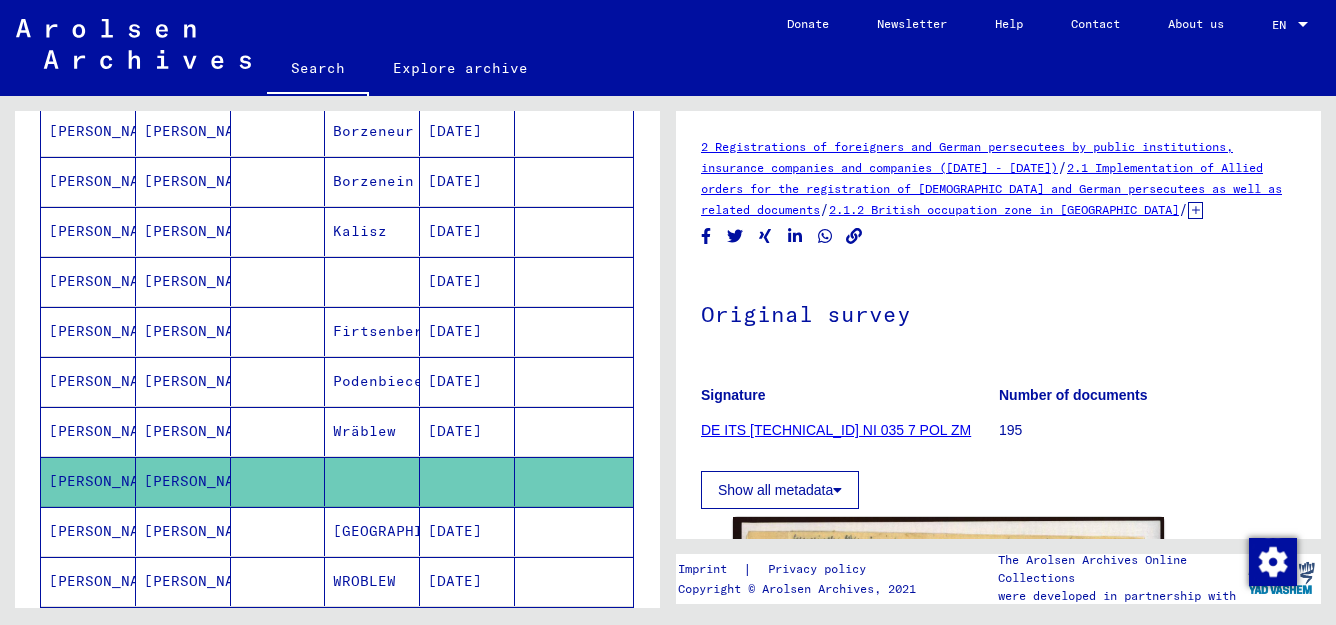scroll, scrollTop: 0, scrollLeft: 0, axis: both 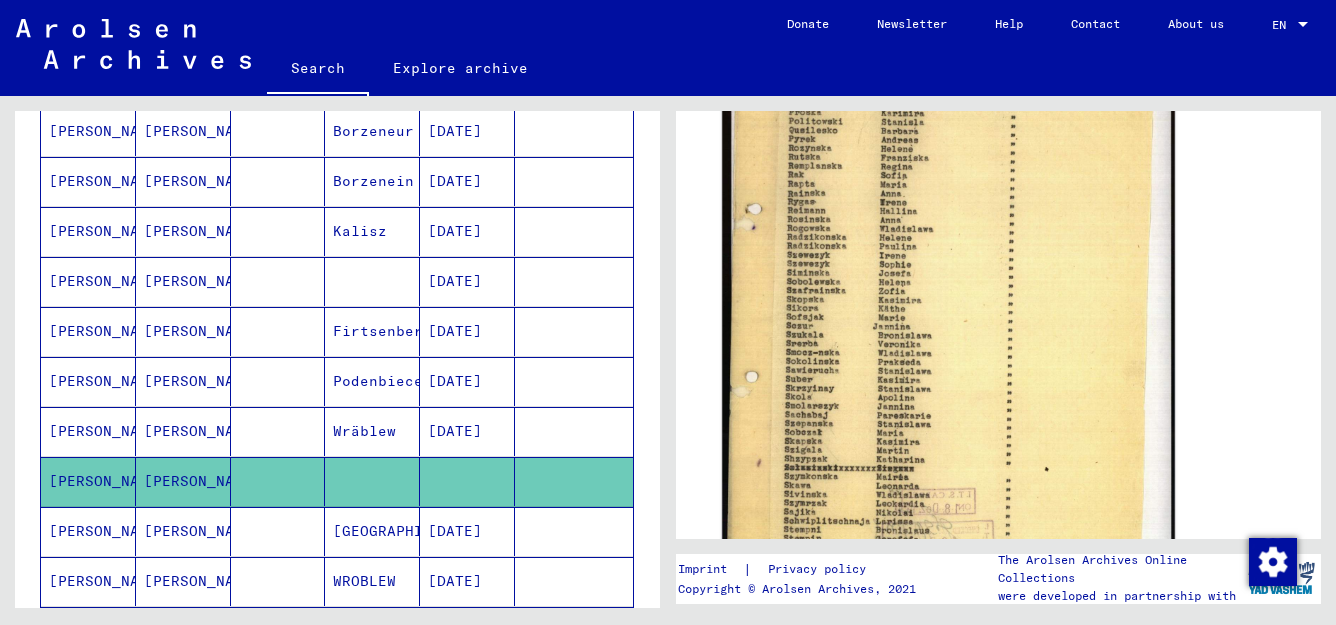 click 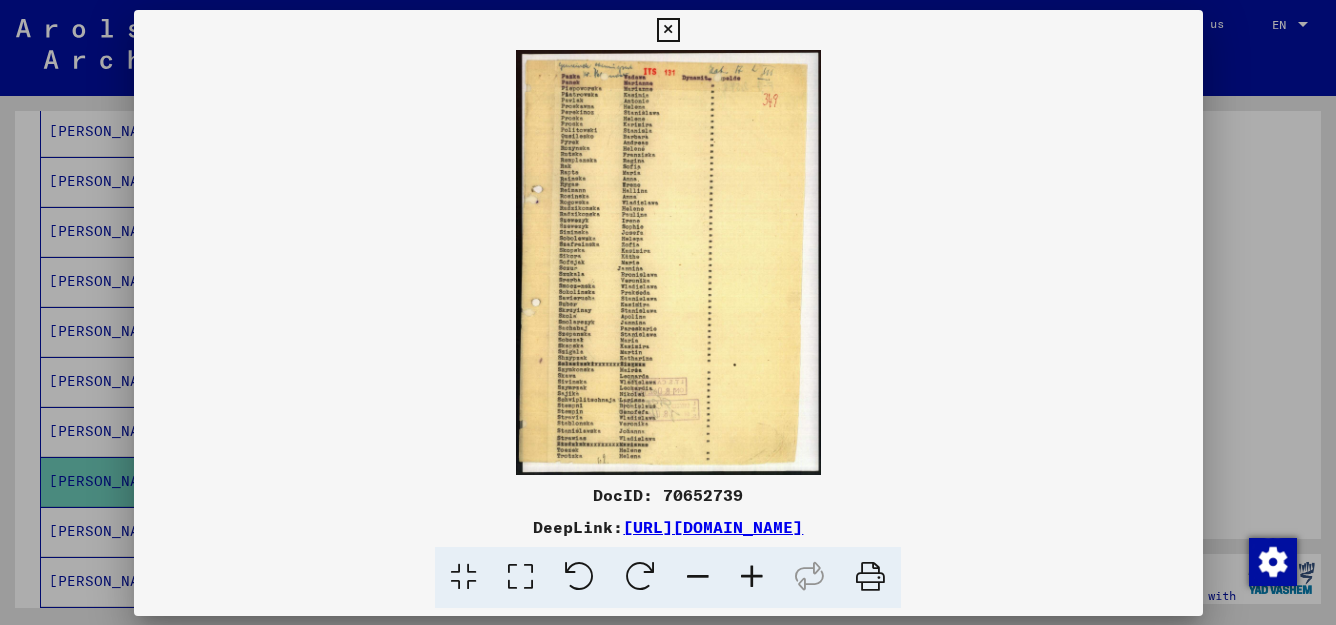 scroll, scrollTop: 498, scrollLeft: 0, axis: vertical 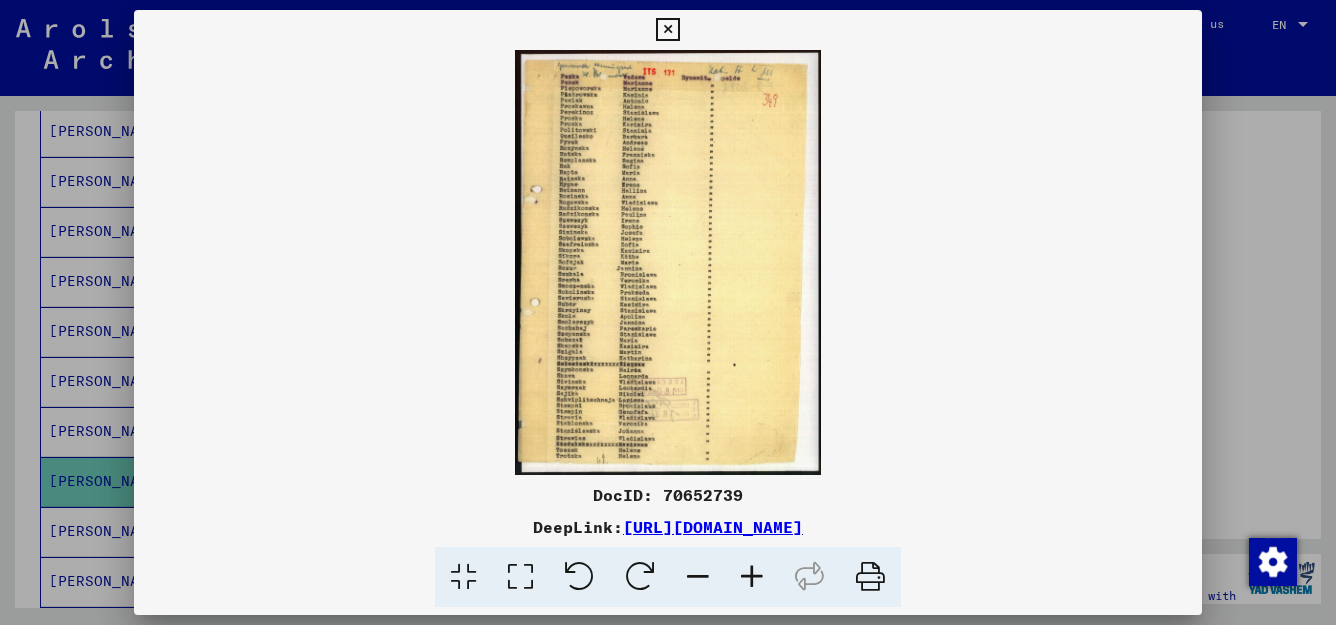 click at bounding box center [520, 577] 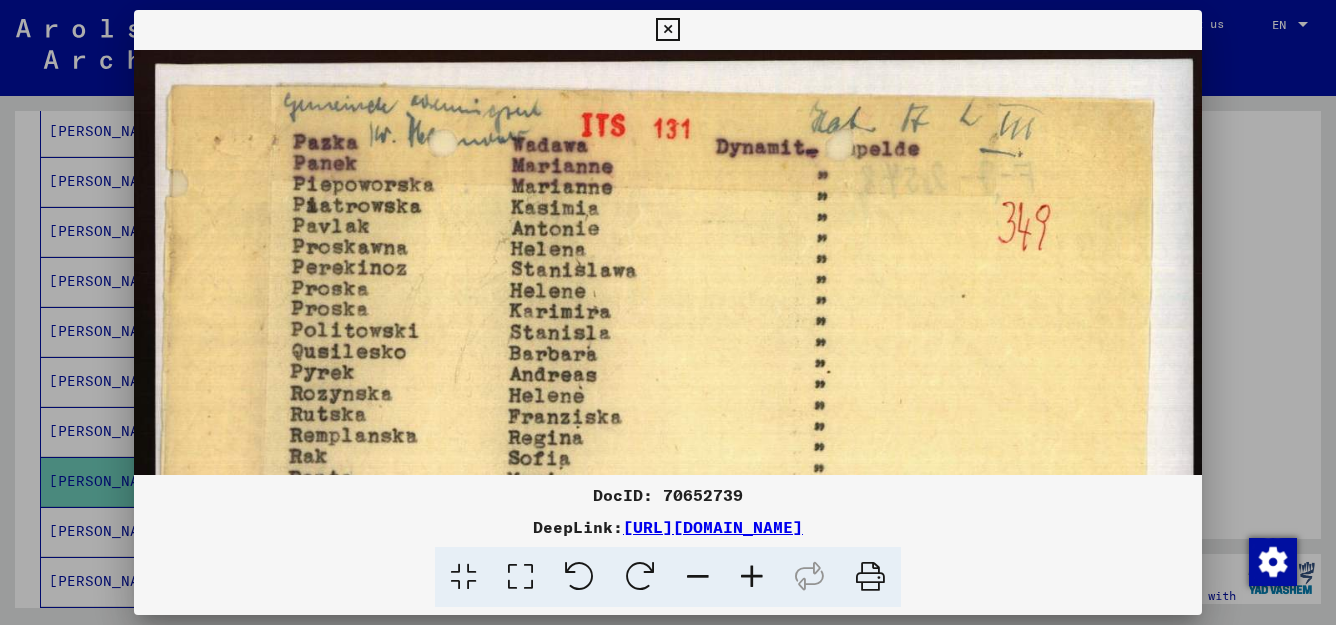 drag, startPoint x: 1310, startPoint y: 257, endPoint x: 1310, endPoint y: 307, distance: 50 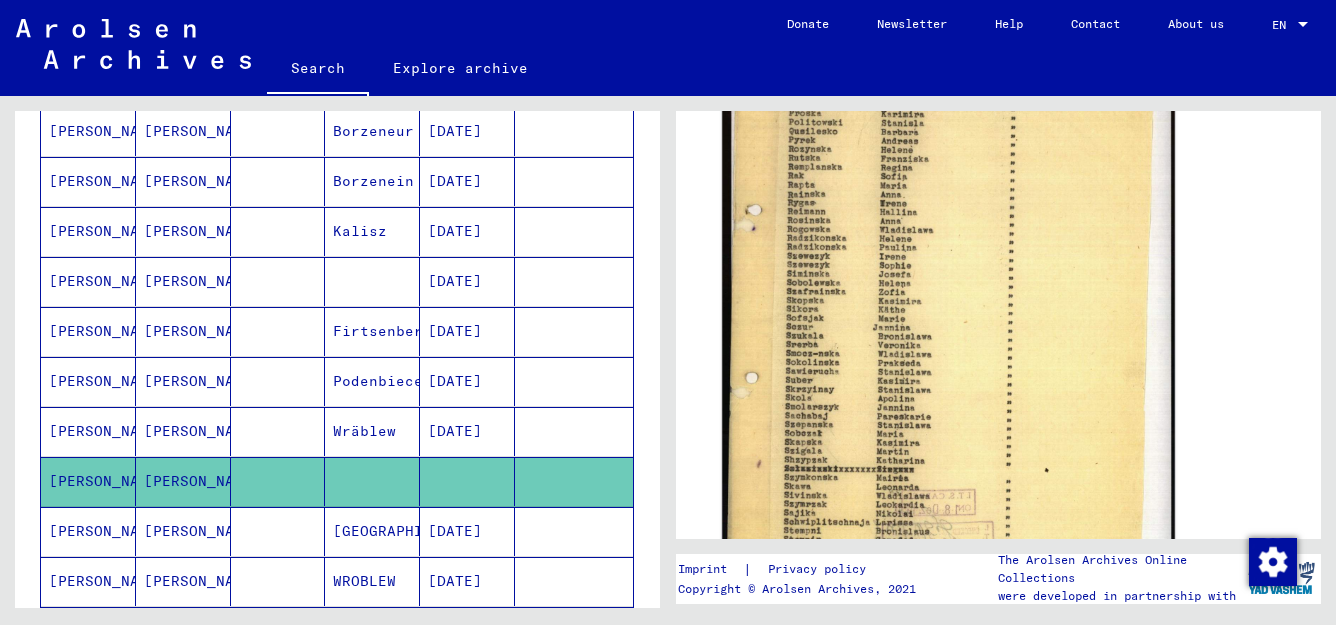 click 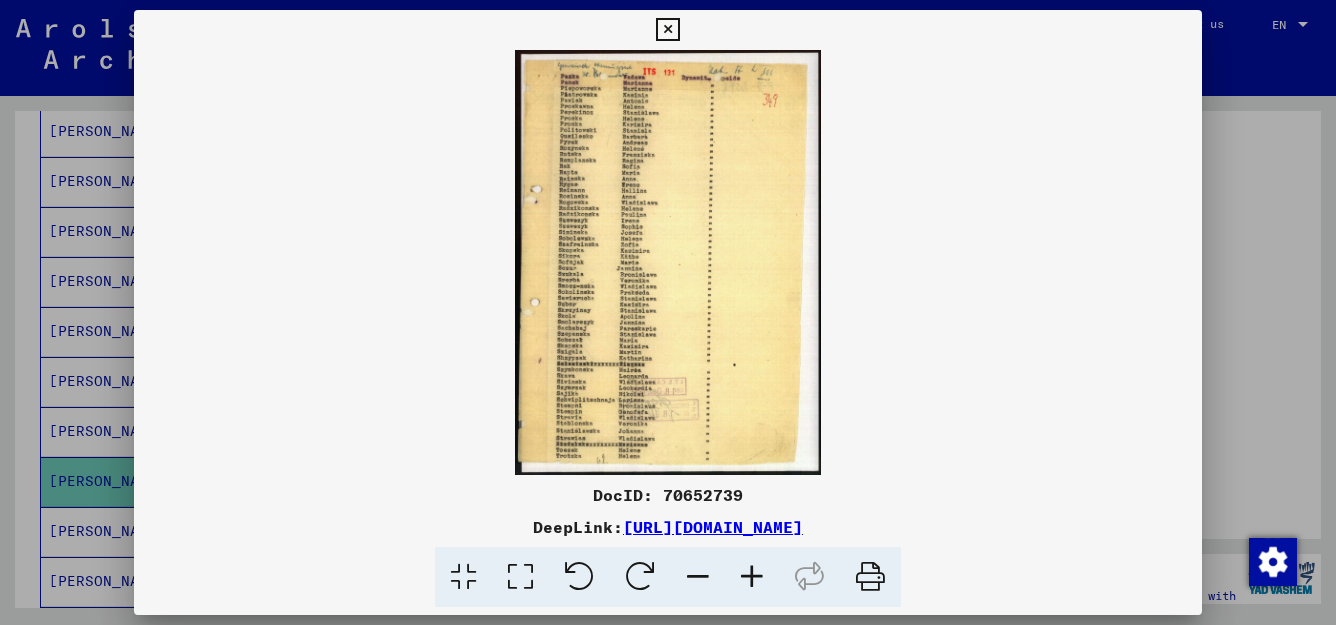 click at bounding box center [520, 577] 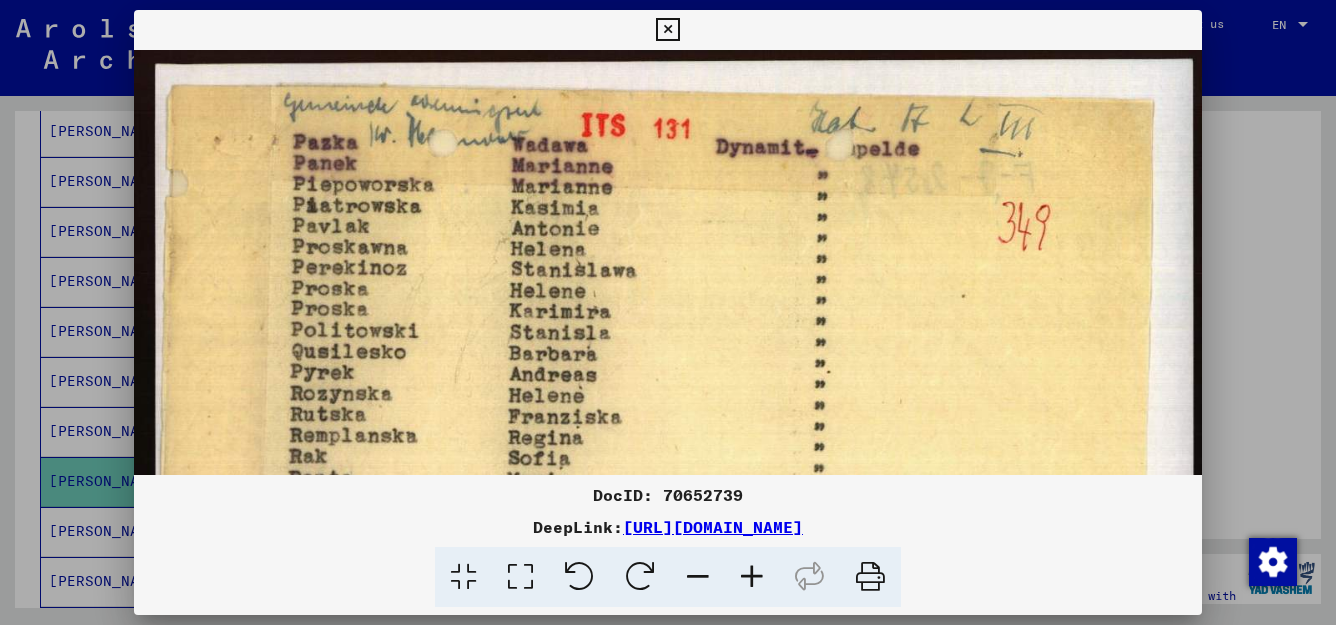 click at bounding box center [668, 794] 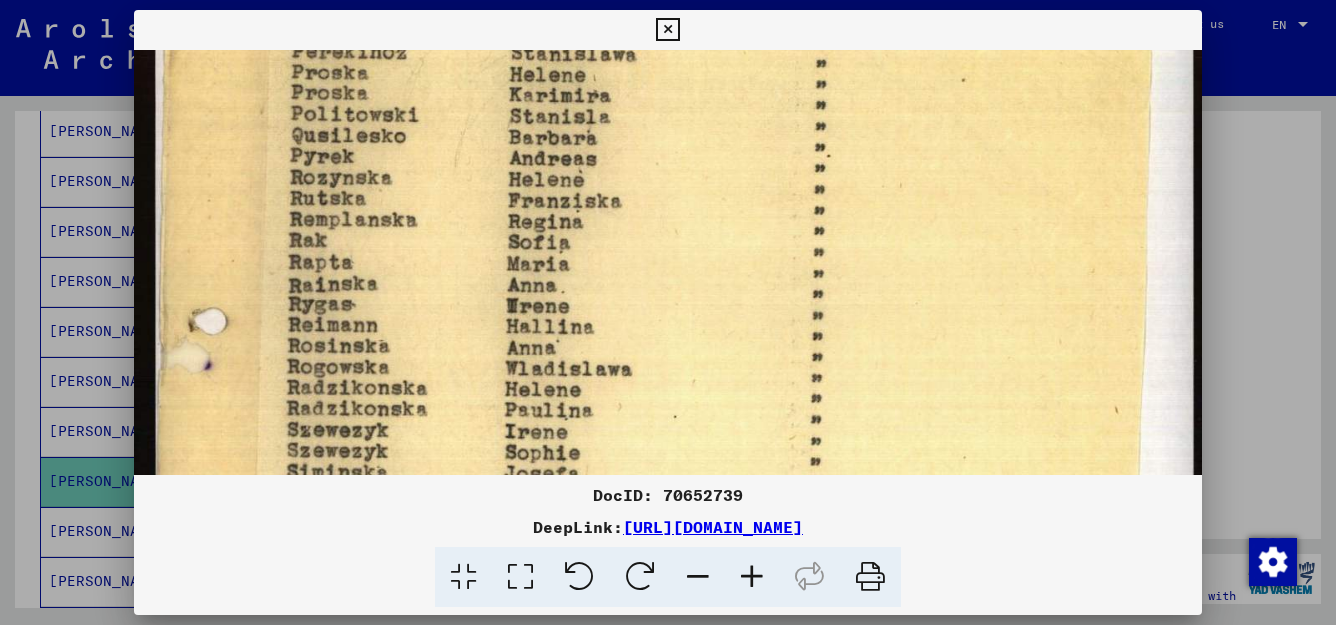 scroll, scrollTop: 220, scrollLeft: 0, axis: vertical 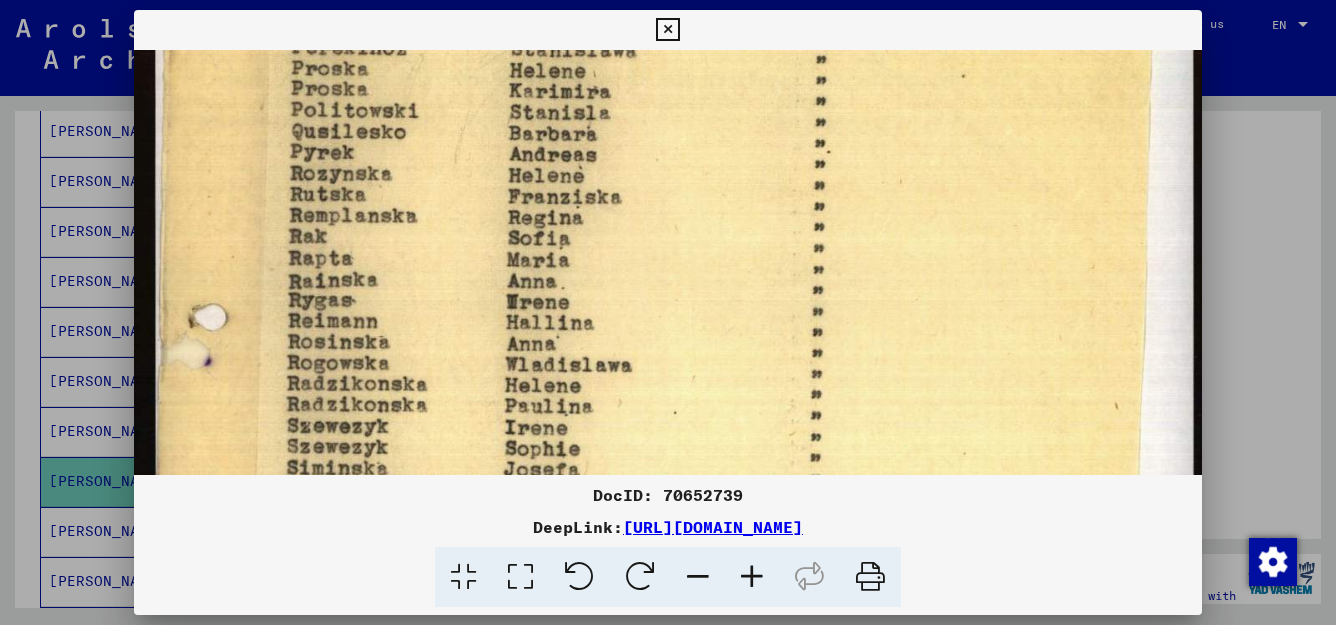 drag, startPoint x: 553, startPoint y: 330, endPoint x: 534, endPoint y: 110, distance: 220.81892 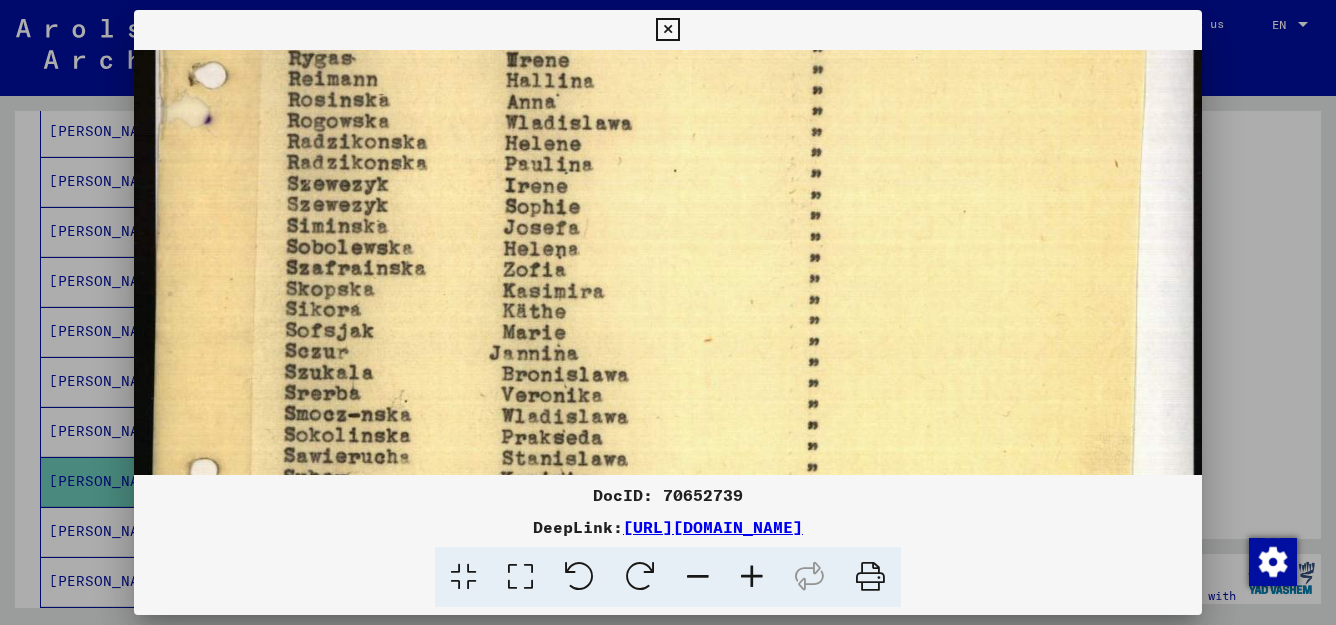scroll, scrollTop: 464, scrollLeft: 0, axis: vertical 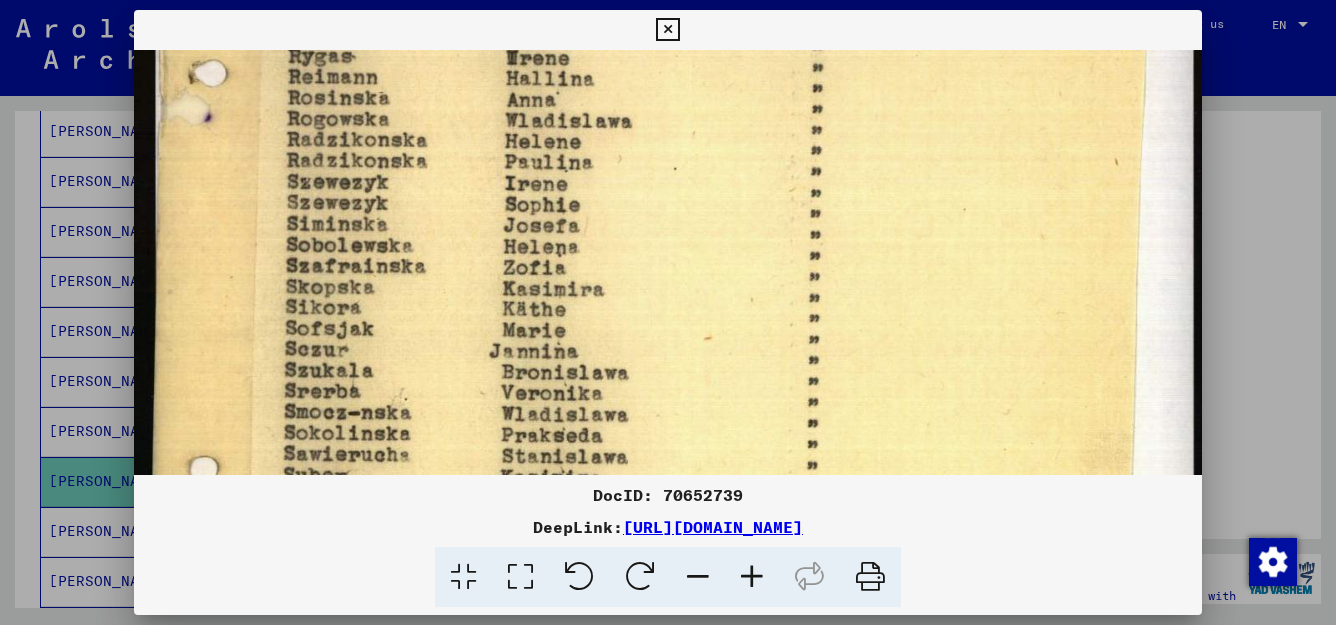 drag, startPoint x: 472, startPoint y: 390, endPoint x: 417, endPoint y: 146, distance: 250.12196 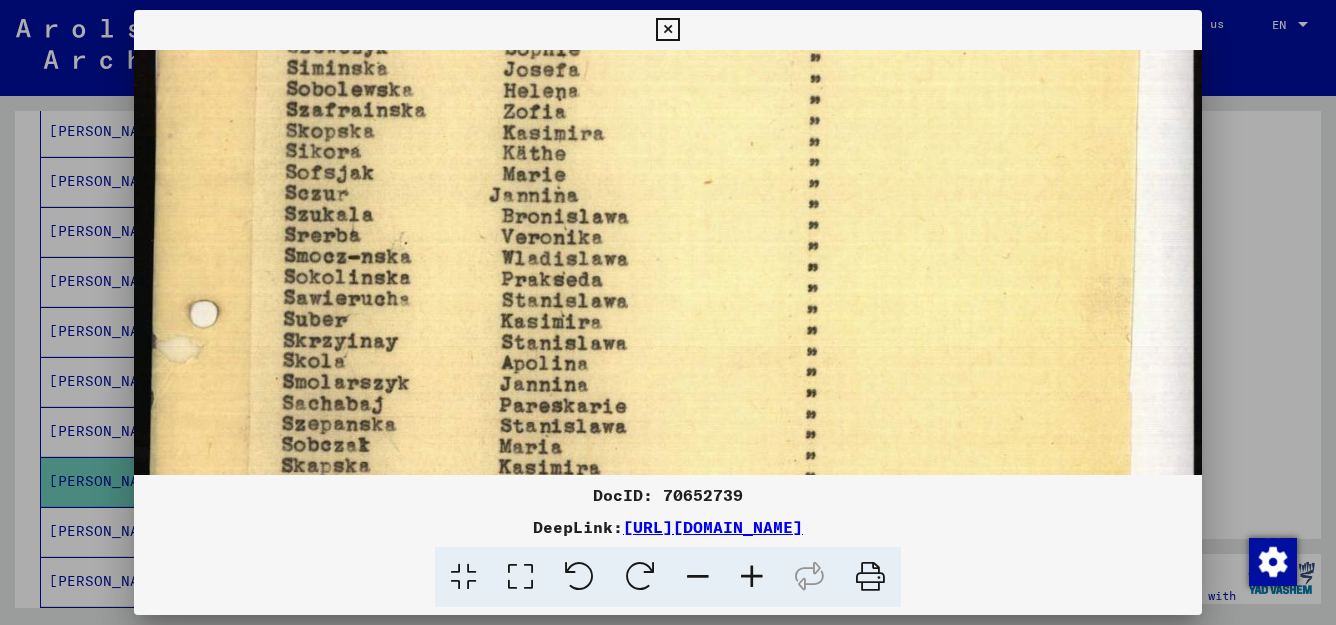 scroll, scrollTop: 622, scrollLeft: 0, axis: vertical 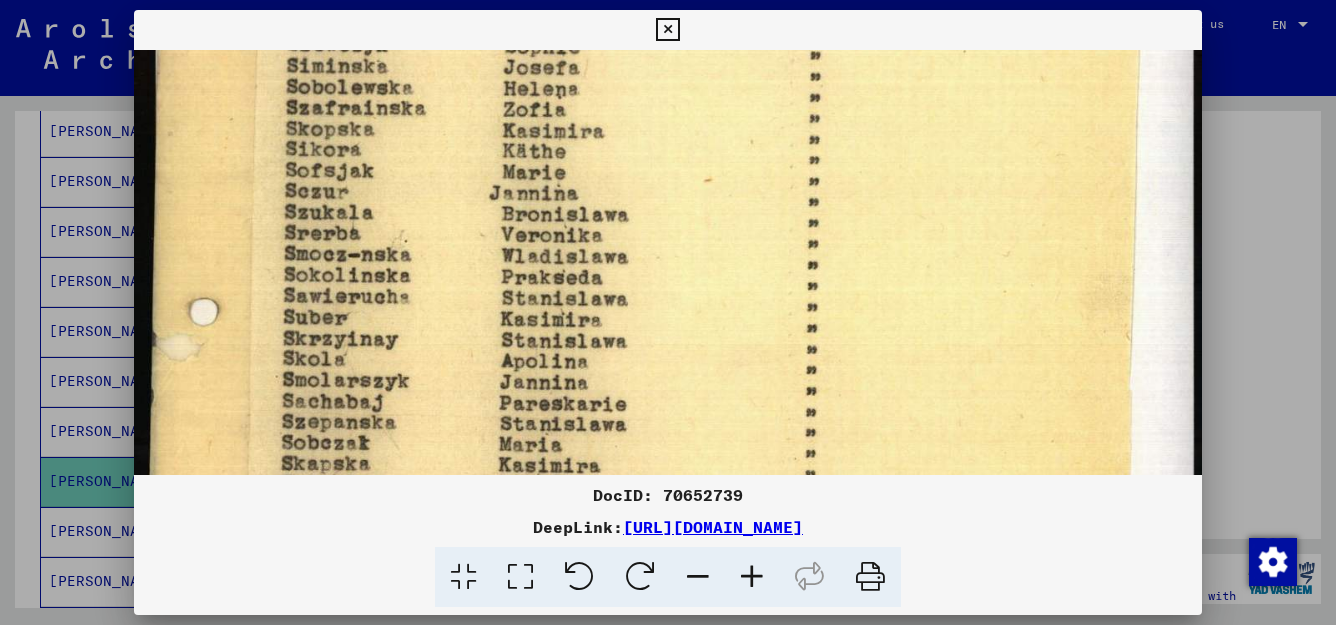 drag, startPoint x: 440, startPoint y: 355, endPoint x: 408, endPoint y: 198, distance: 160.22797 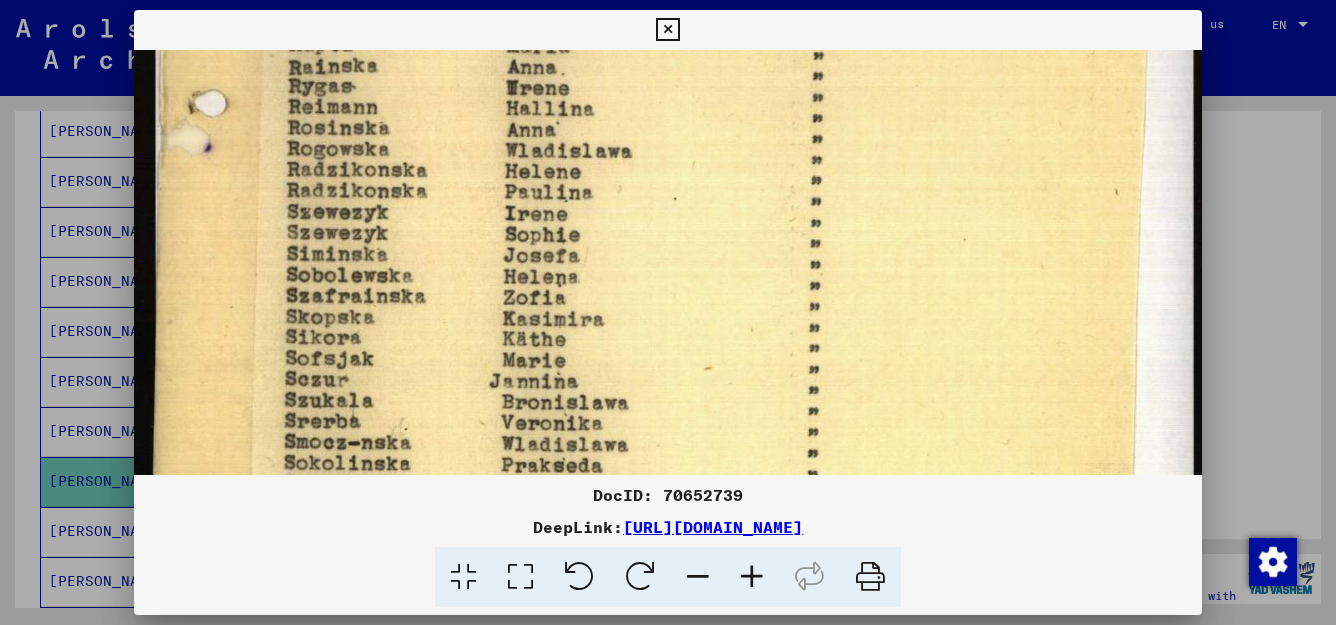 scroll, scrollTop: 327, scrollLeft: 0, axis: vertical 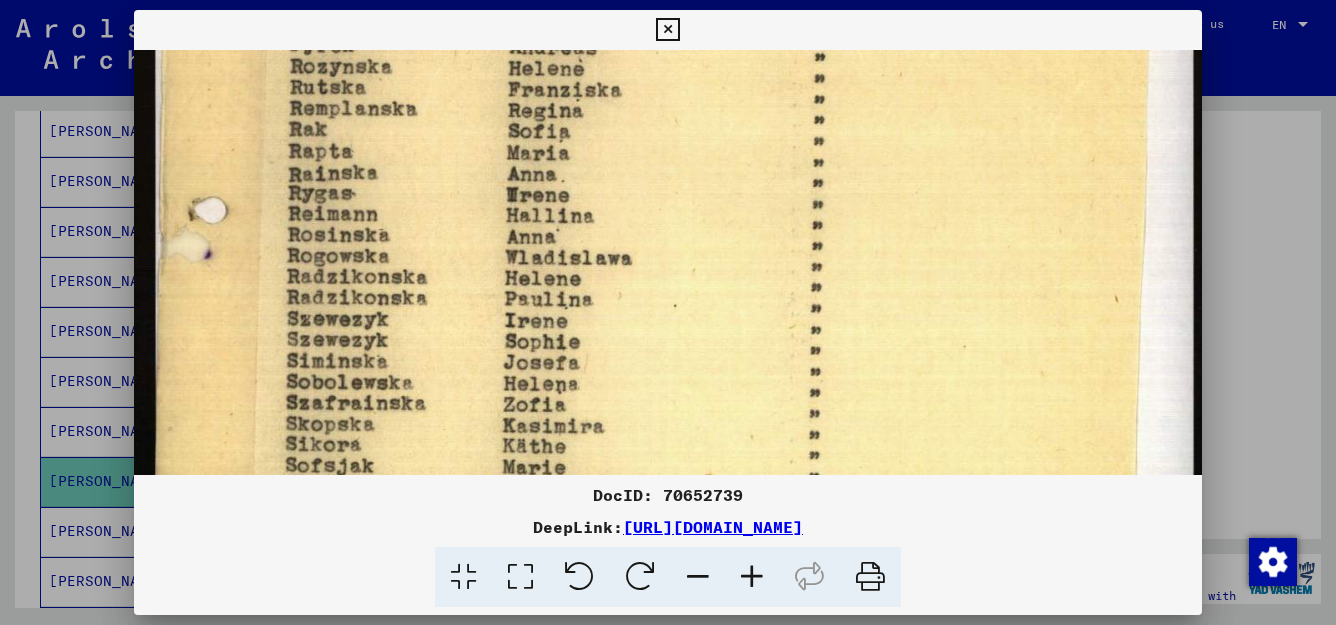 drag, startPoint x: 603, startPoint y: 390, endPoint x: 630, endPoint y: 685, distance: 296.233 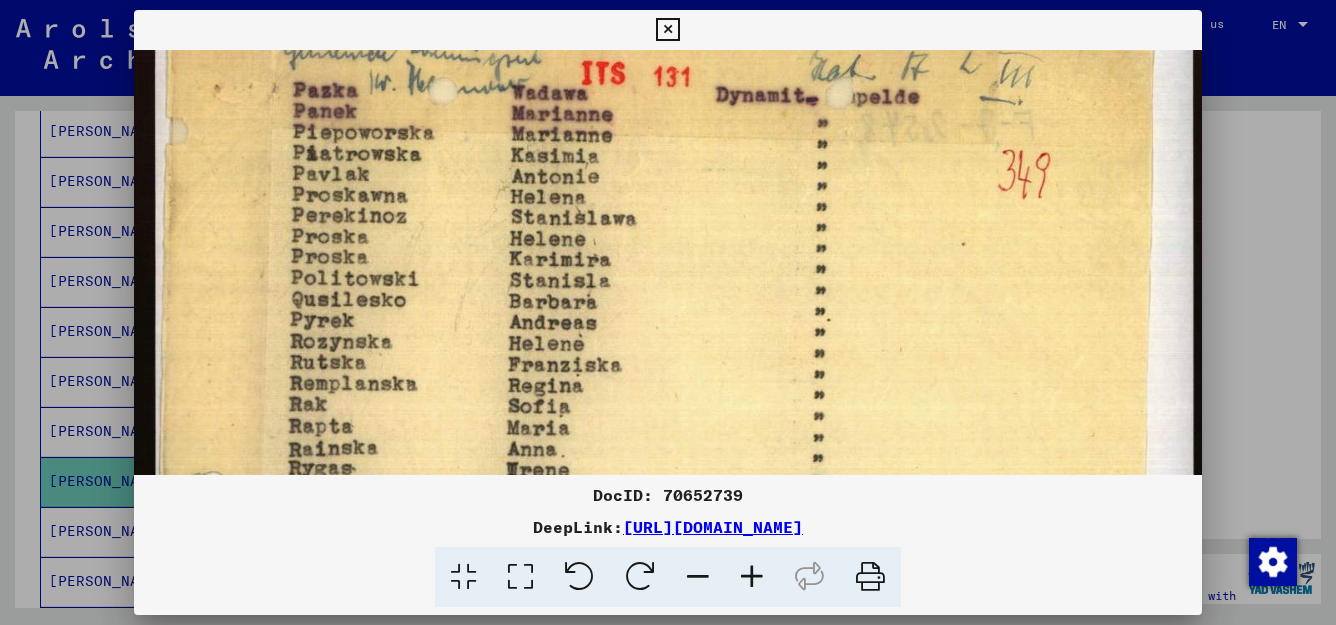 scroll, scrollTop: 0, scrollLeft: 0, axis: both 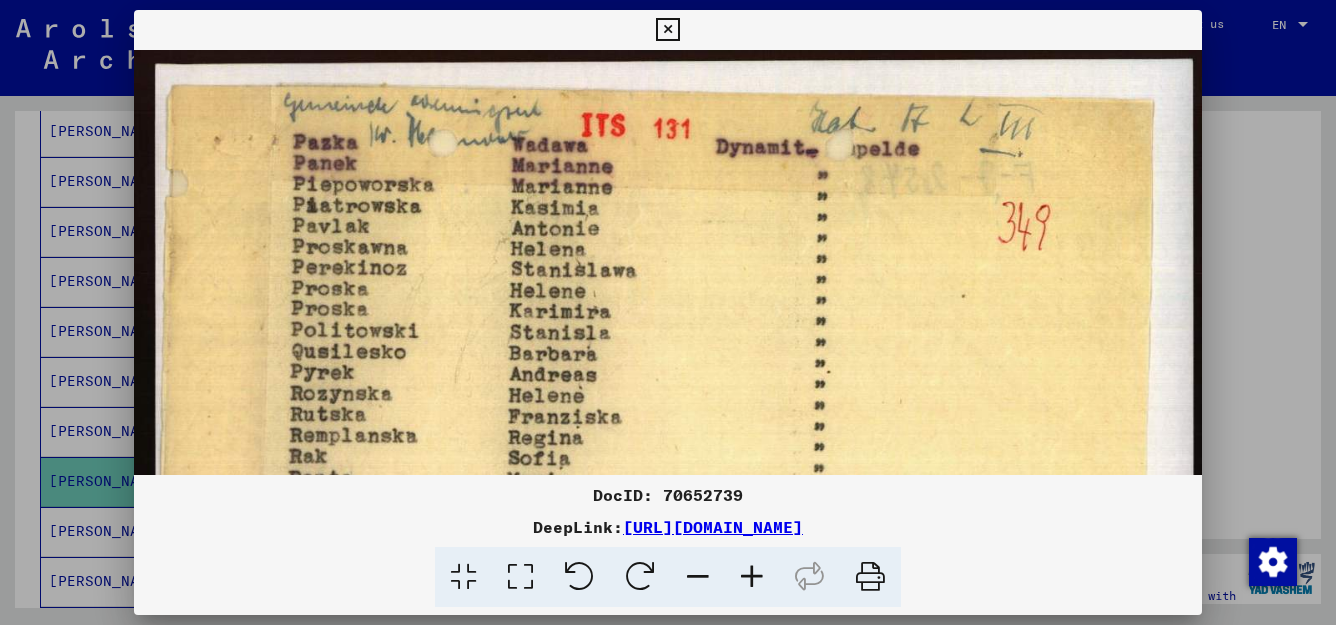 drag, startPoint x: 614, startPoint y: 164, endPoint x: 633, endPoint y: 508, distance: 344.52432 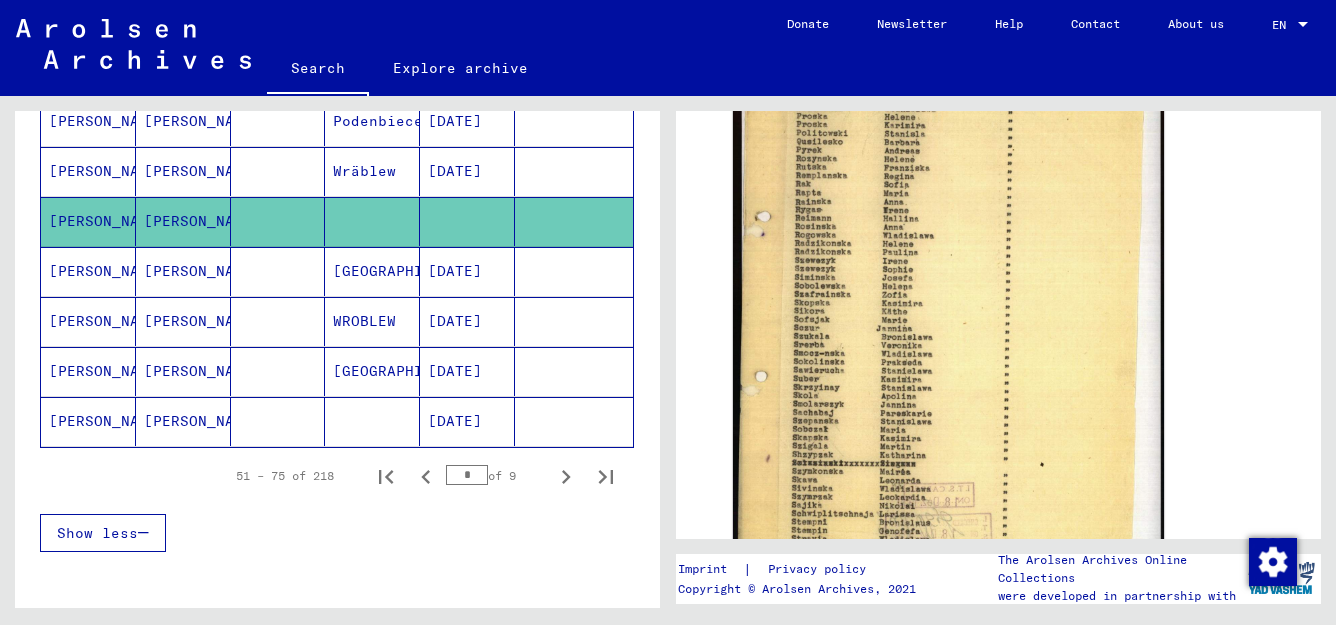 scroll, scrollTop: 1223, scrollLeft: 0, axis: vertical 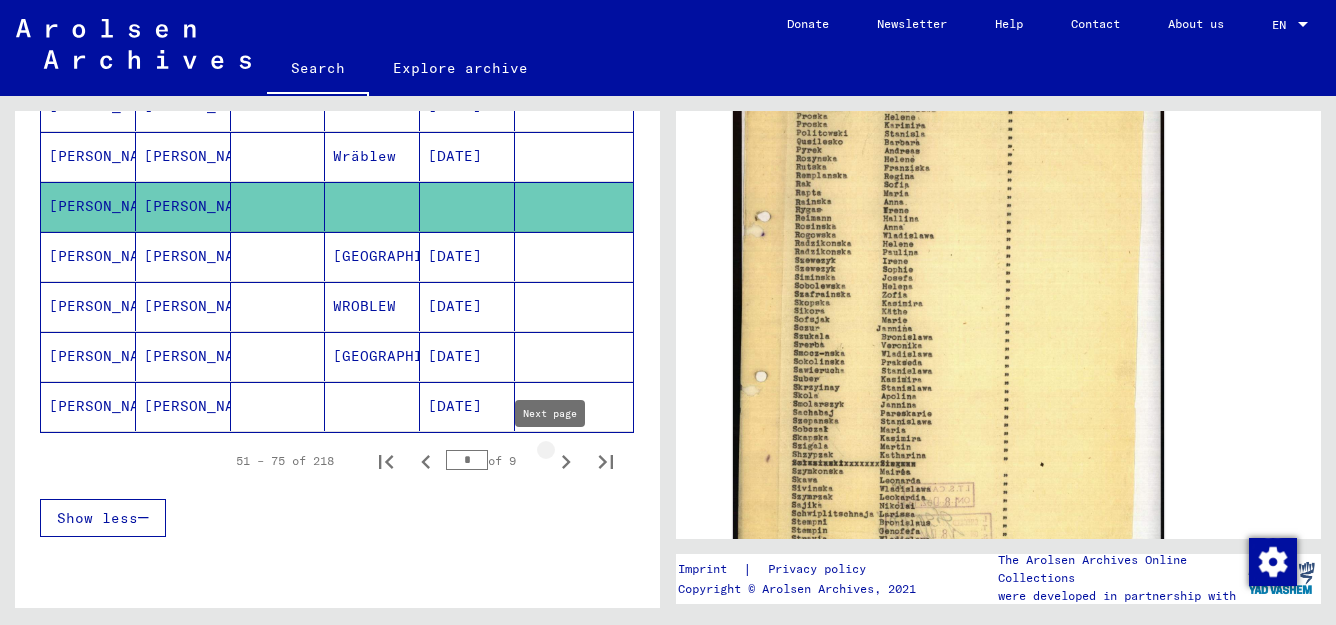 click 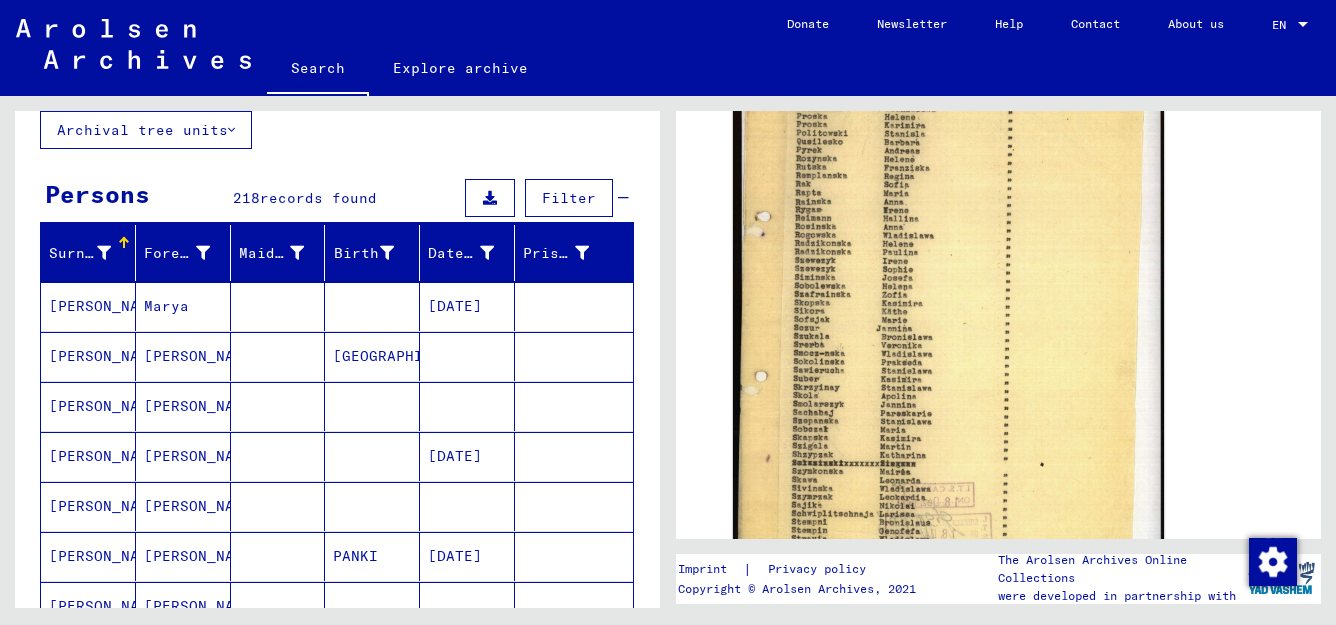 scroll, scrollTop: 128, scrollLeft: 0, axis: vertical 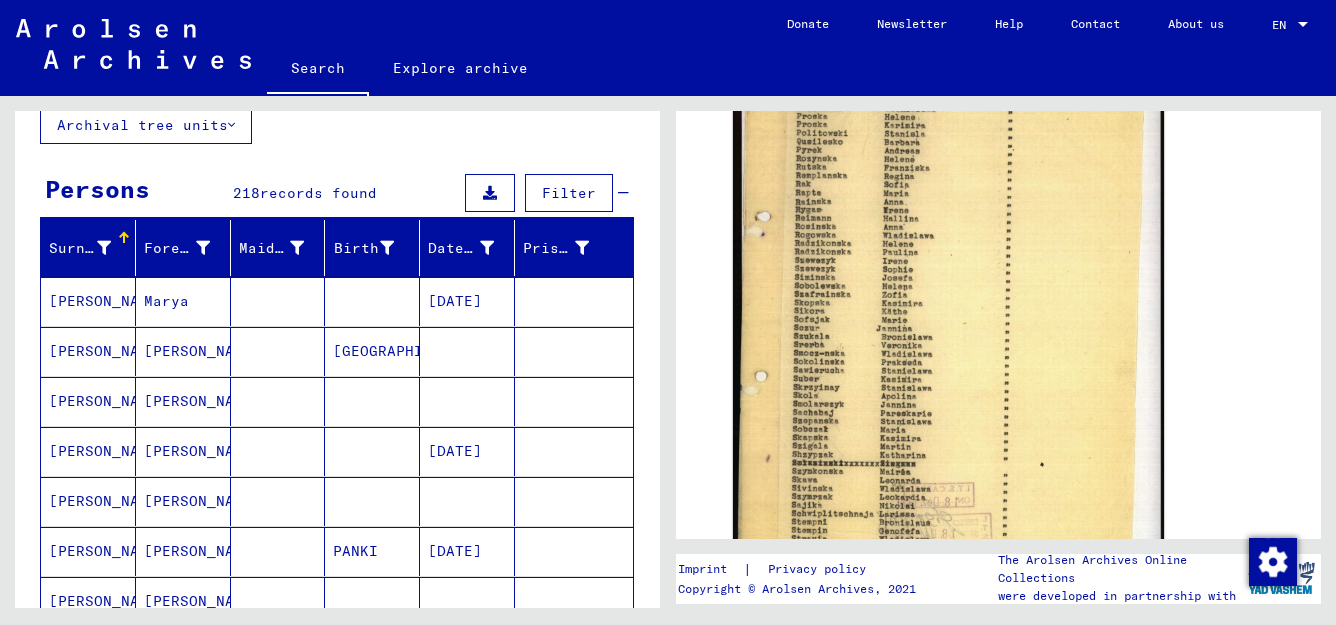 click on "[GEOGRAPHIC_DATA]" at bounding box center (372, 401) 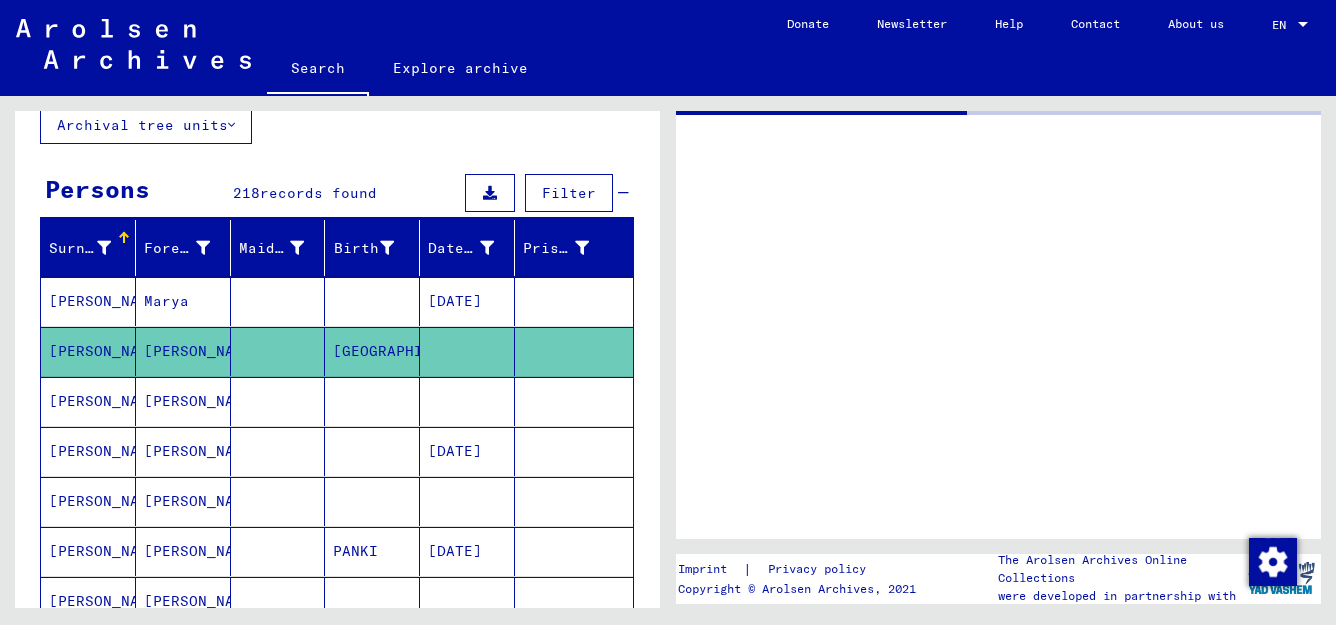 scroll, scrollTop: 0, scrollLeft: 0, axis: both 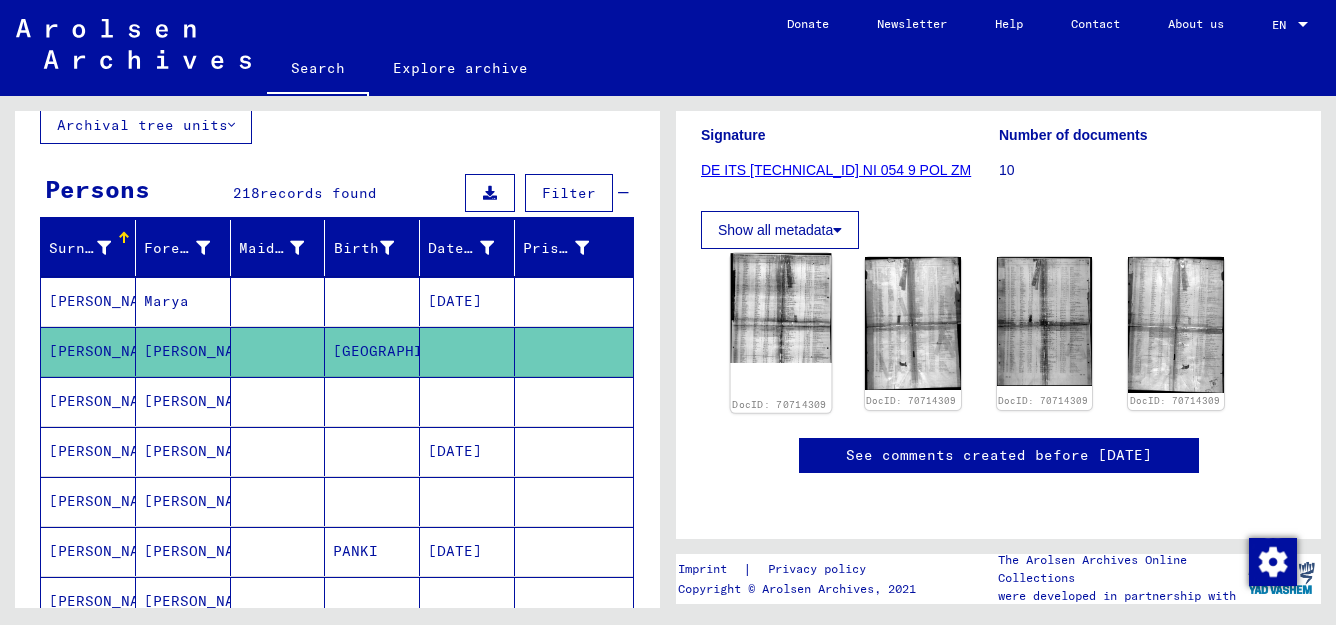 click 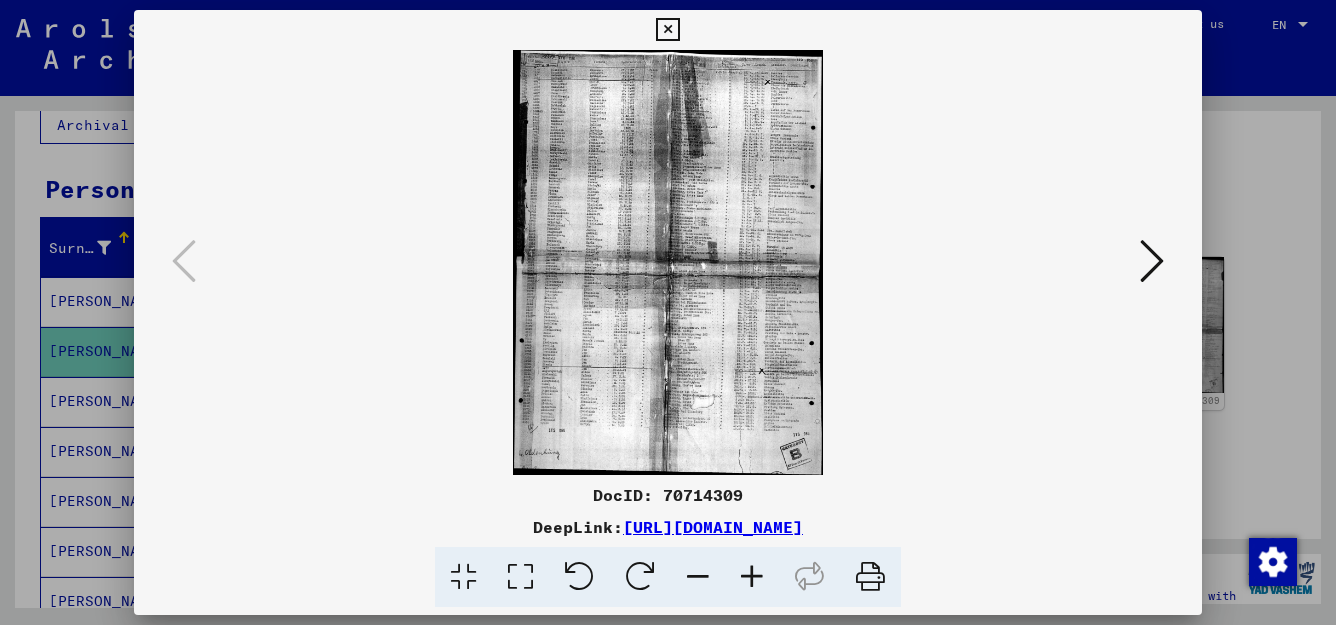 click at bounding box center [520, 577] 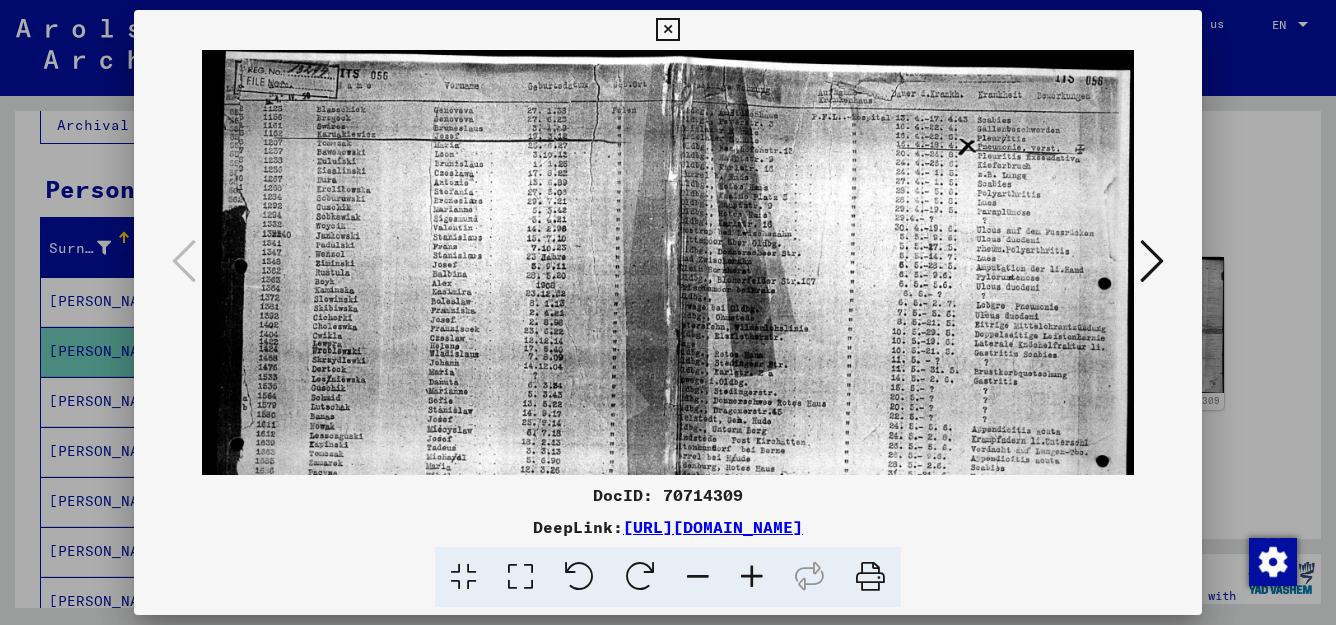 click at bounding box center (667, 30) 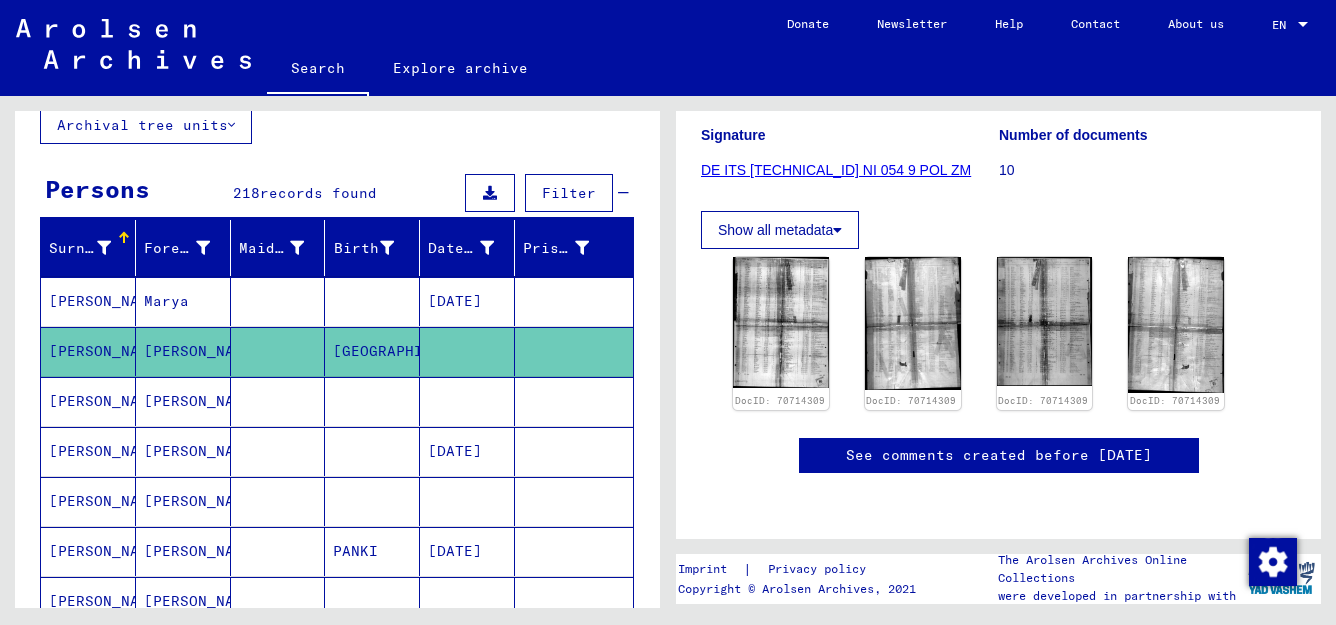 click at bounding box center [372, 451] 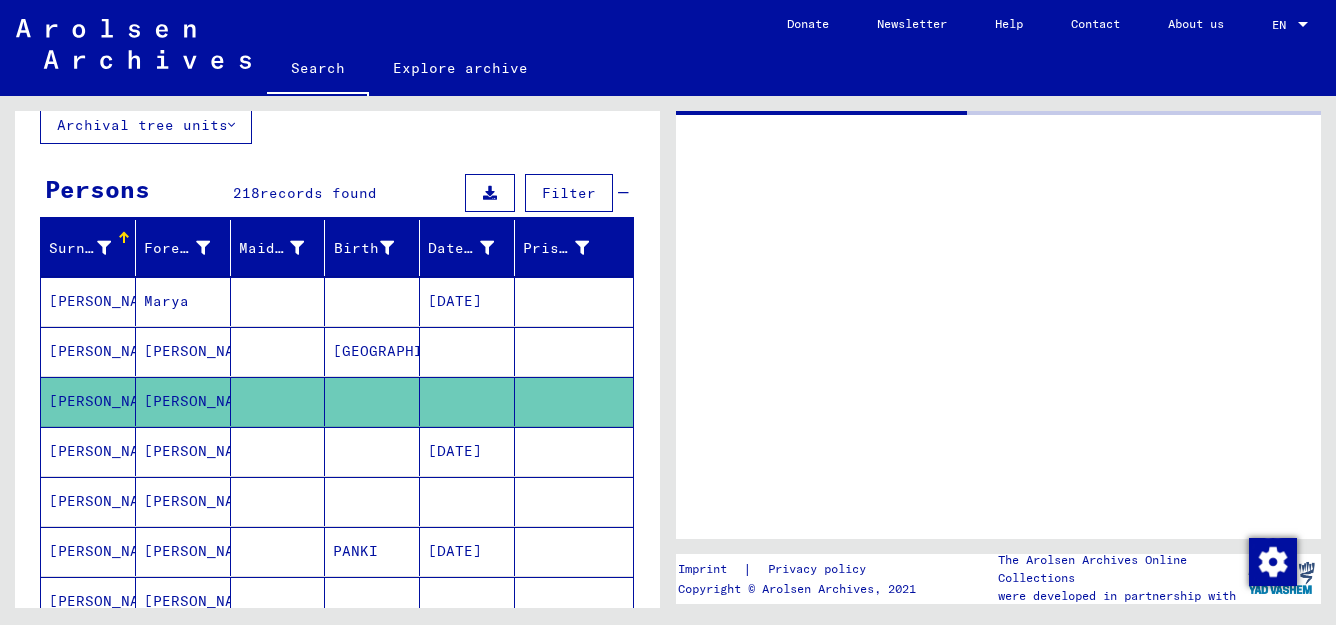 scroll, scrollTop: 0, scrollLeft: 0, axis: both 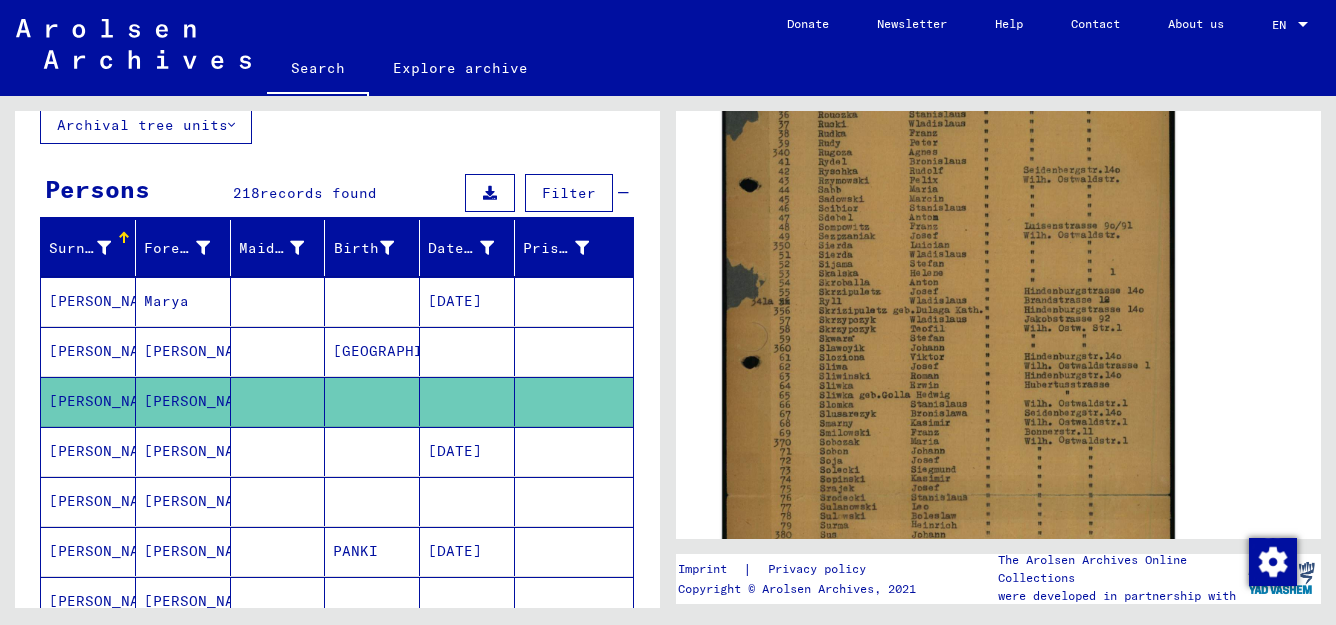 click 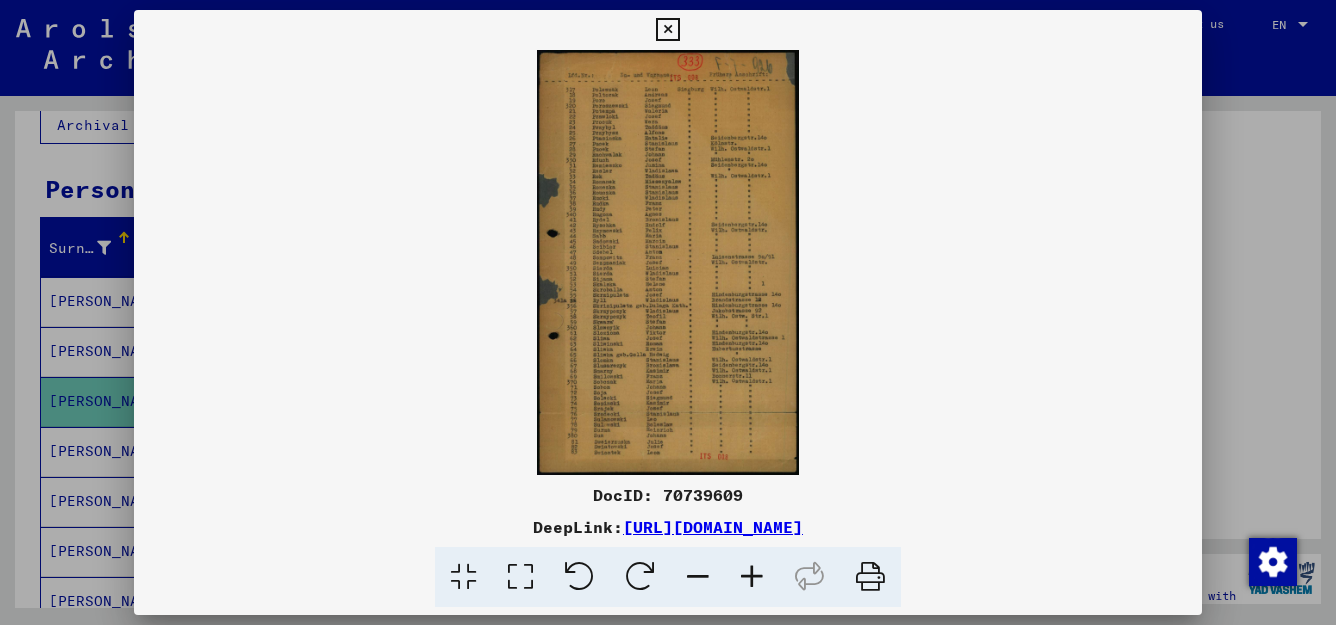 click at bounding box center [520, 577] 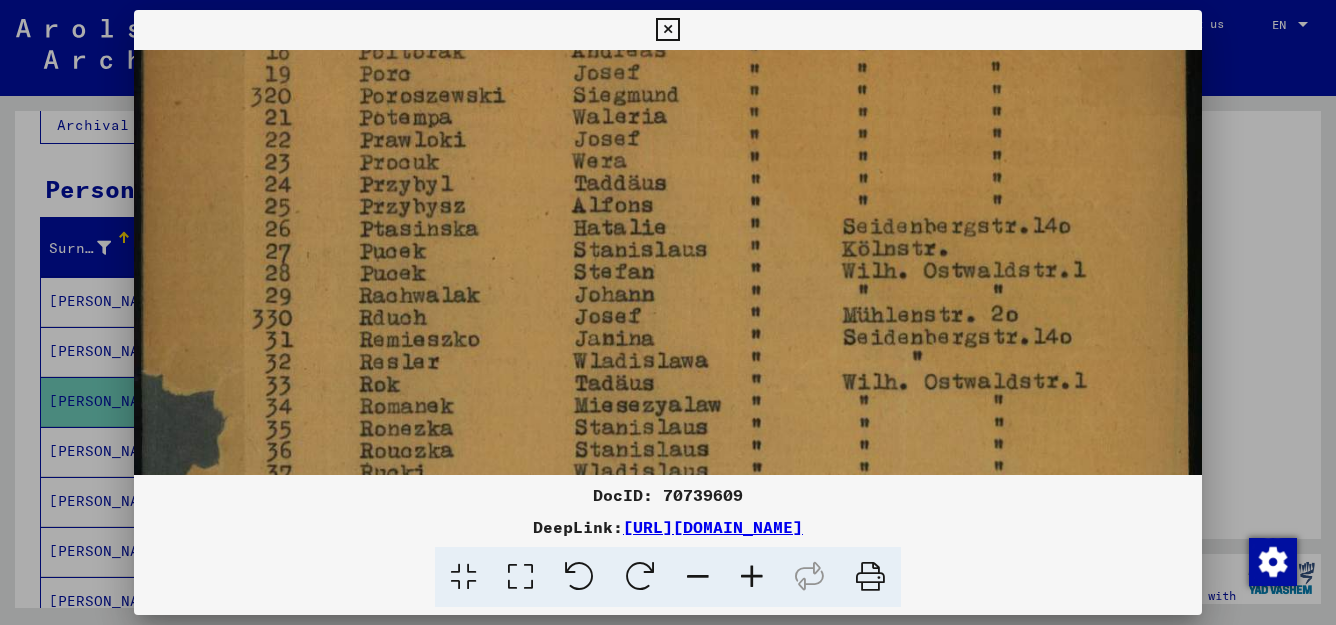 drag, startPoint x: 659, startPoint y: 357, endPoint x: 643, endPoint y: 174, distance: 183.69812 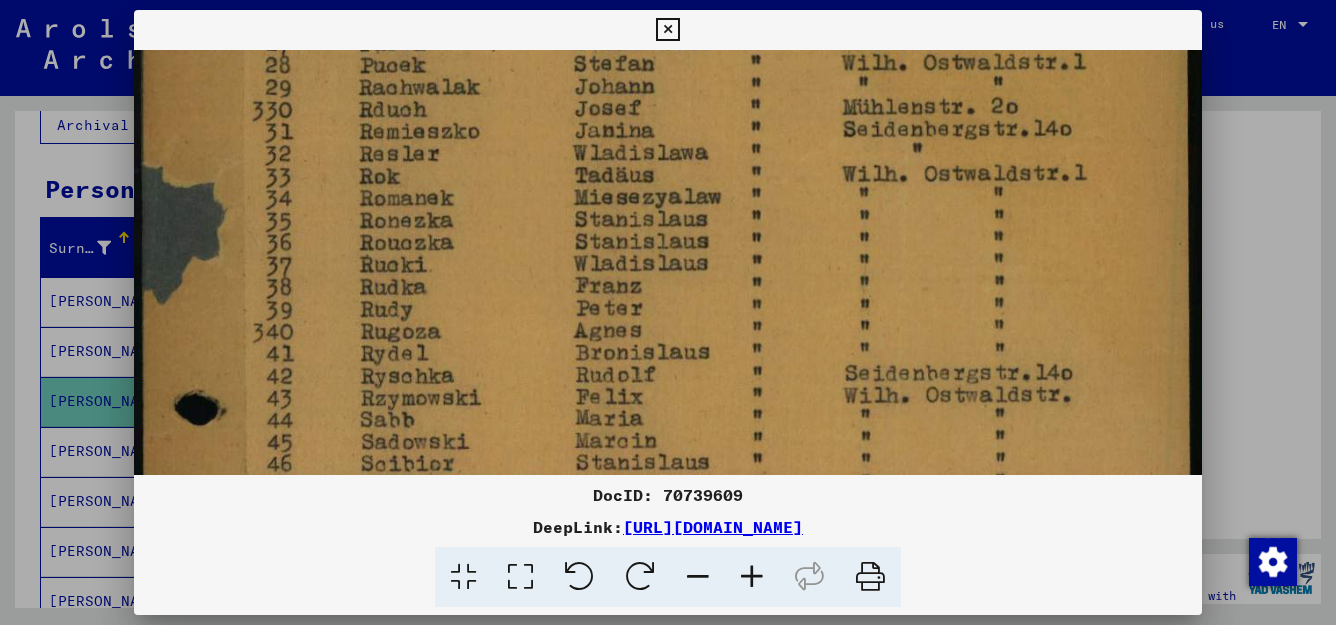 scroll, scrollTop: 401, scrollLeft: 0, axis: vertical 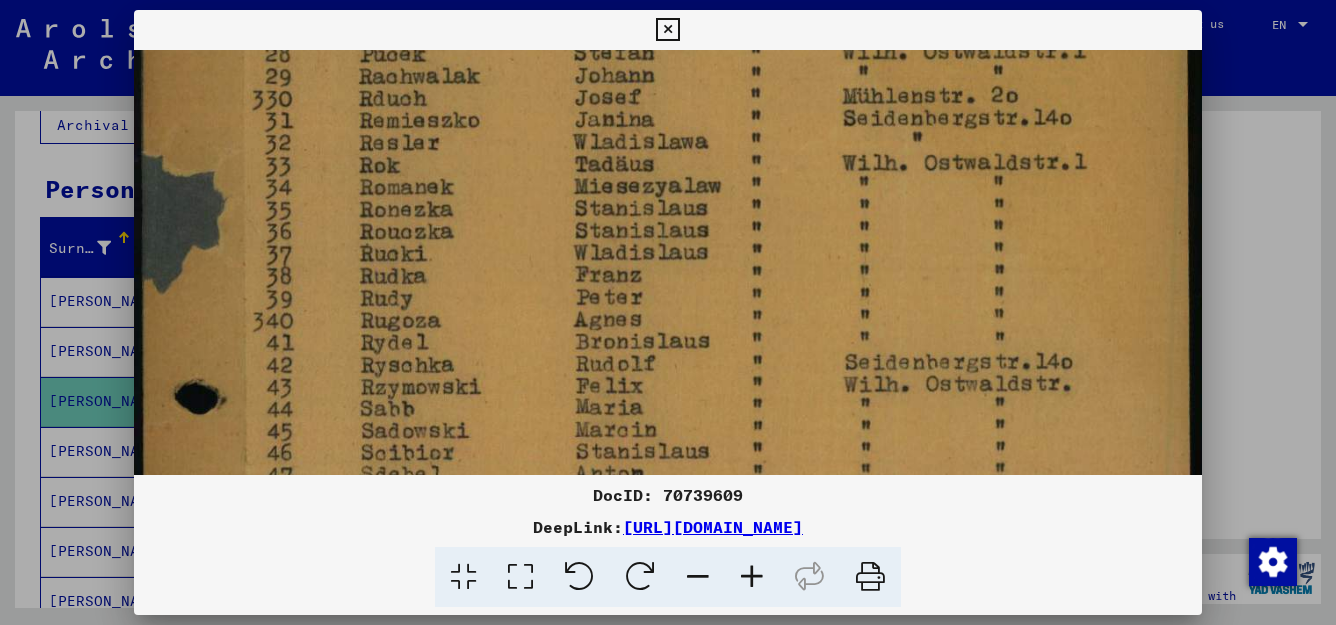 drag, startPoint x: 610, startPoint y: 415, endPoint x: 598, endPoint y: 197, distance: 218.33003 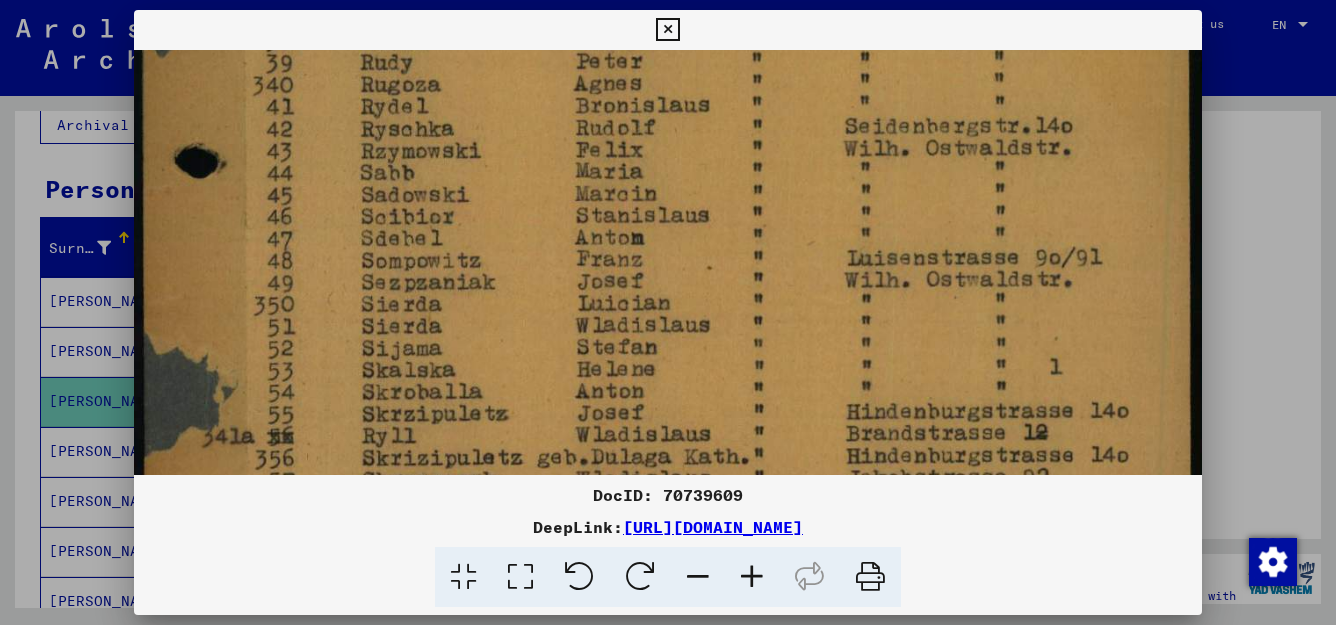 drag, startPoint x: 446, startPoint y: 333, endPoint x: 450, endPoint y: 96, distance: 237.03375 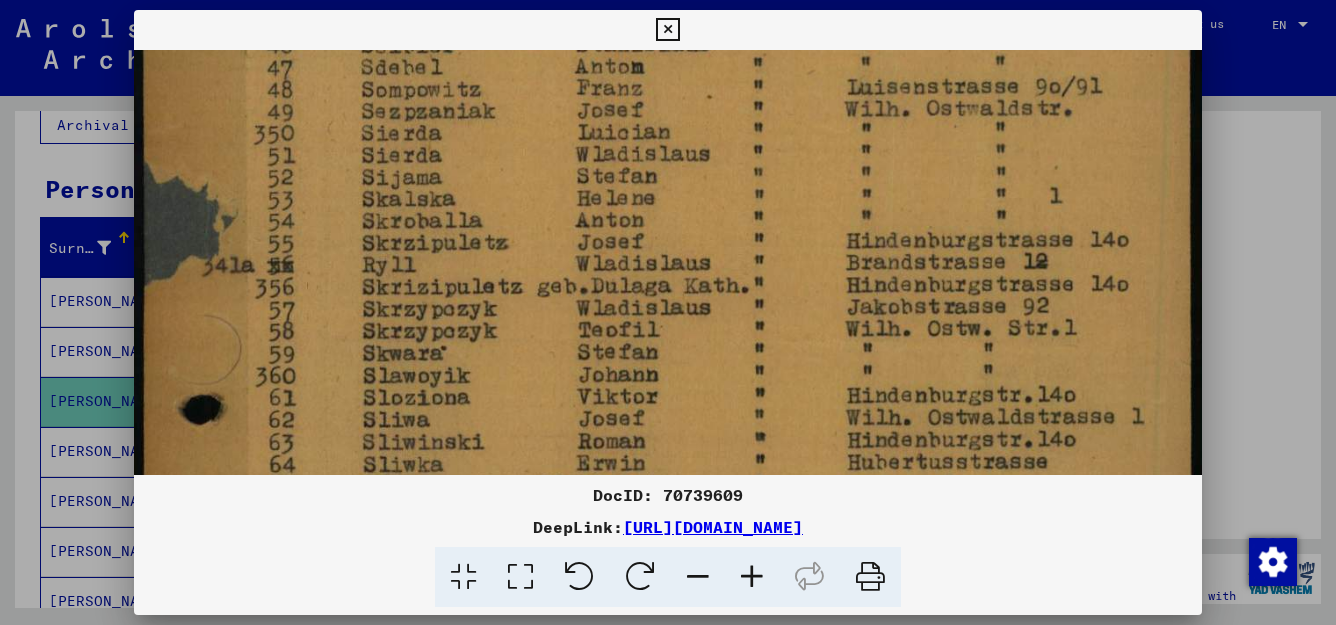 scroll, scrollTop: 810, scrollLeft: 0, axis: vertical 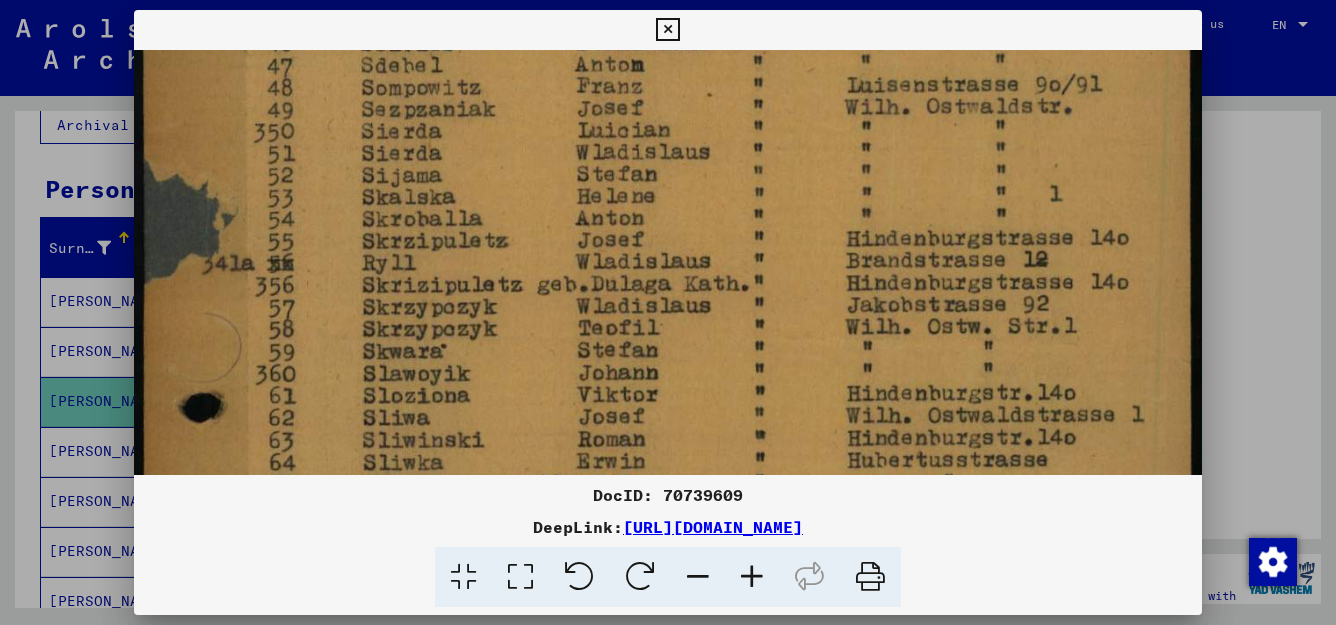 drag, startPoint x: 466, startPoint y: 364, endPoint x: 446, endPoint y: 192, distance: 173.15889 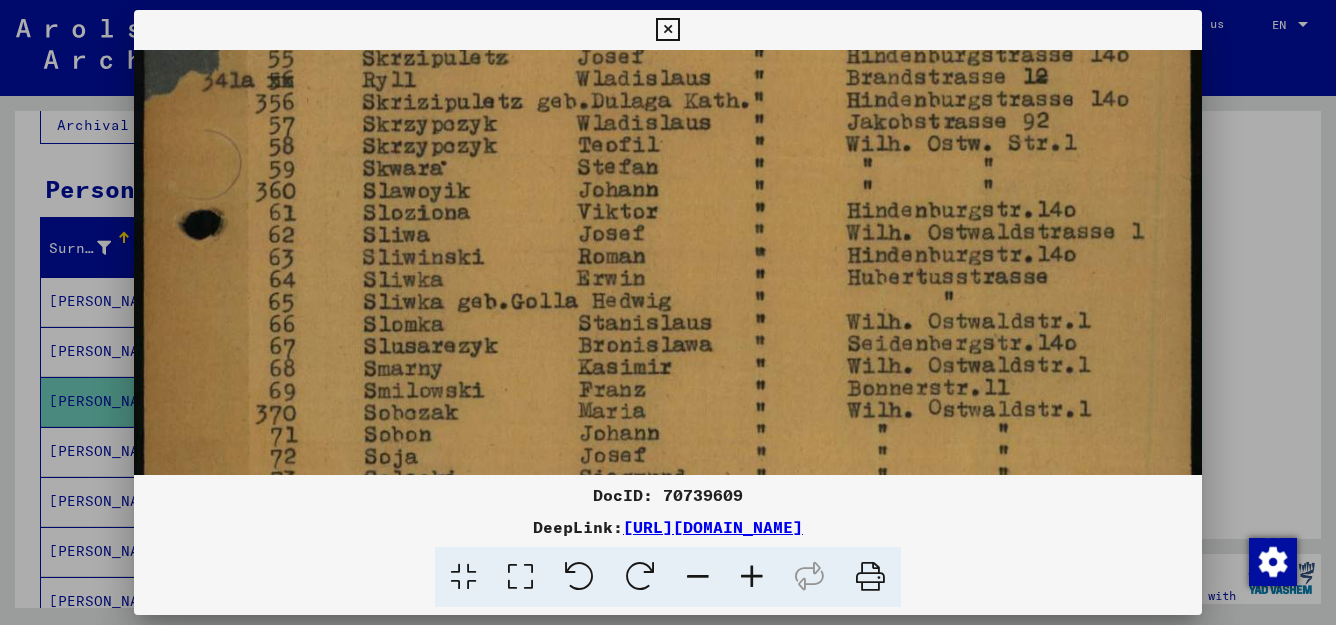scroll, scrollTop: 996, scrollLeft: 0, axis: vertical 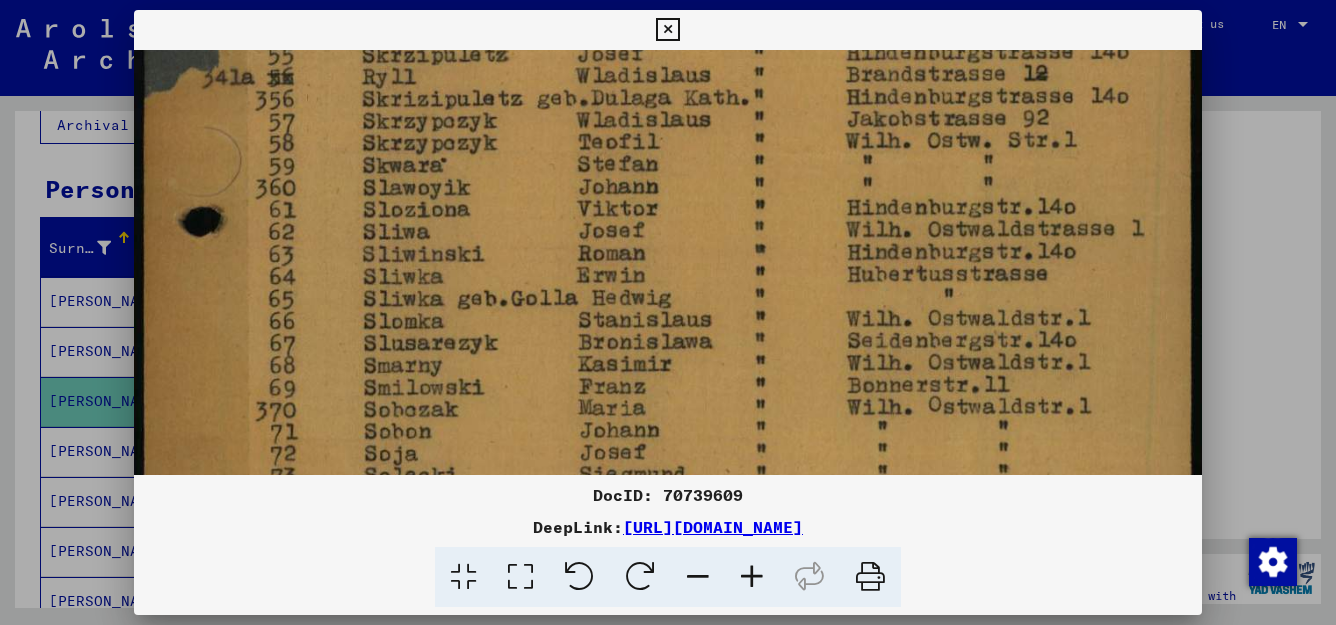 drag, startPoint x: 470, startPoint y: 333, endPoint x: 449, endPoint y: 147, distance: 187.18173 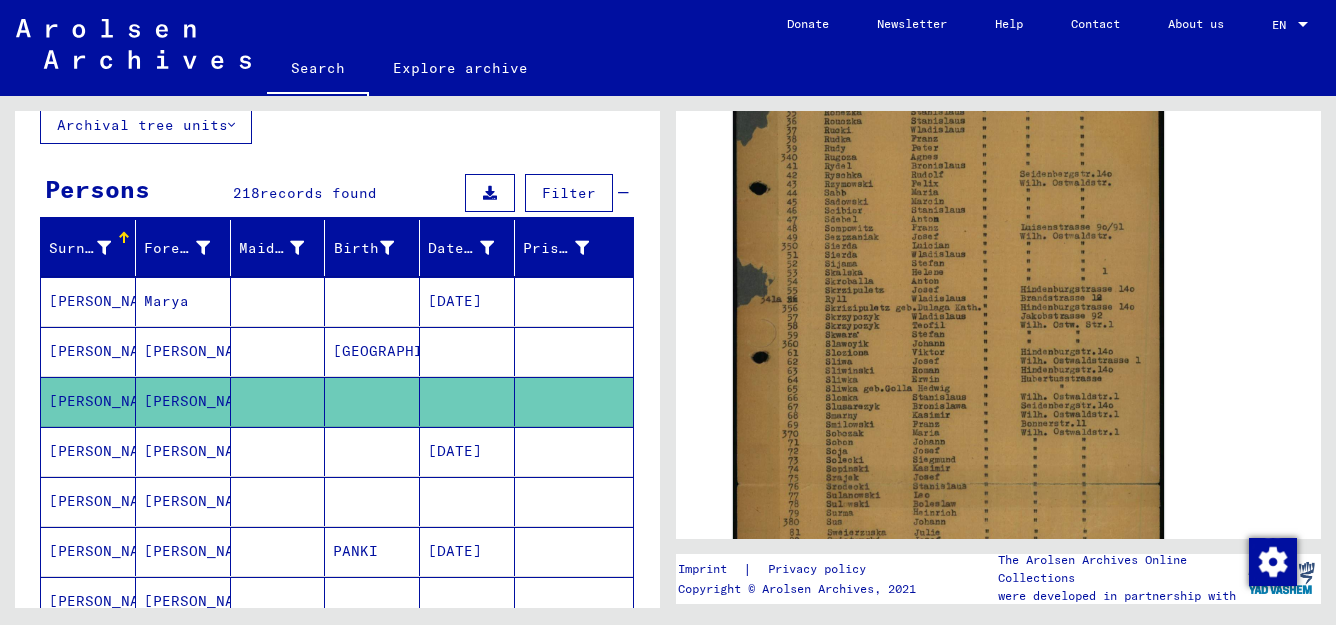 click at bounding box center (467, 551) 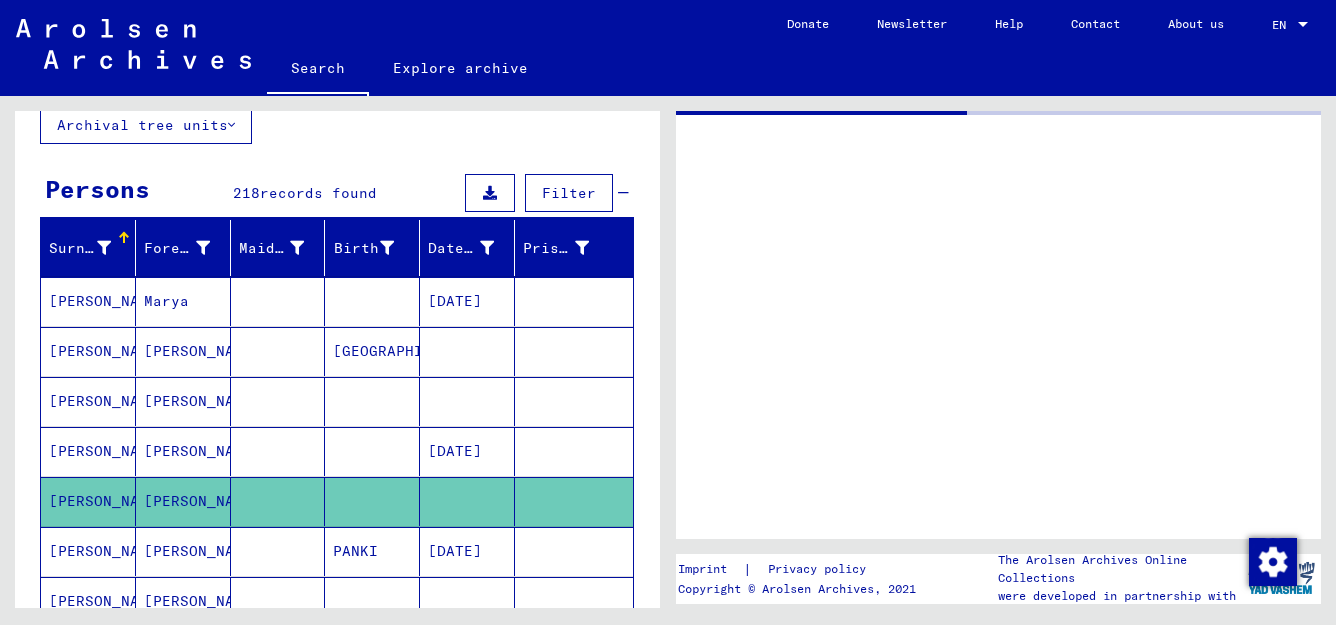 scroll, scrollTop: 0, scrollLeft: 0, axis: both 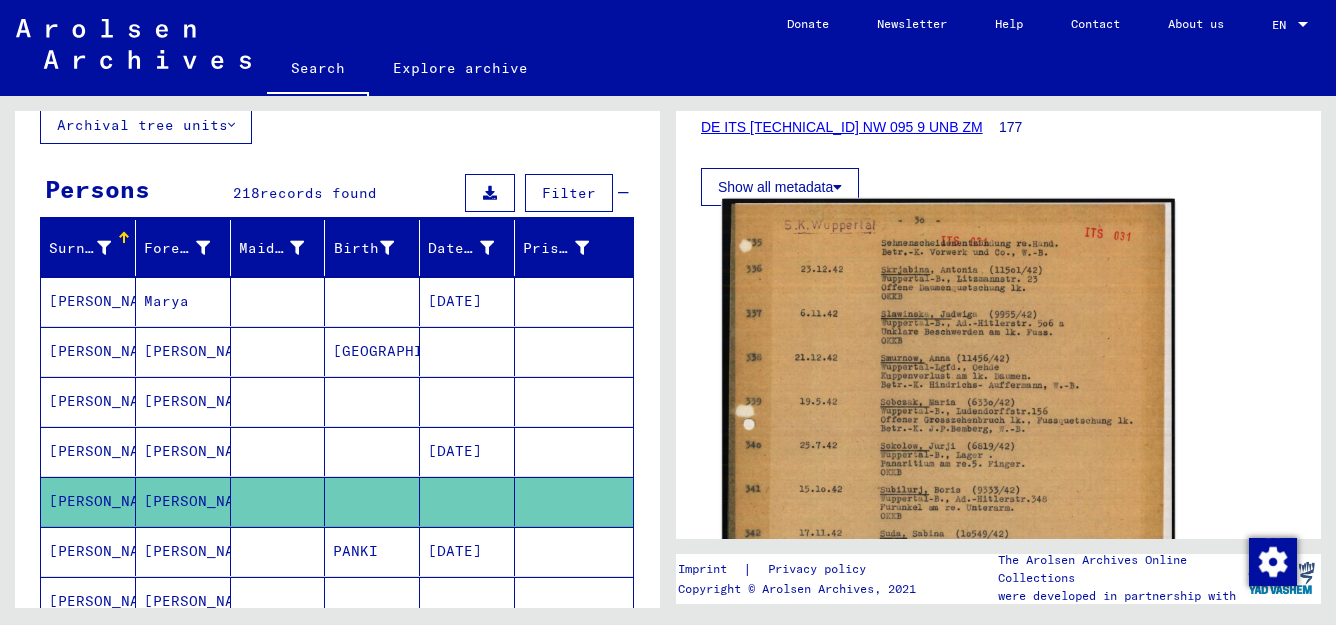 click 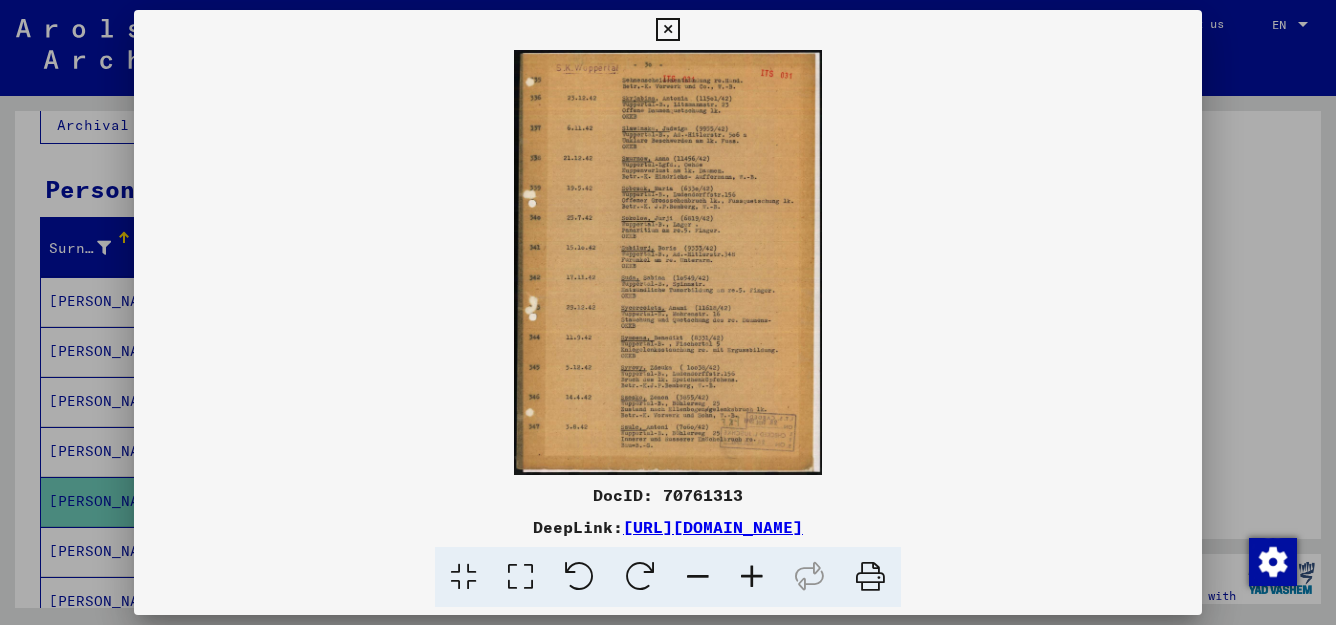 click at bounding box center [520, 577] 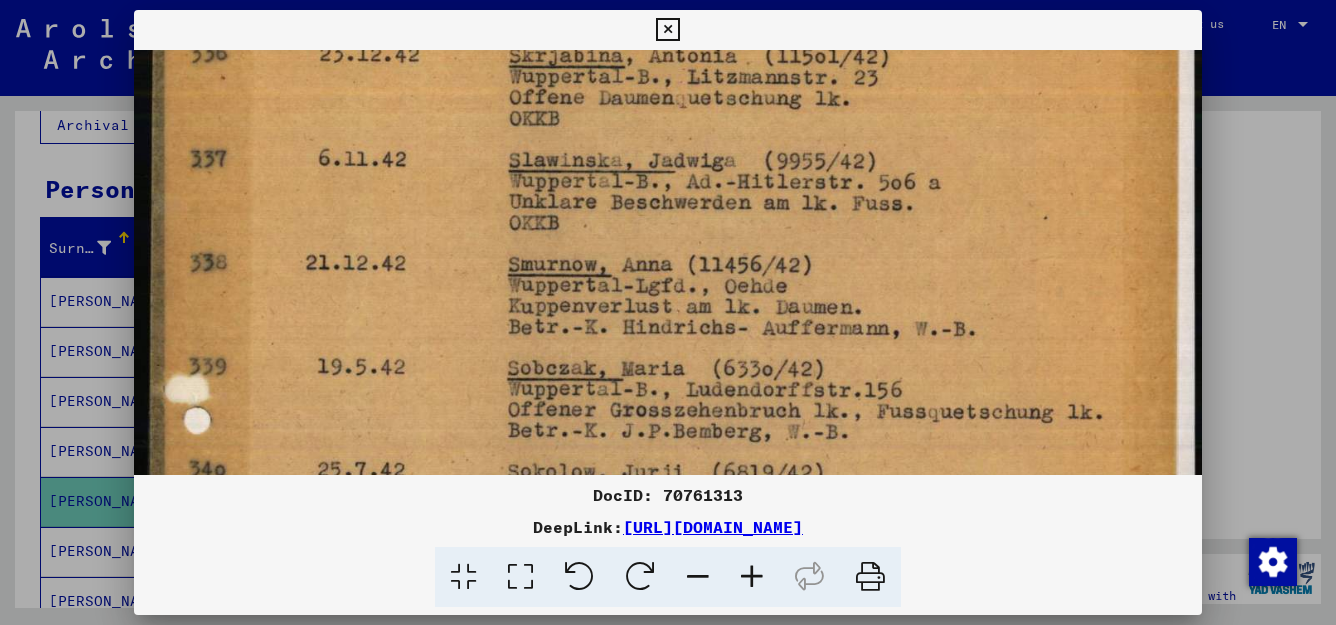 scroll, scrollTop: 168, scrollLeft: 0, axis: vertical 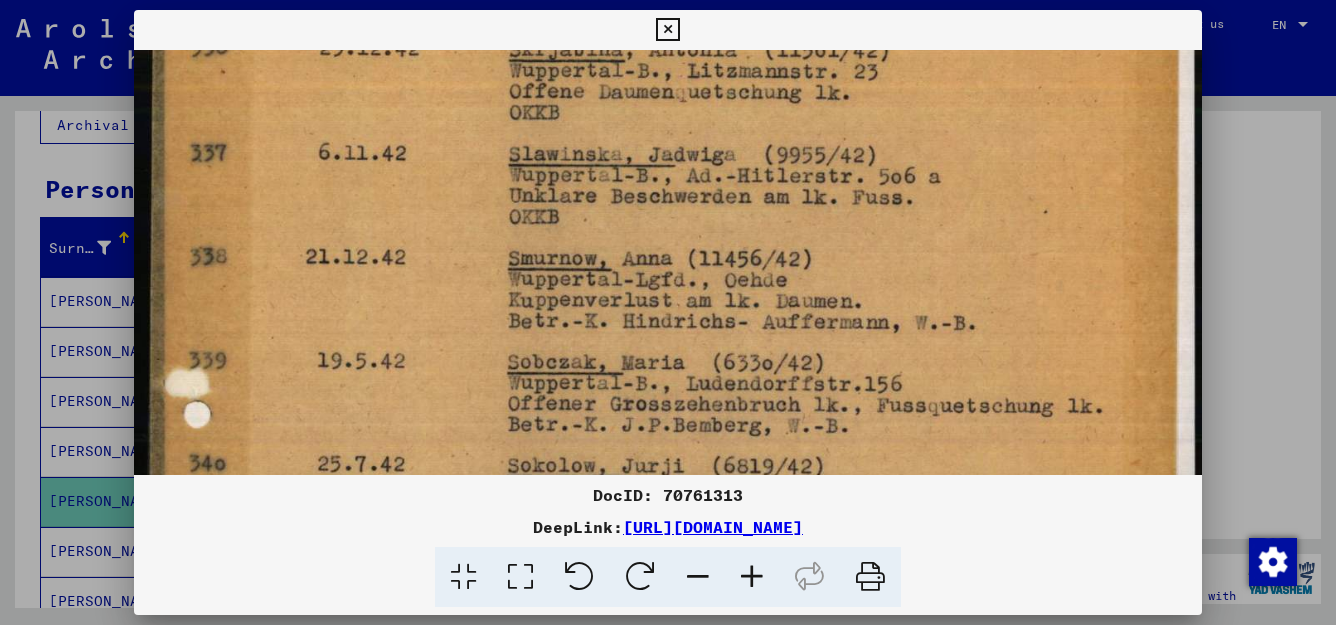 drag, startPoint x: 975, startPoint y: 390, endPoint x: 956, endPoint y: 222, distance: 169.07098 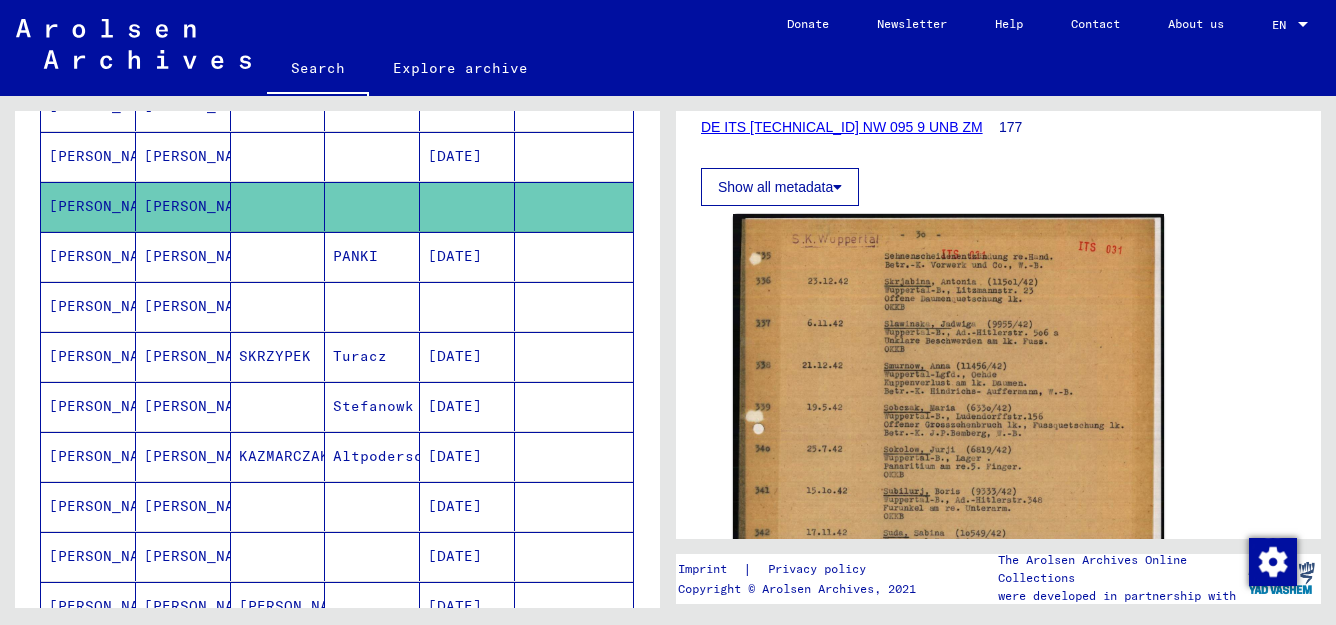 scroll, scrollTop: 448, scrollLeft: 0, axis: vertical 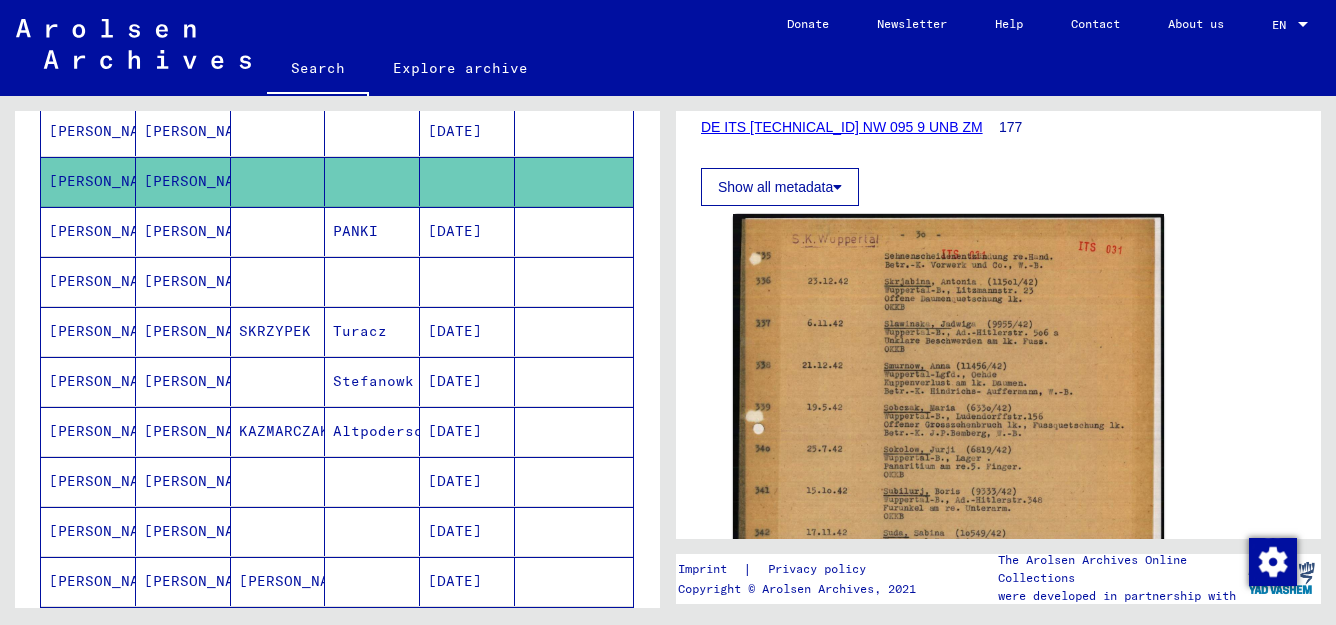 click at bounding box center (467, 331) 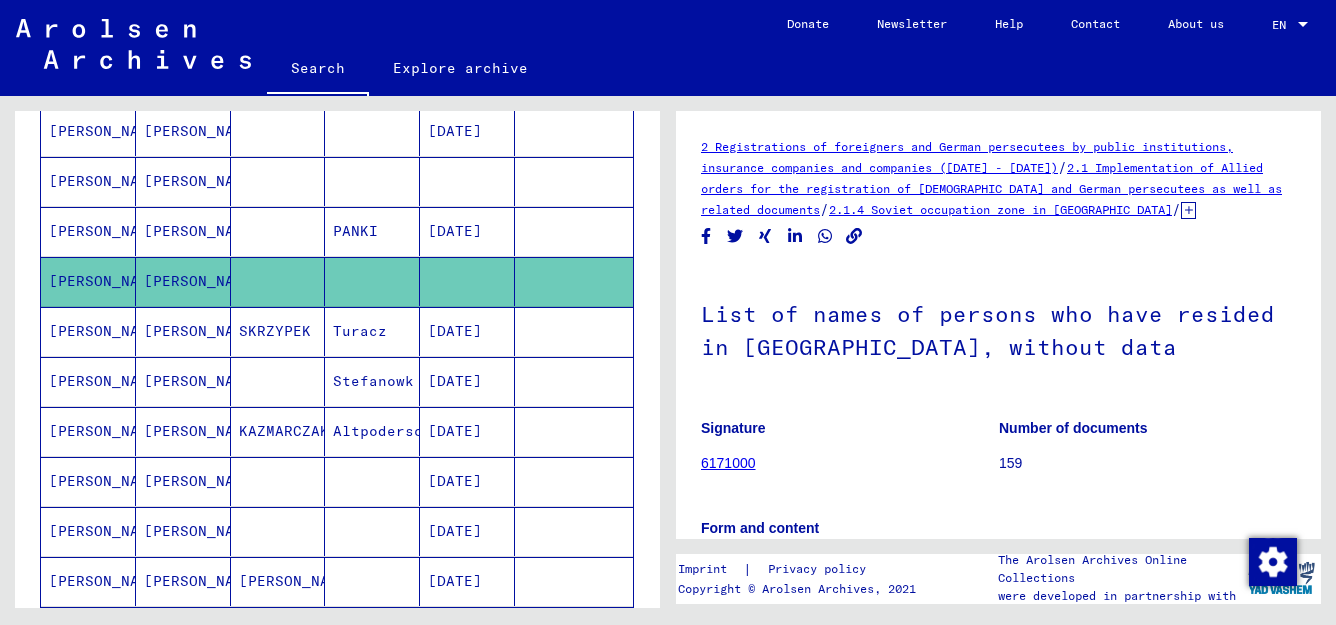 scroll, scrollTop: 0, scrollLeft: 0, axis: both 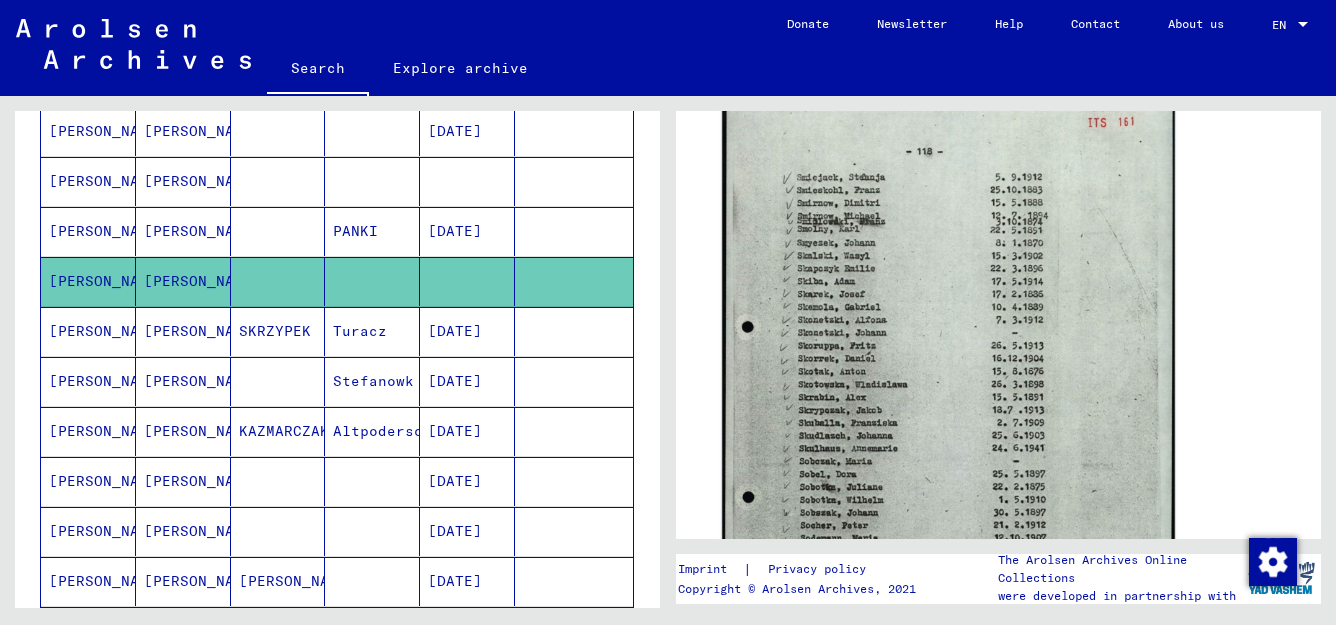 click 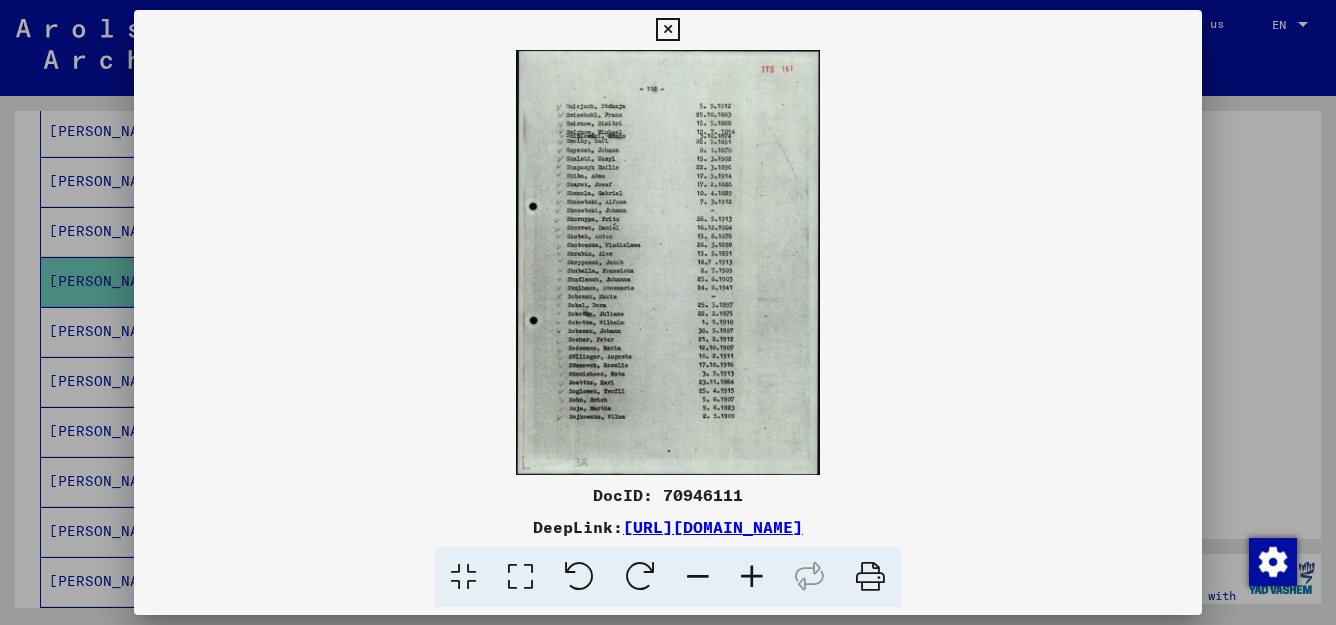 click at bounding box center (520, 577) 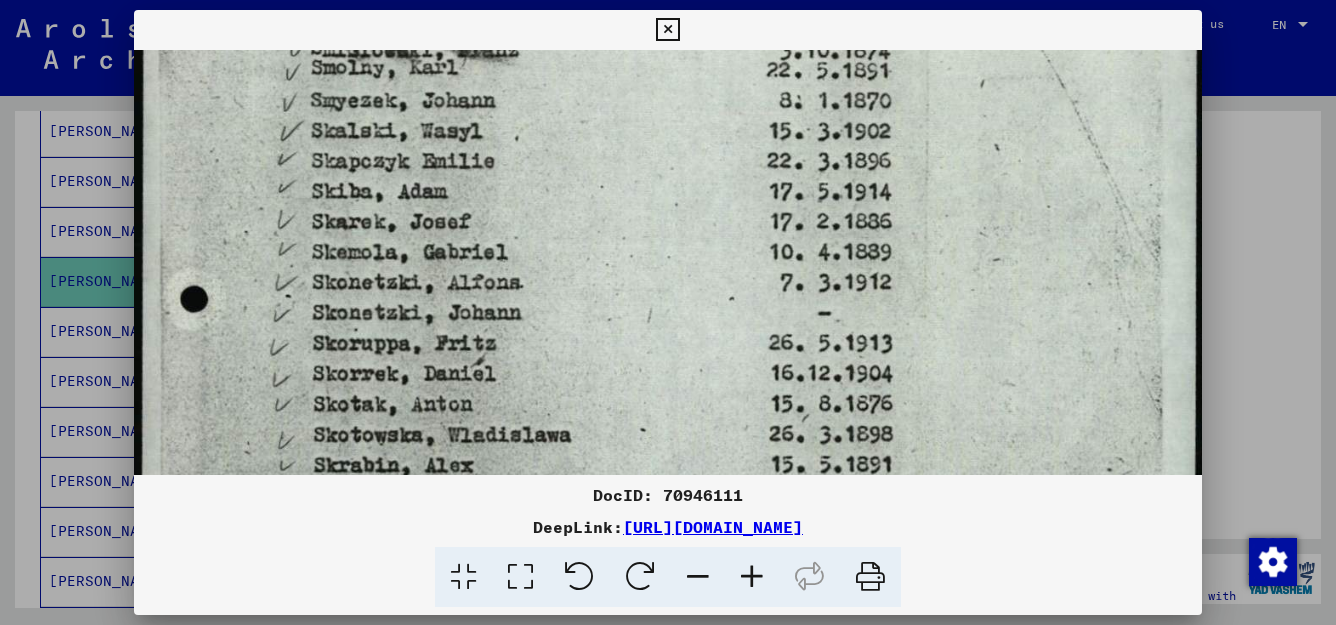 scroll, scrollTop: 307, scrollLeft: 0, axis: vertical 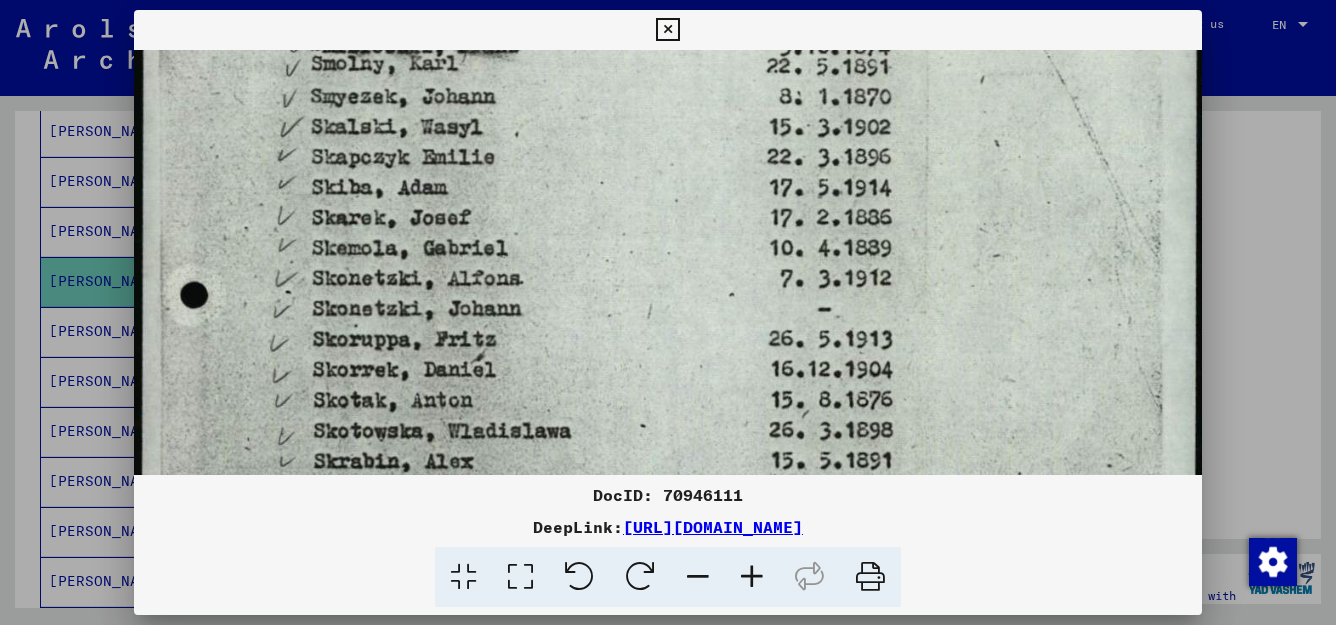 drag, startPoint x: 647, startPoint y: 419, endPoint x: 620, endPoint y: 112, distance: 308.185 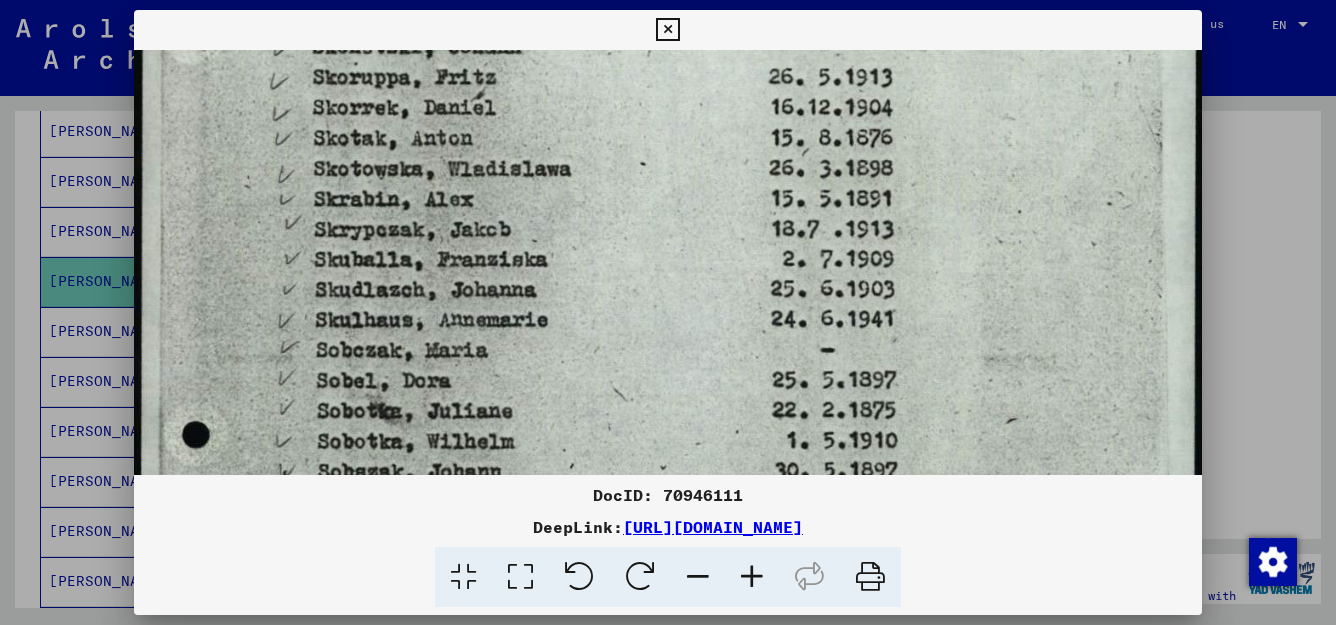 drag, startPoint x: 591, startPoint y: 338, endPoint x: 559, endPoint y: 75, distance: 264.9396 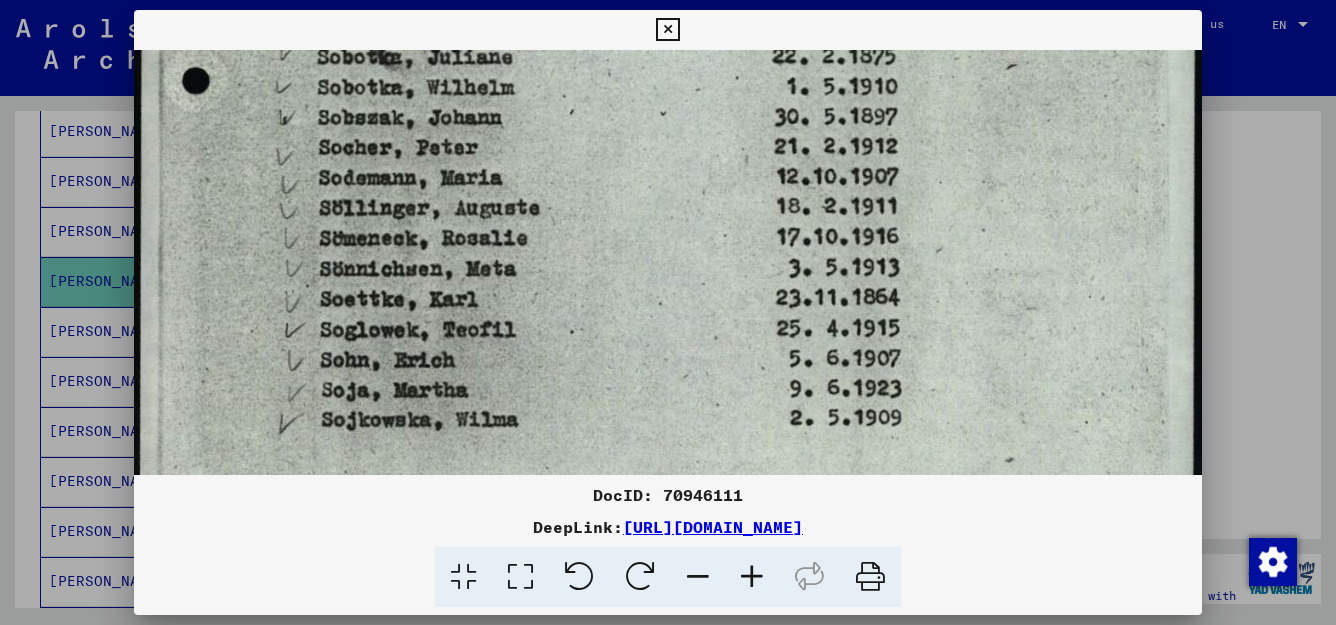 scroll, scrollTop: 932, scrollLeft: 0, axis: vertical 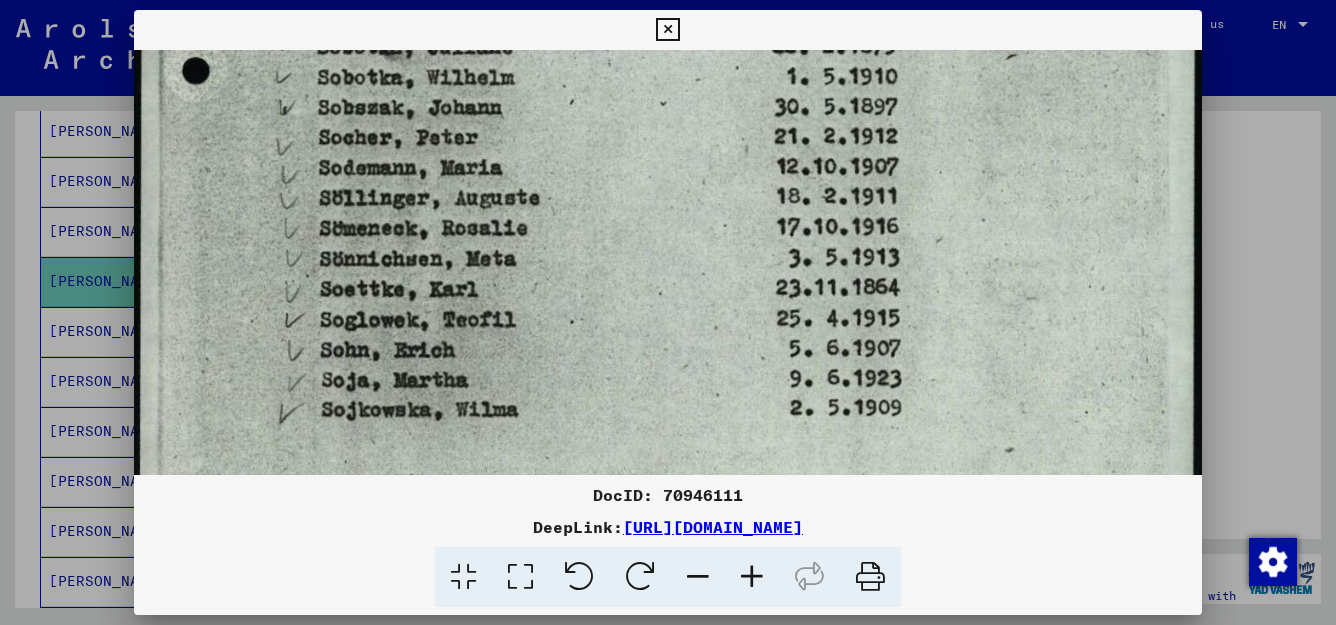 drag, startPoint x: 608, startPoint y: 372, endPoint x: 577, endPoint y: 10, distance: 363.32492 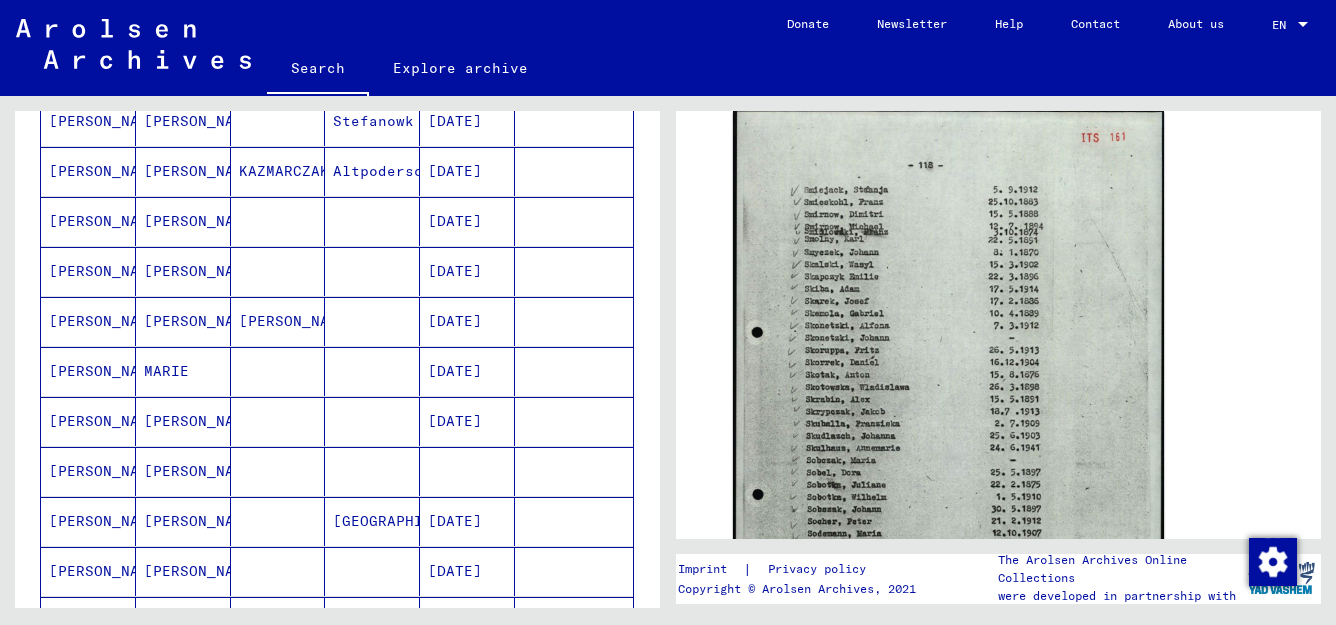 scroll, scrollTop: 718, scrollLeft: 0, axis: vertical 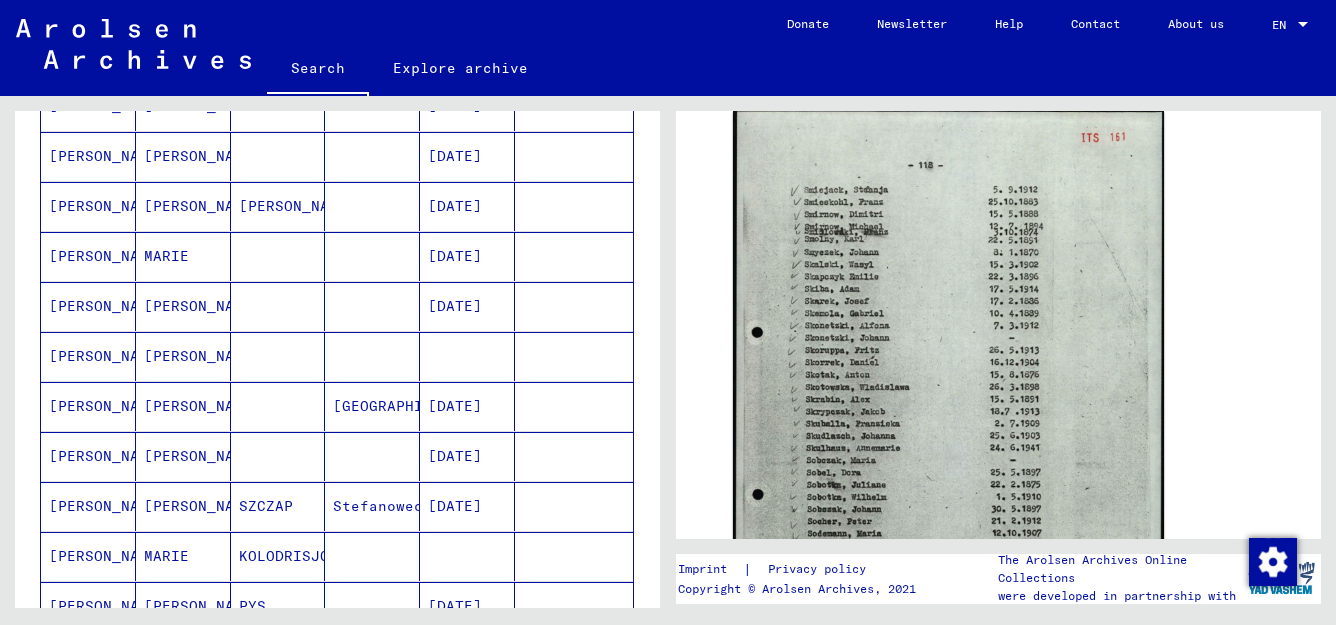 click at bounding box center (467, 406) 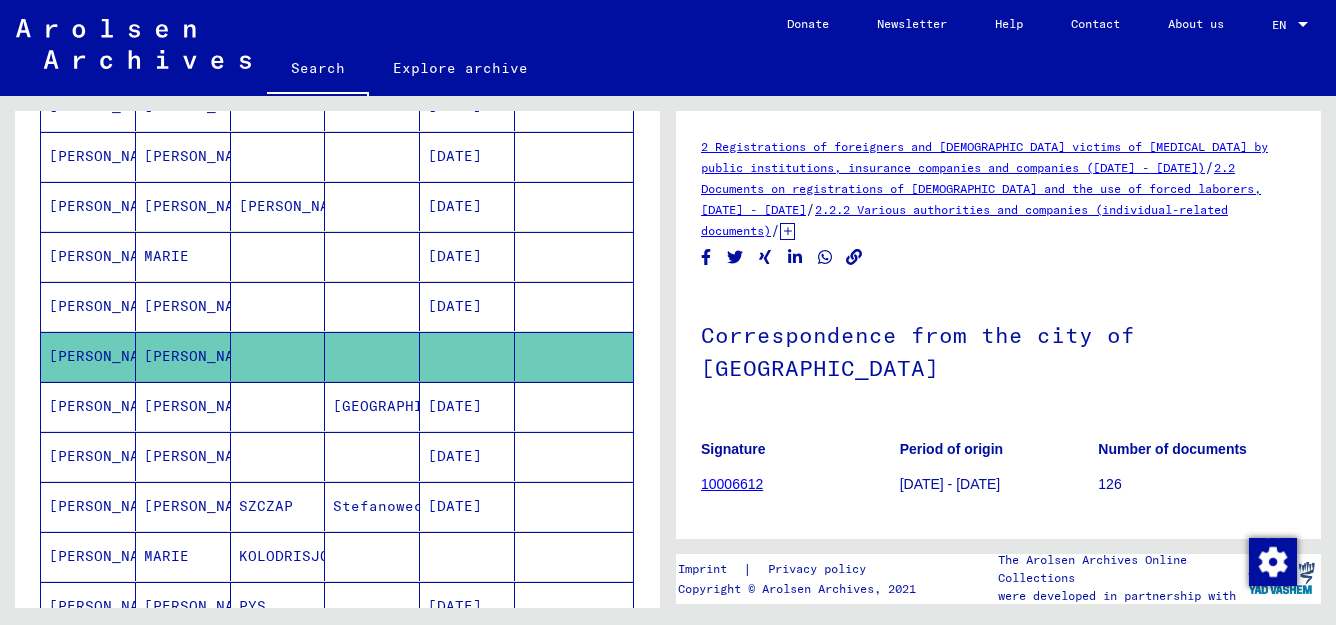 scroll, scrollTop: 0, scrollLeft: 0, axis: both 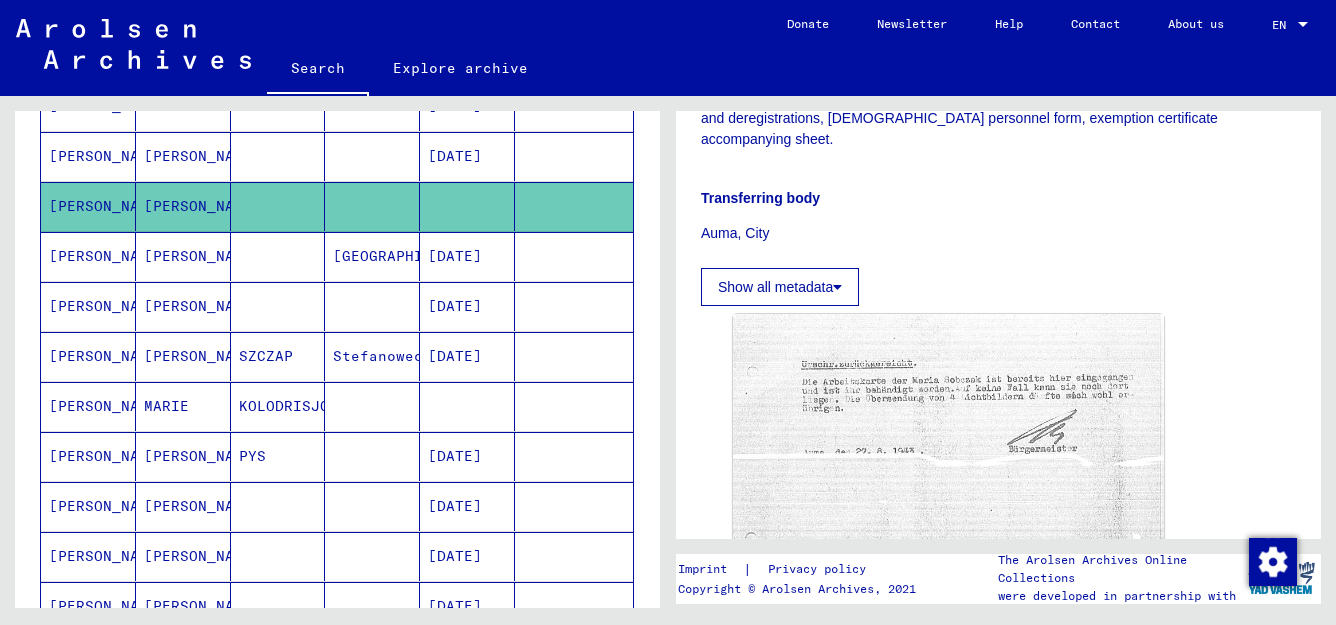 click on "[DATE]" at bounding box center (467, 356) 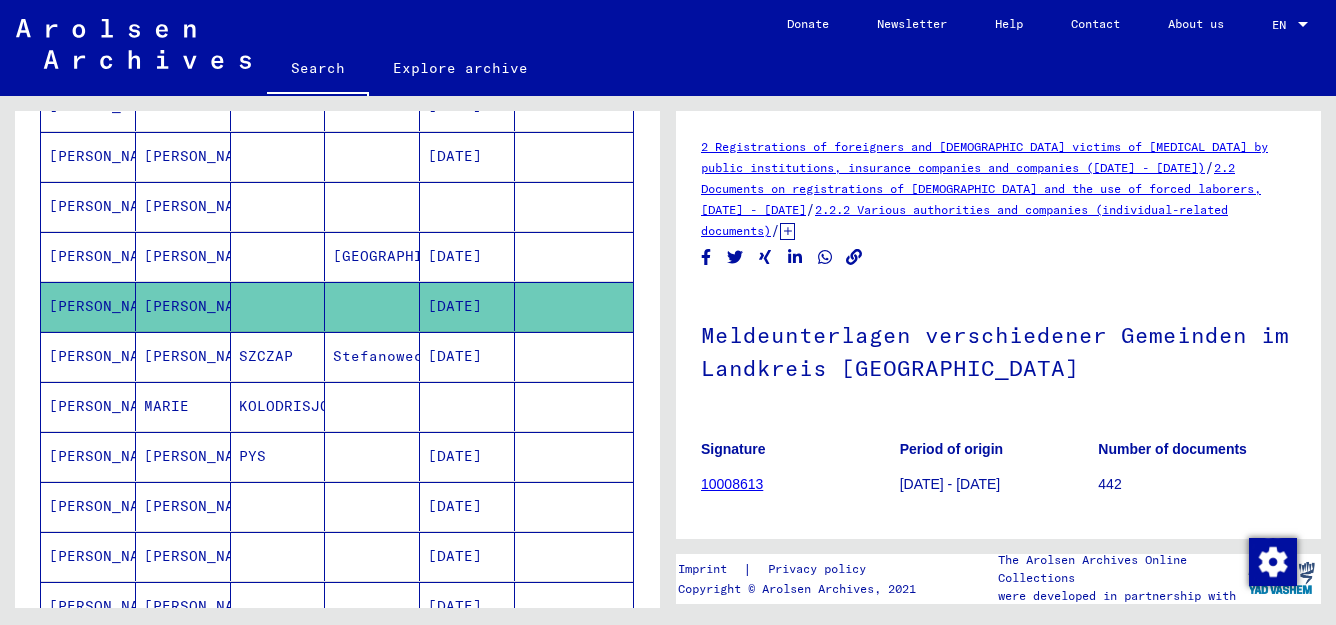 scroll, scrollTop: 0, scrollLeft: 0, axis: both 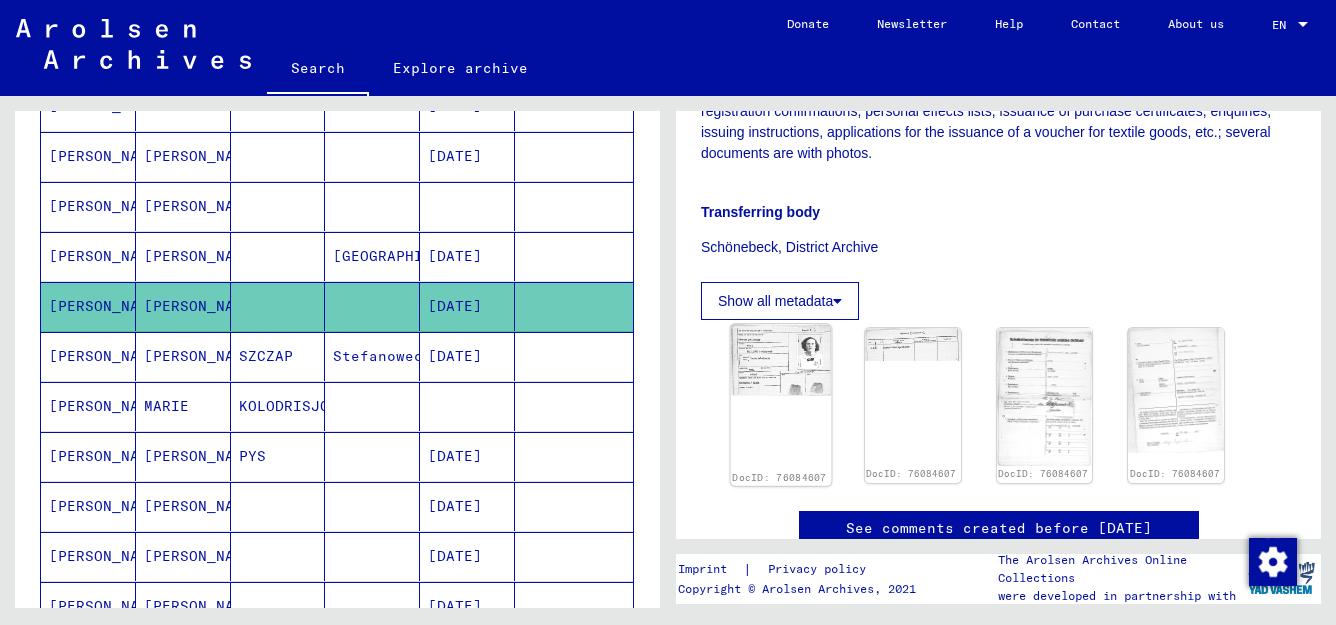 click 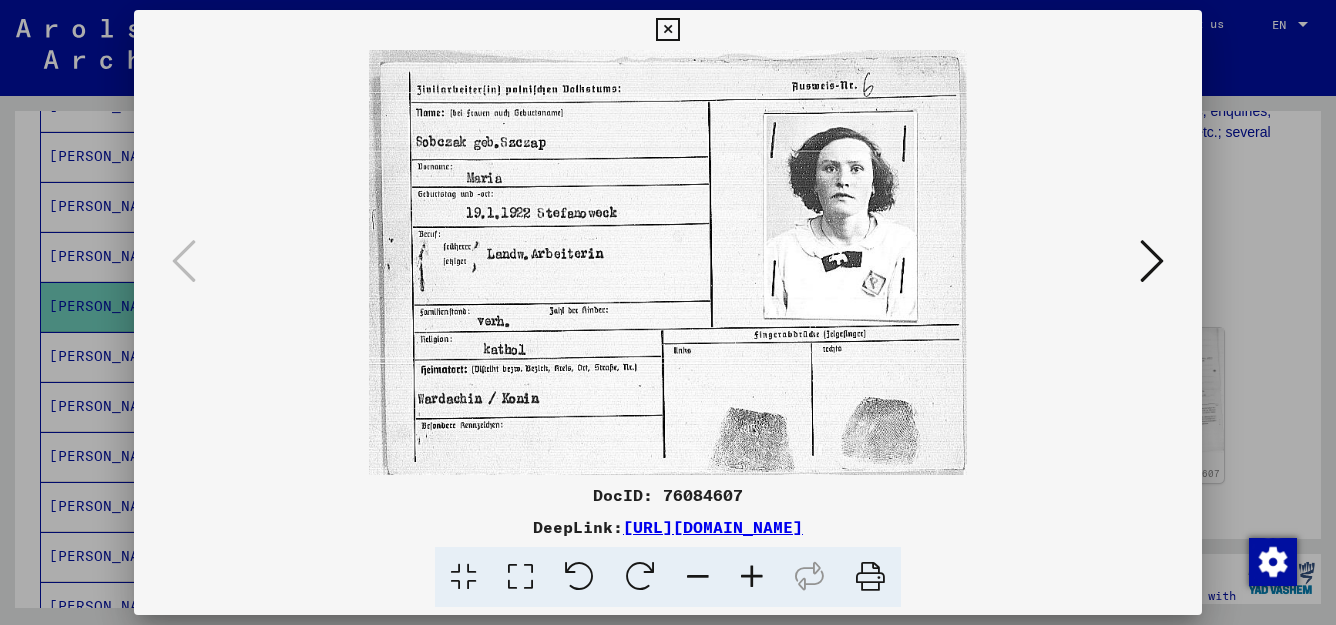 click at bounding box center (667, 30) 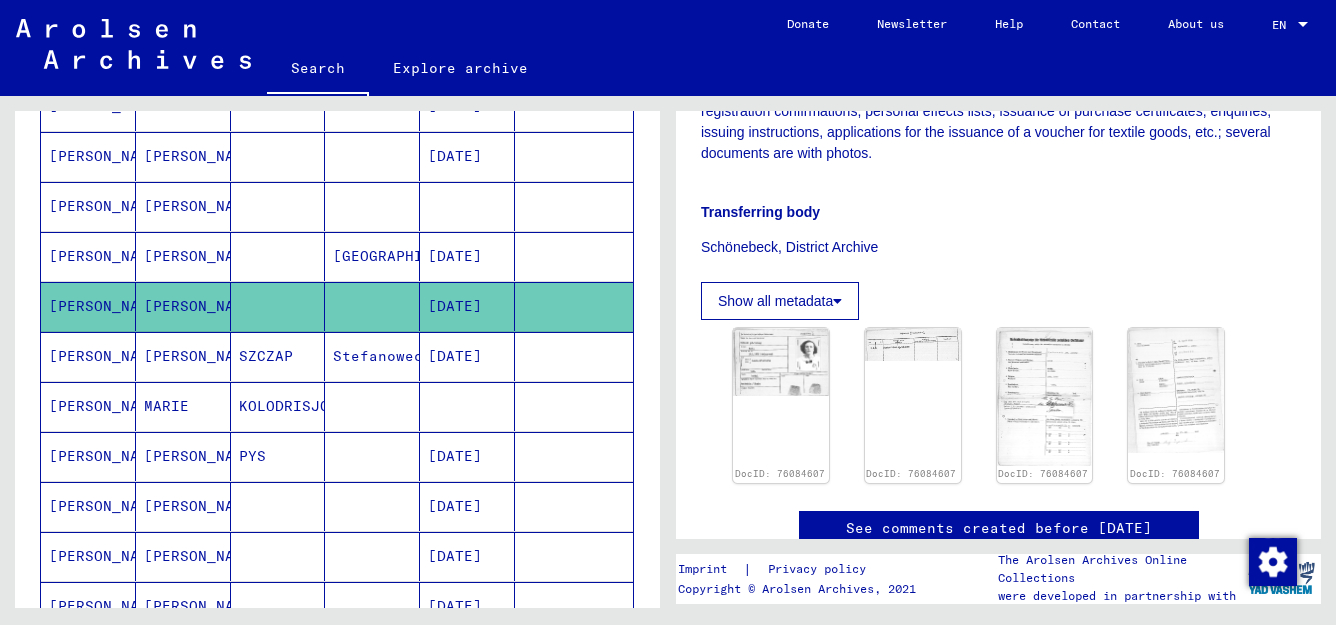 click on "[DATE]" at bounding box center [467, 506] 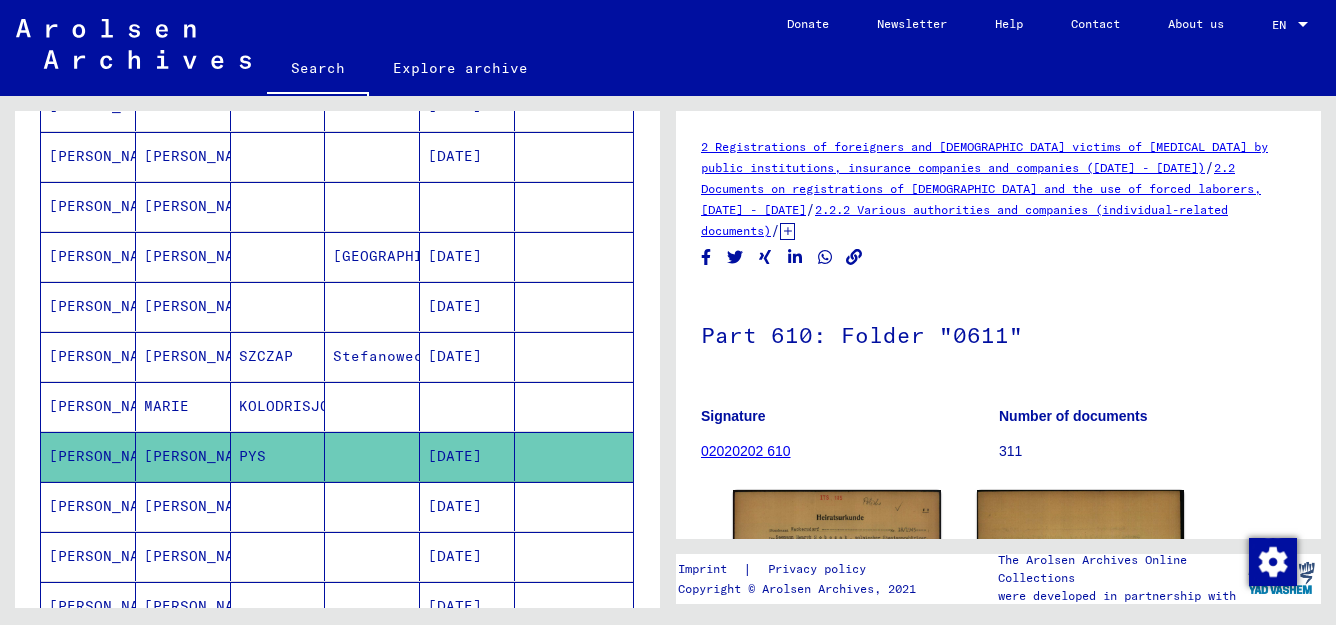 scroll, scrollTop: 0, scrollLeft: 0, axis: both 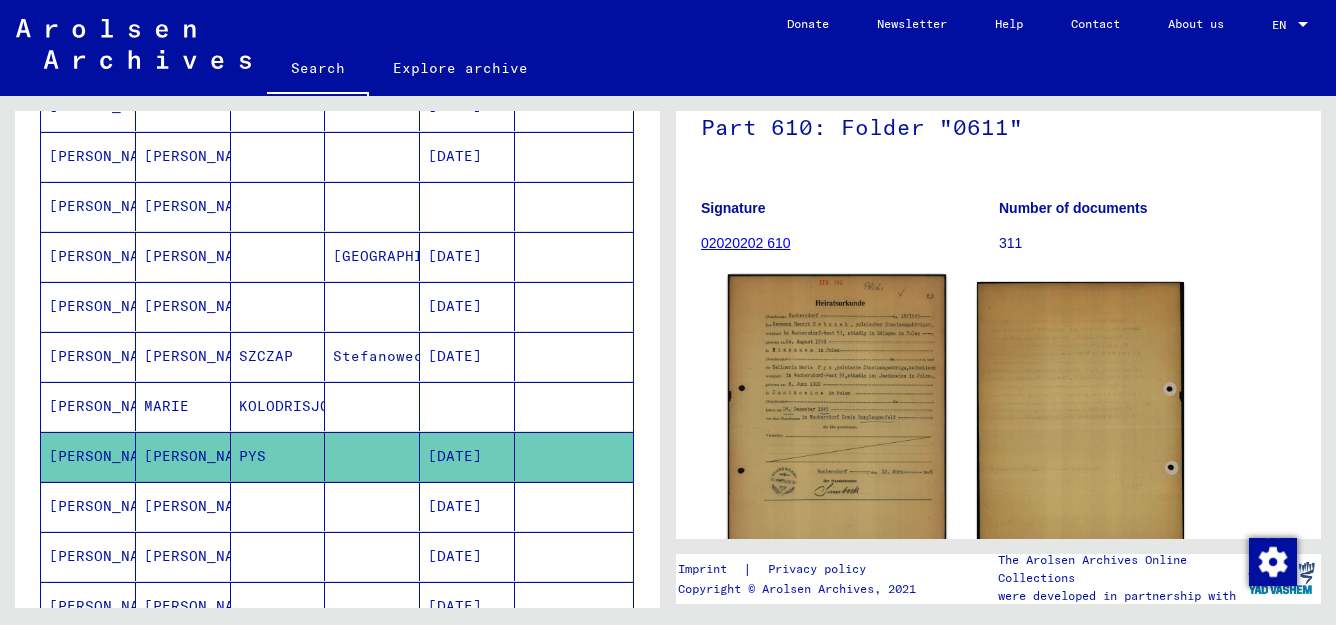 click 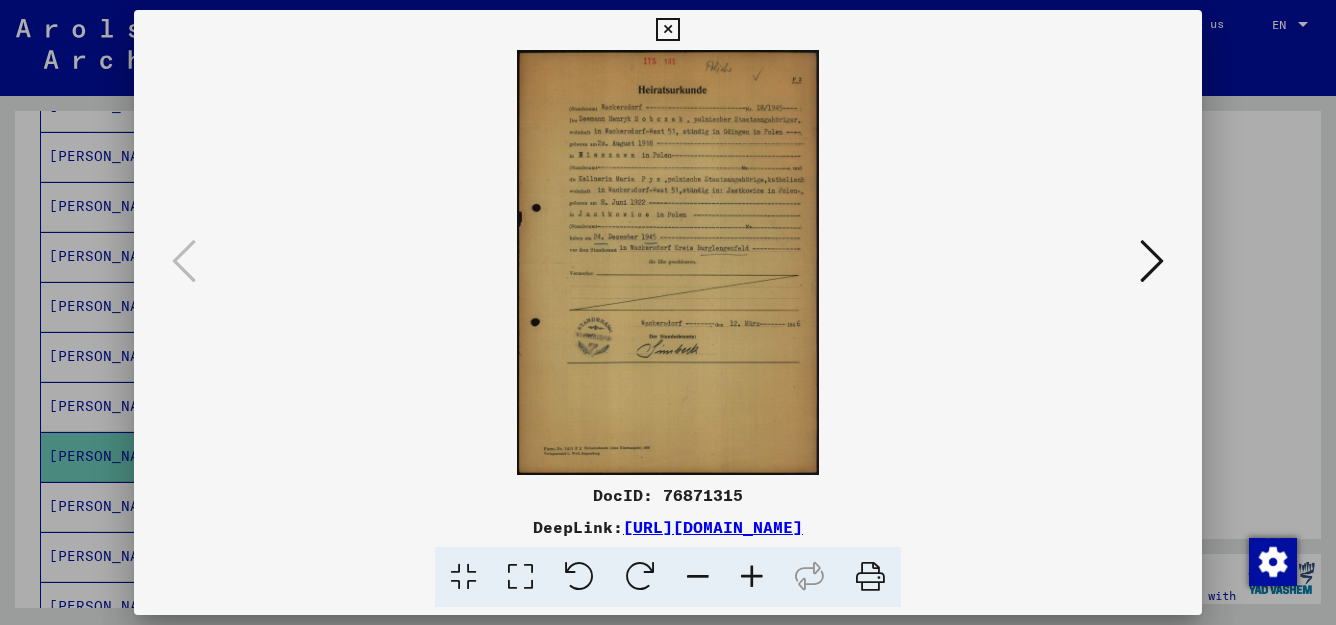 click at bounding box center [520, 577] 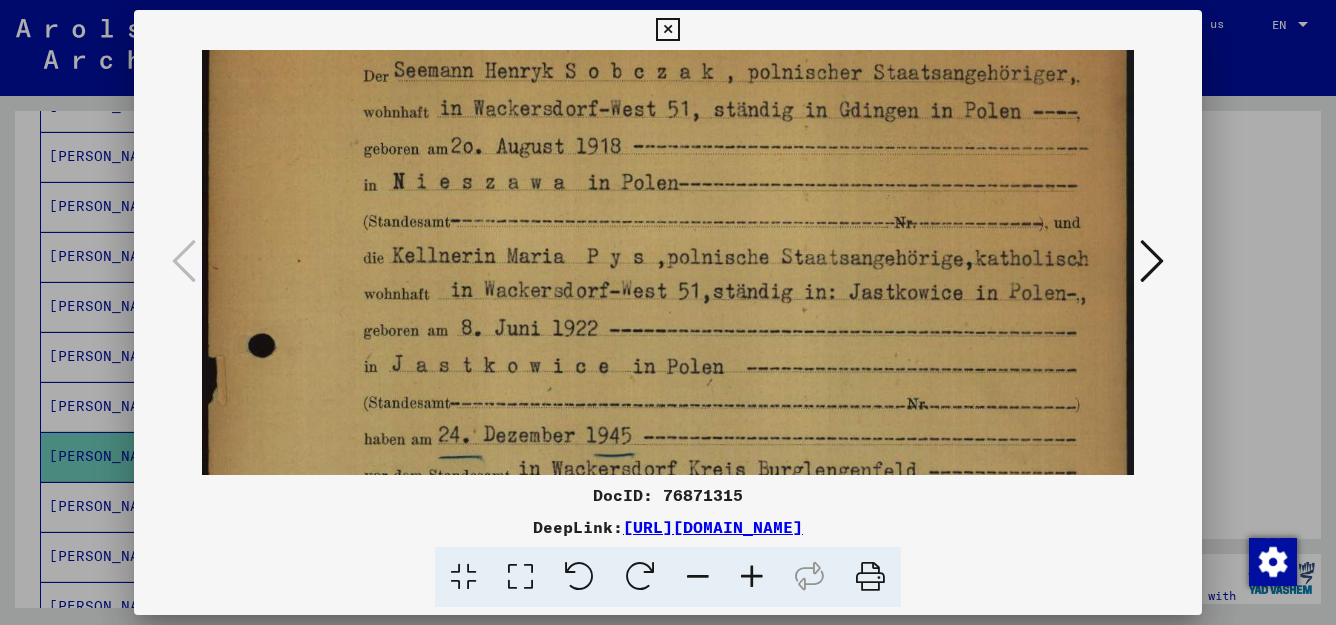 scroll, scrollTop: 195, scrollLeft: 0, axis: vertical 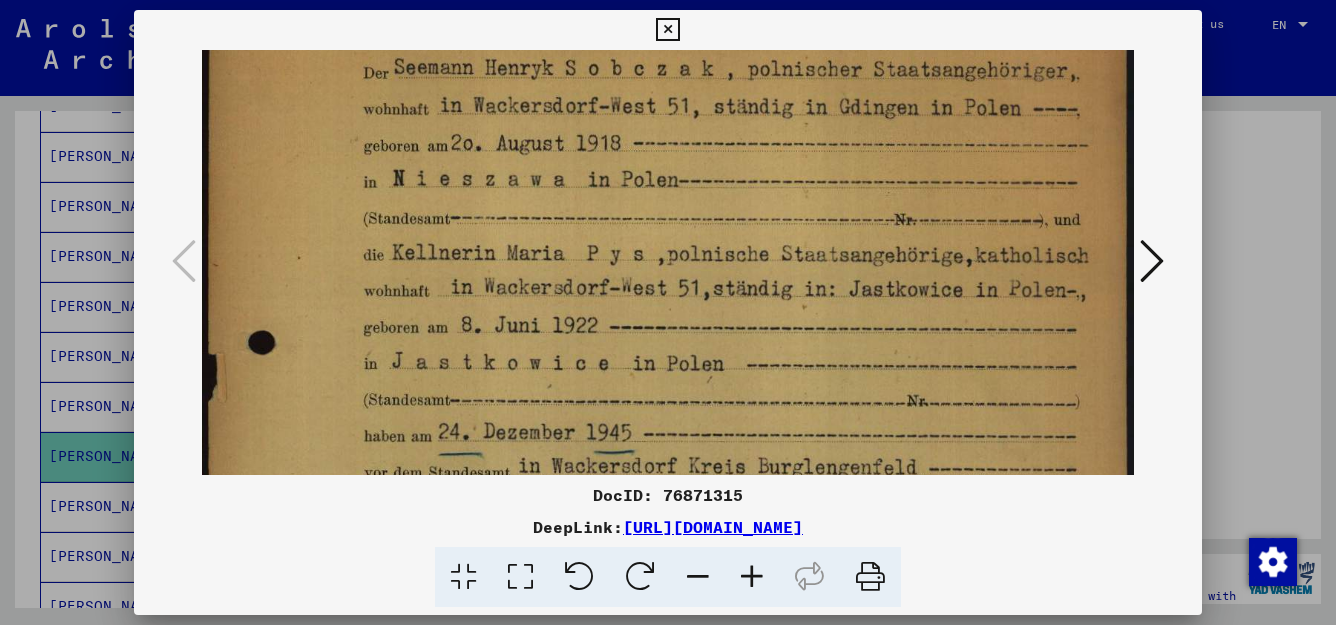 drag, startPoint x: 869, startPoint y: 402, endPoint x: 817, endPoint y: 207, distance: 201.81427 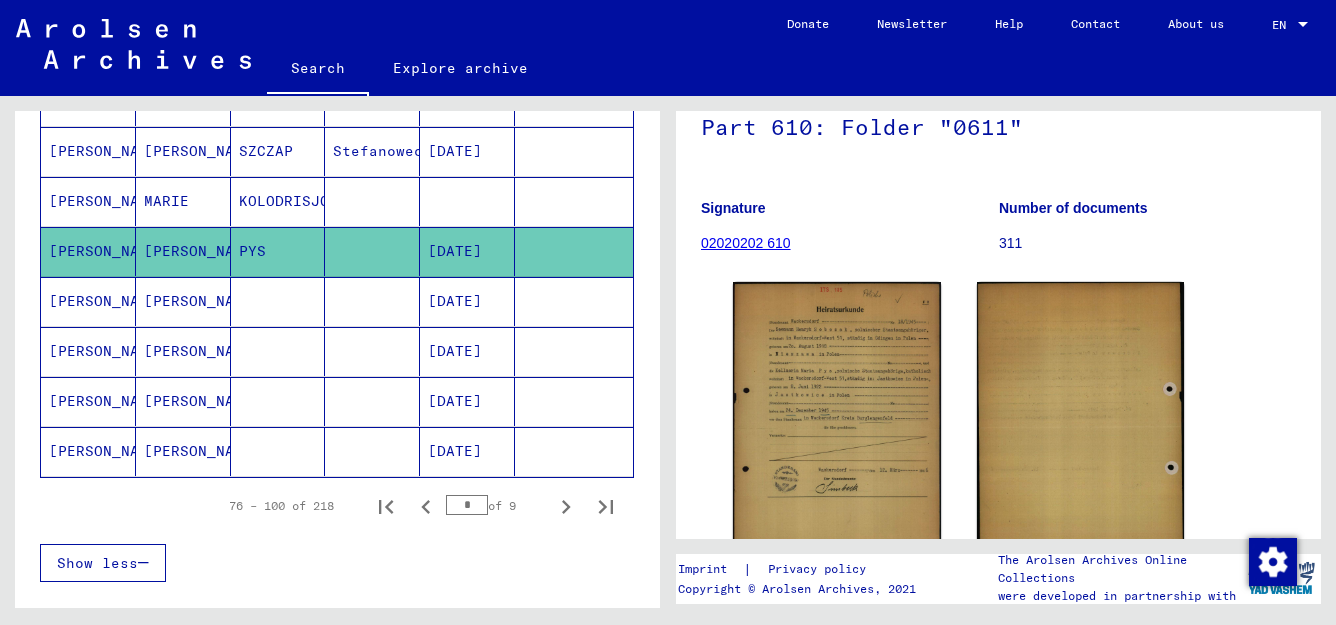 scroll, scrollTop: 1188, scrollLeft: 0, axis: vertical 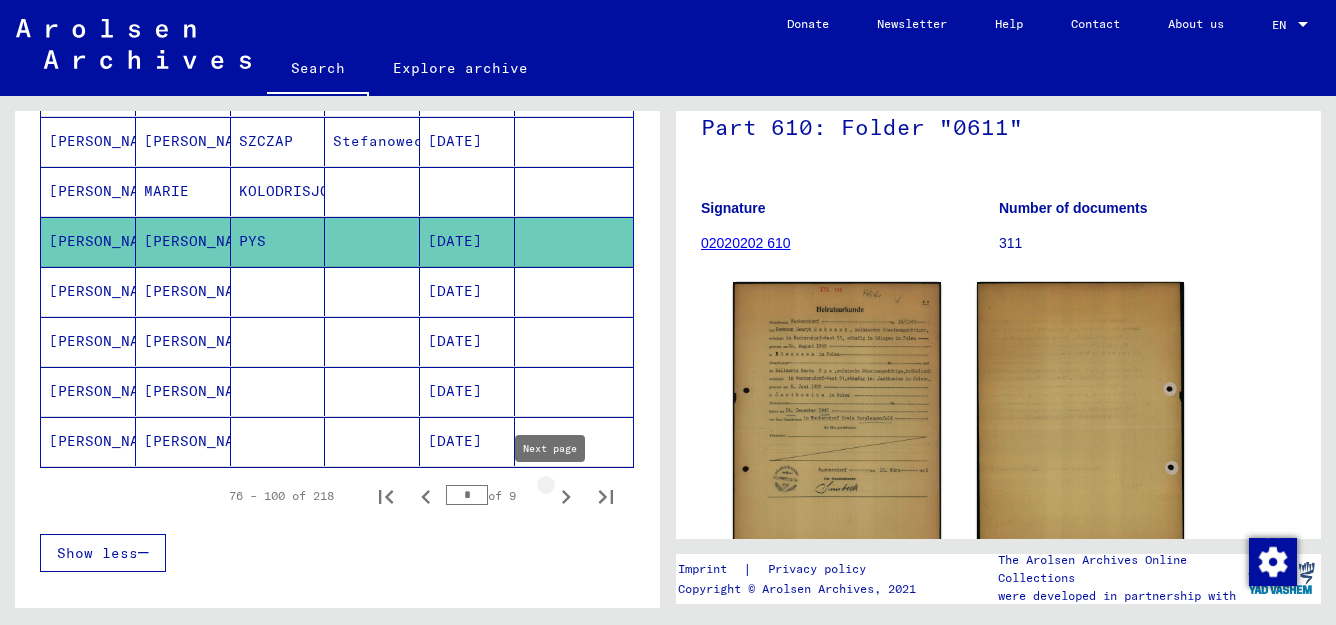 click 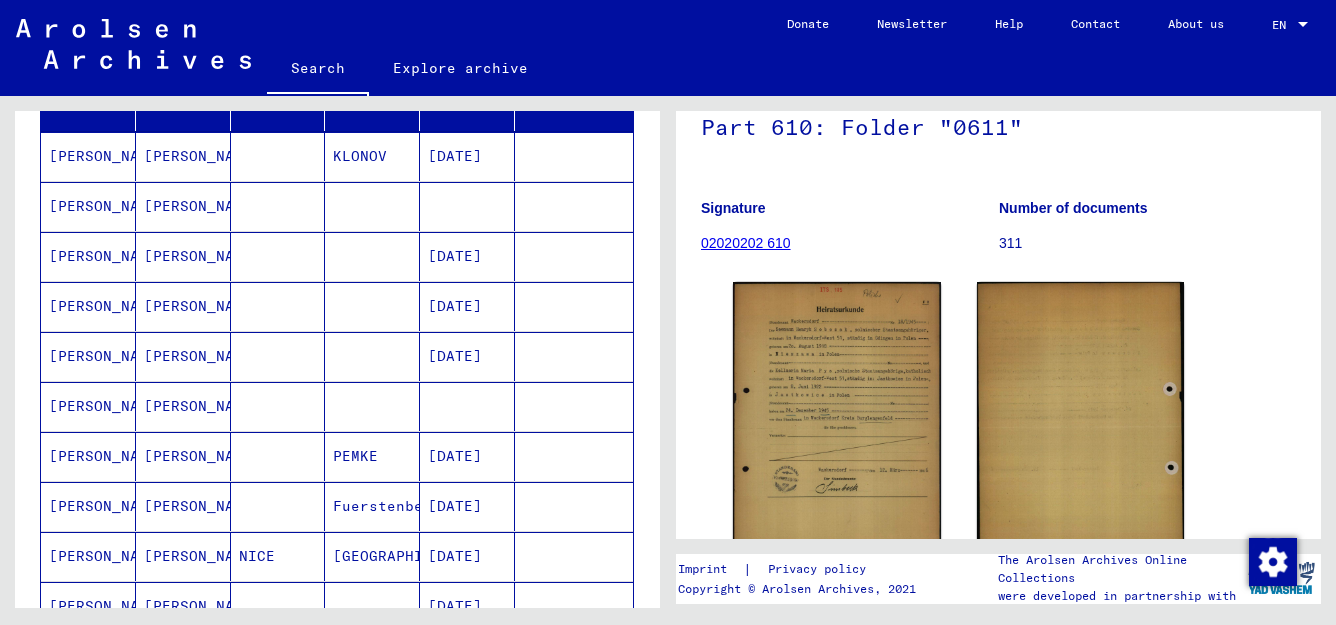 scroll, scrollTop: 283, scrollLeft: 0, axis: vertical 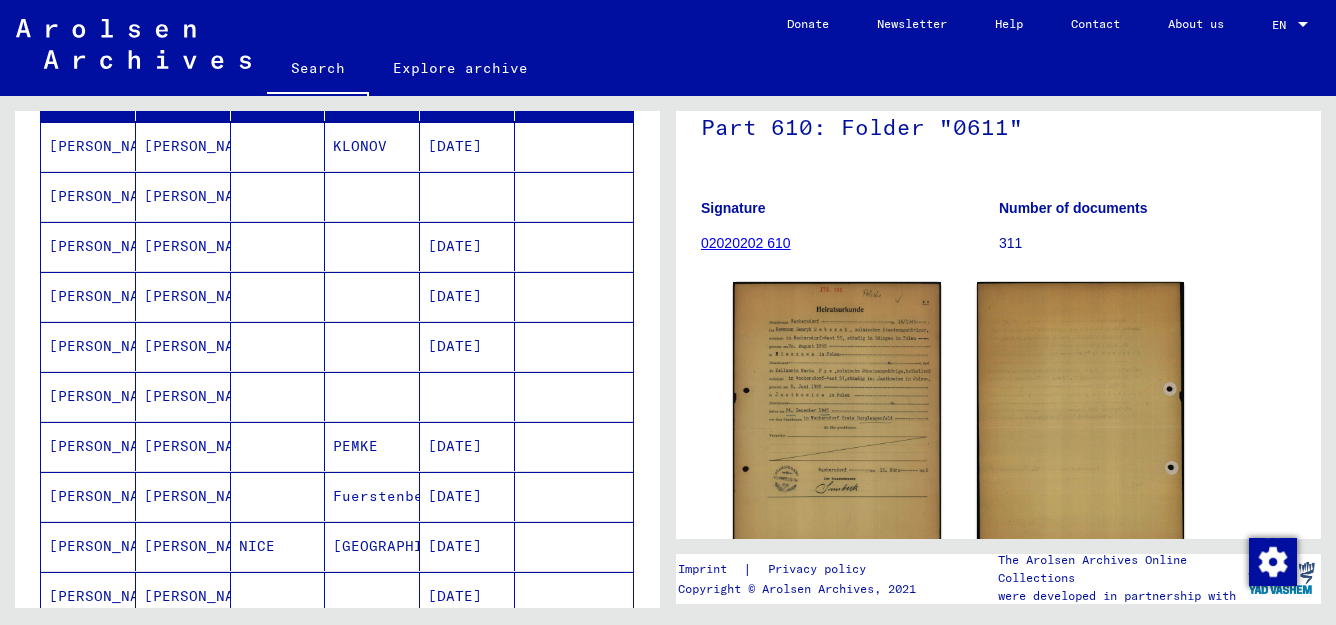 click at bounding box center (467, 246) 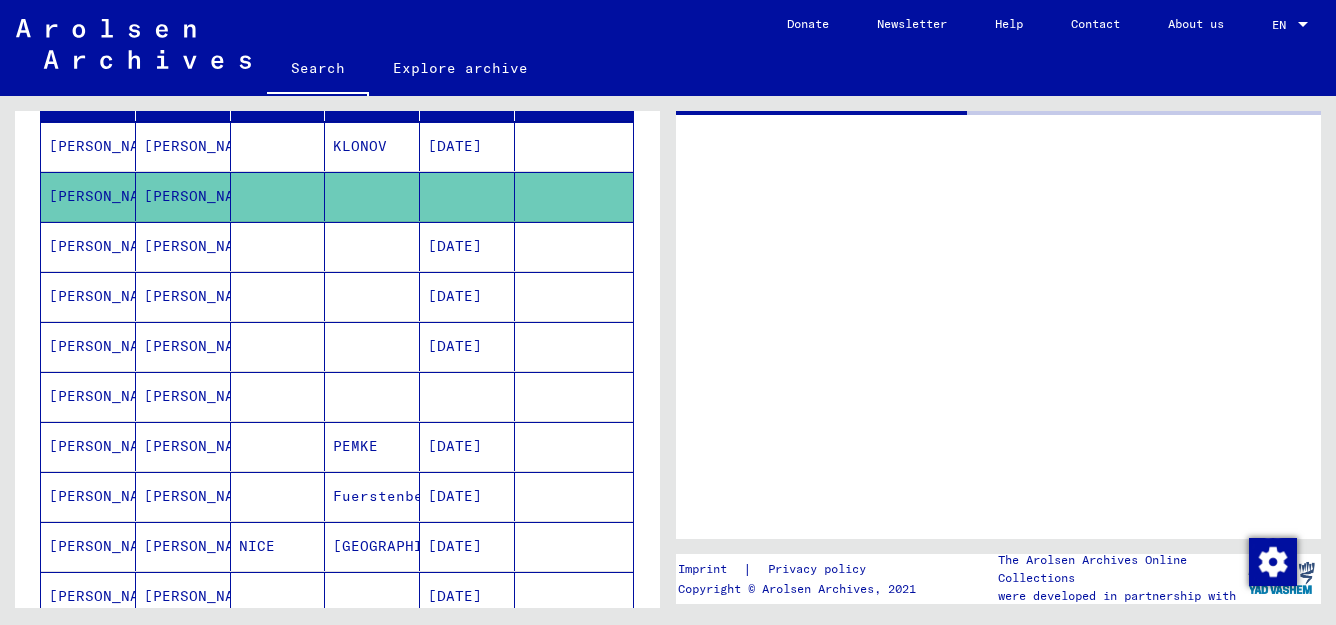 scroll, scrollTop: 0, scrollLeft: 0, axis: both 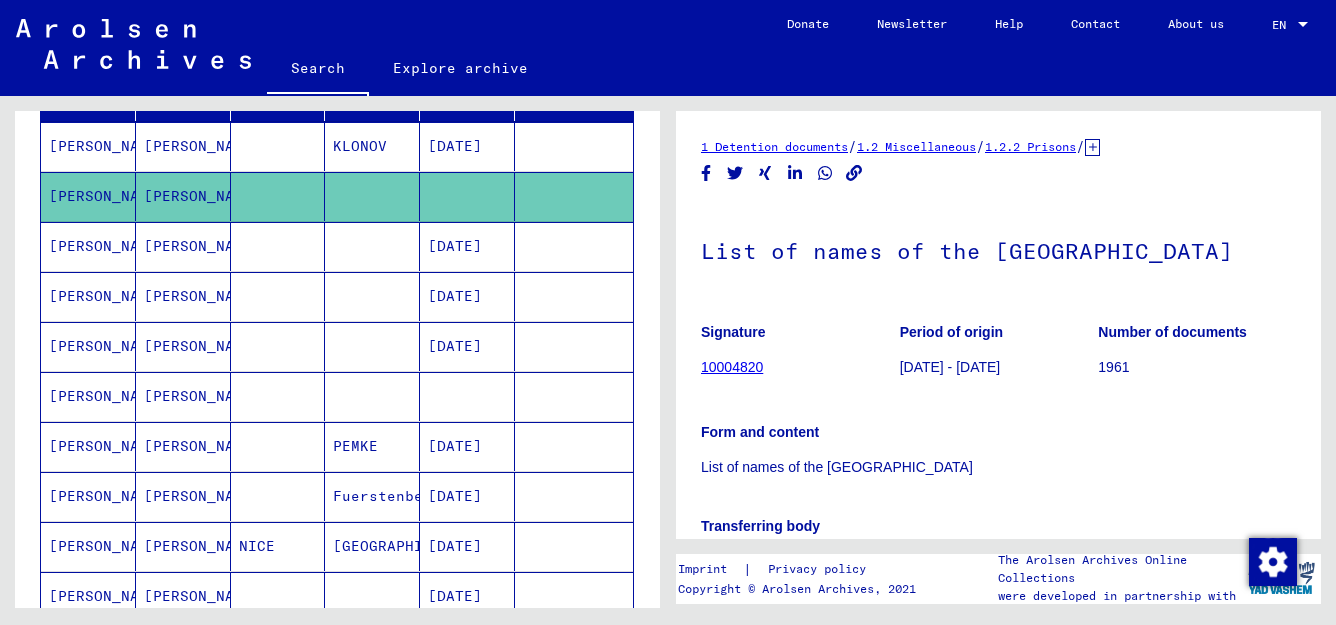 click at bounding box center [467, 446] 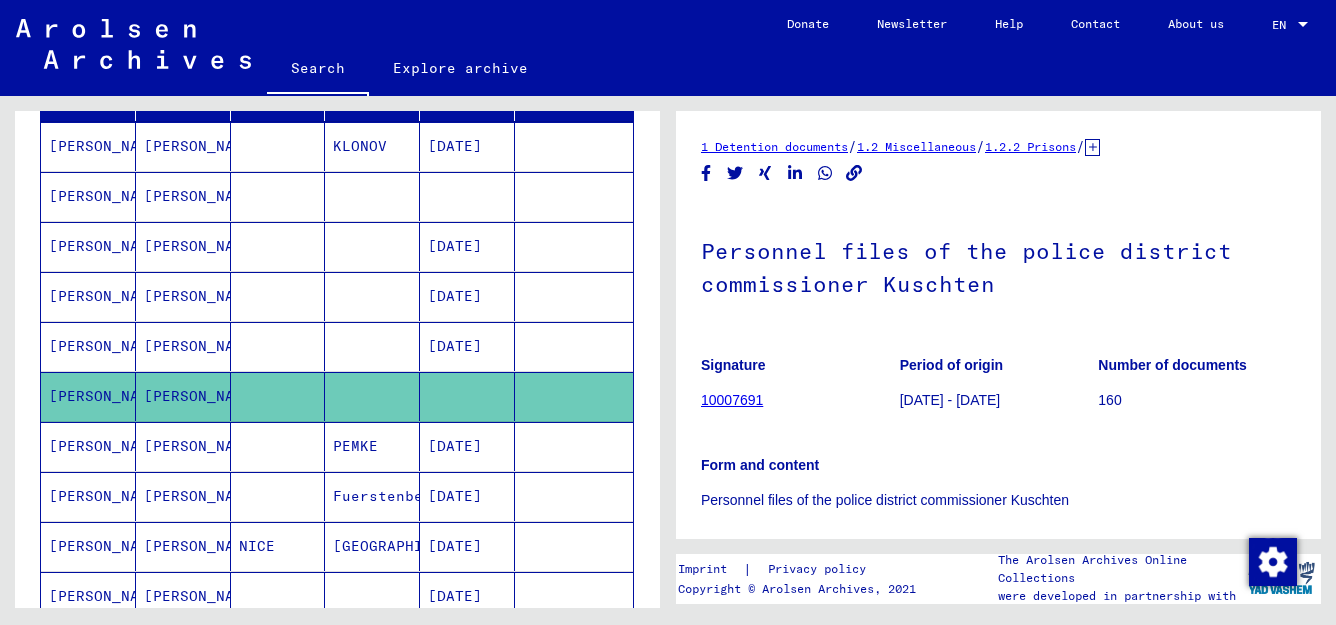 scroll, scrollTop: 0, scrollLeft: 0, axis: both 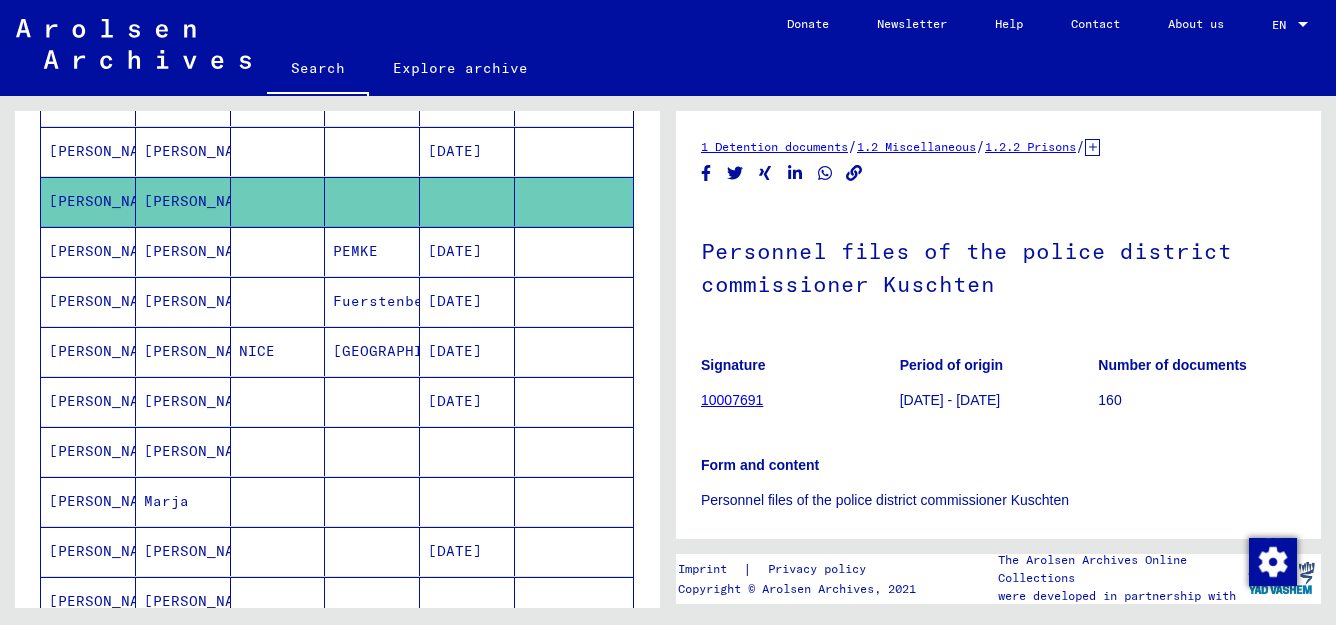 click at bounding box center [467, 501] 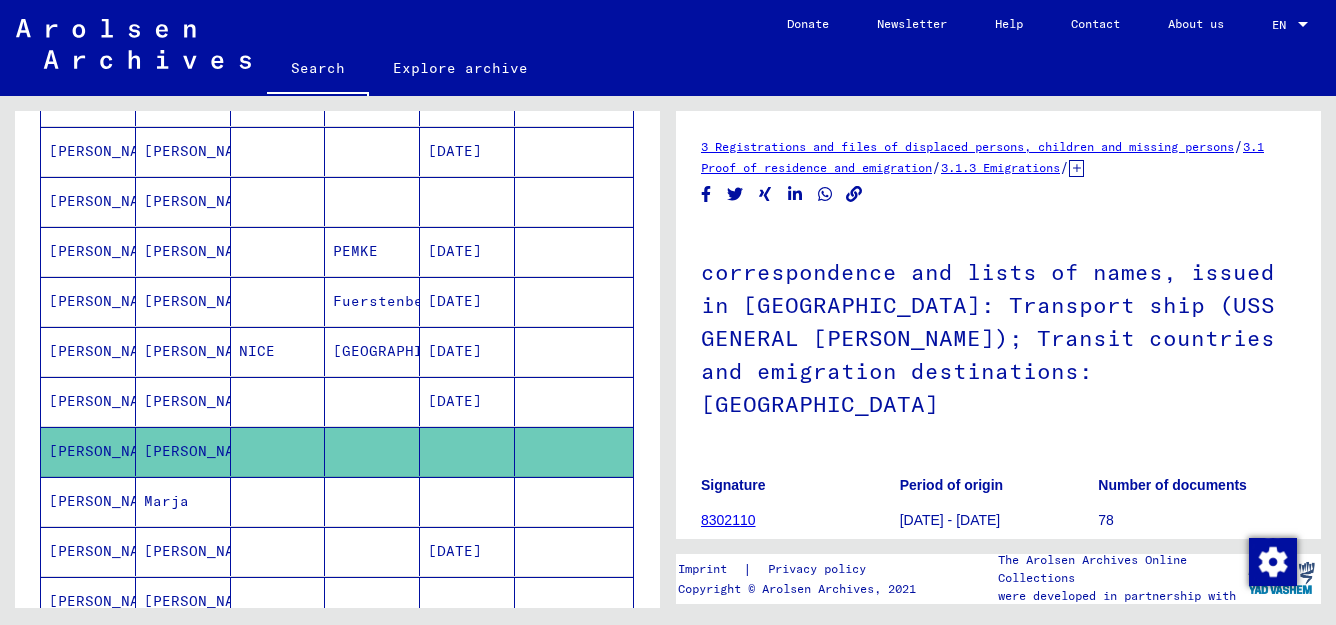 scroll, scrollTop: 0, scrollLeft: 0, axis: both 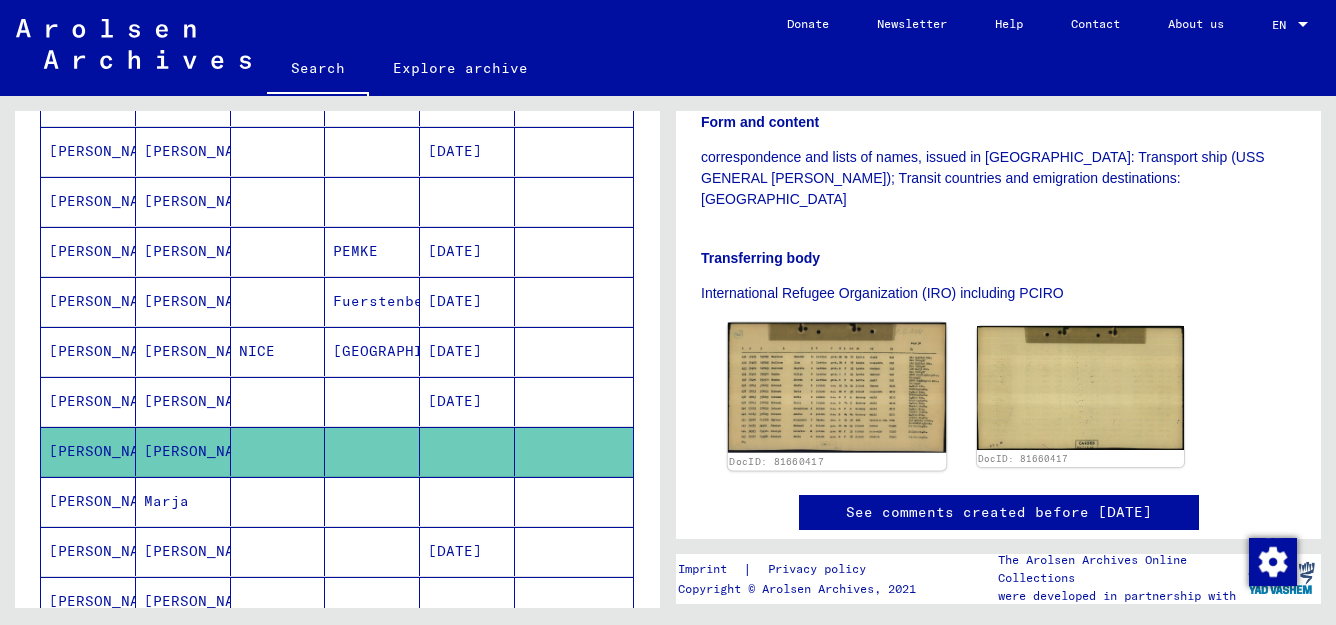 click 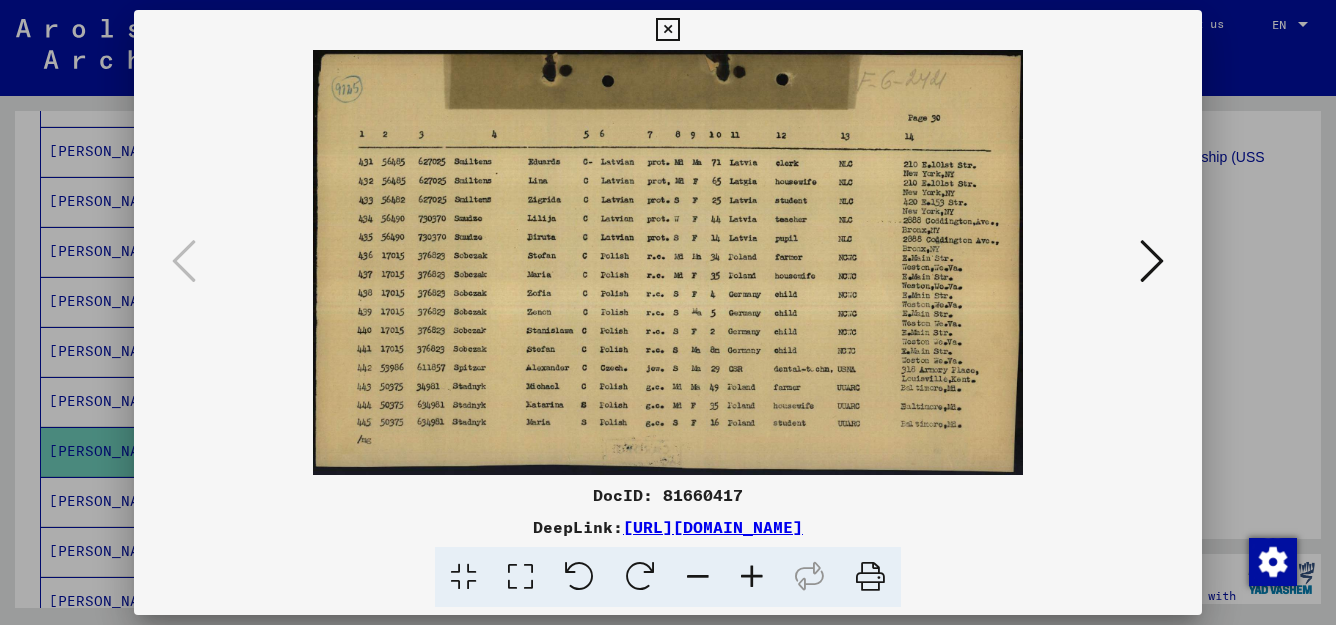 click at bounding box center [520, 577] 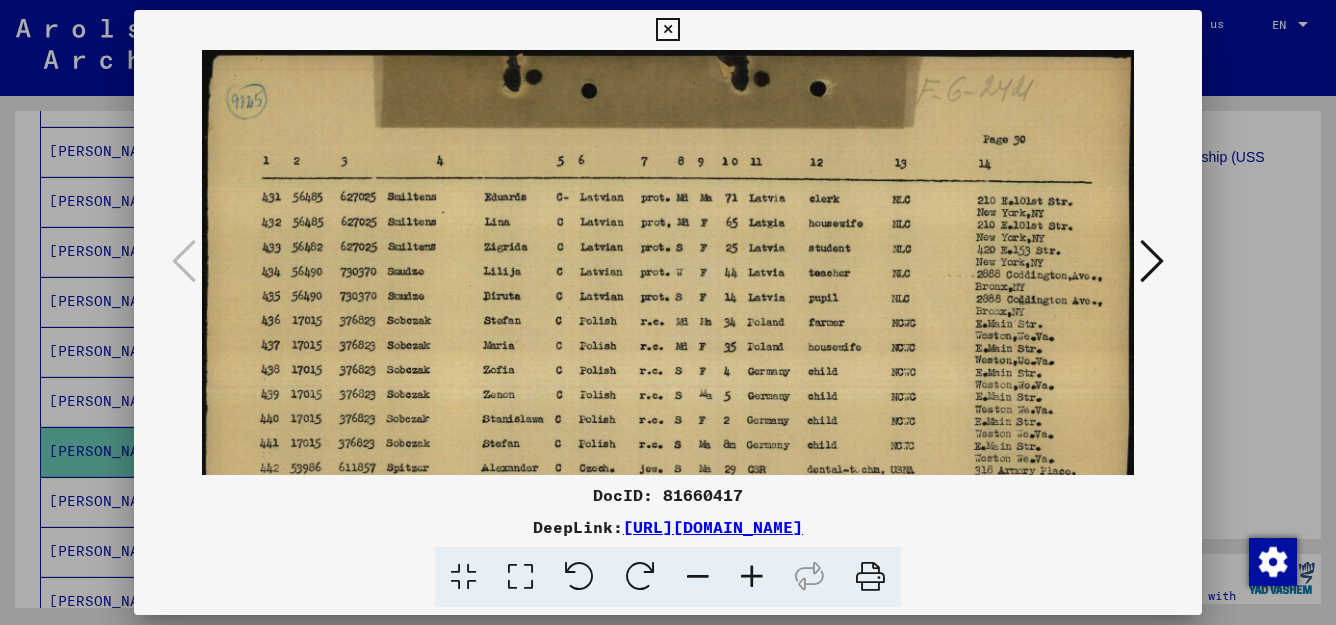 click at bounding box center [667, 30] 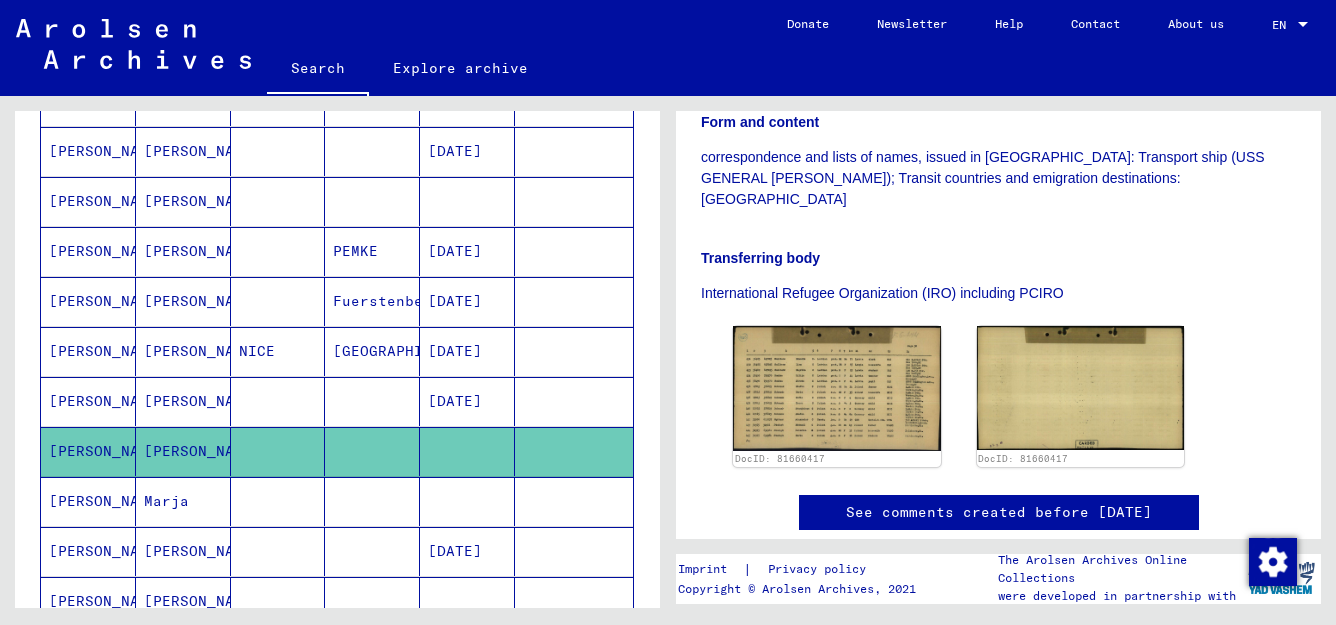 click at bounding box center (372, 551) 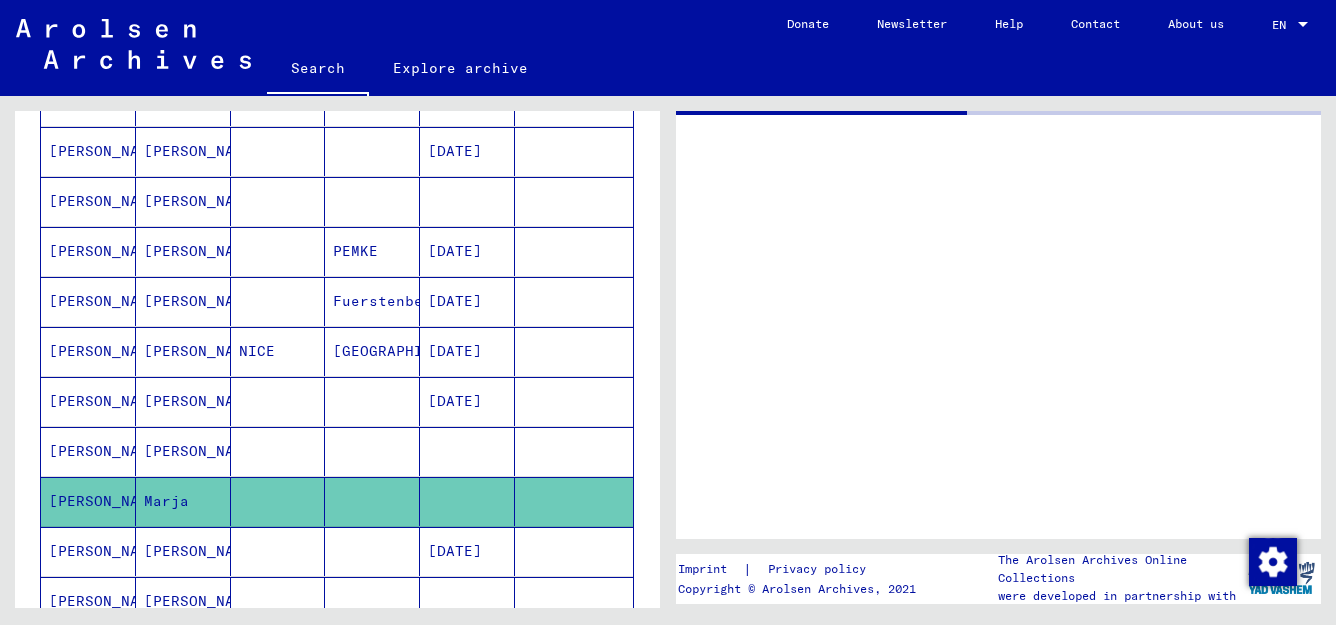scroll, scrollTop: 0, scrollLeft: 0, axis: both 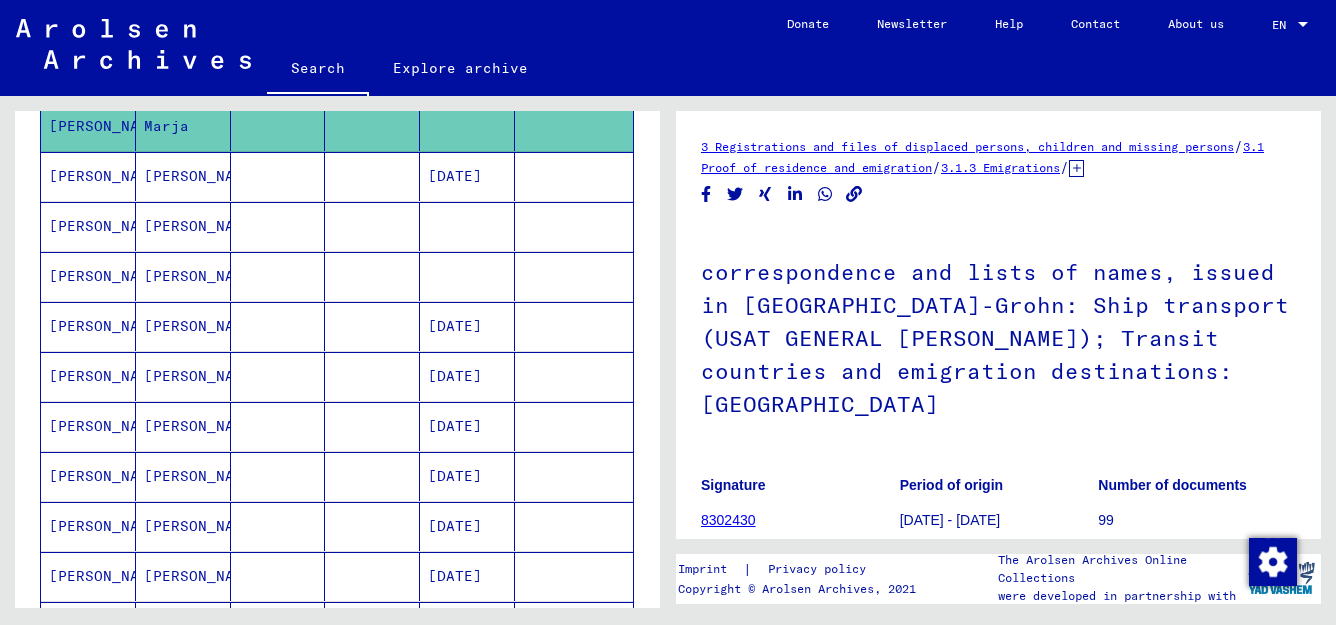 click at bounding box center (467, 276) 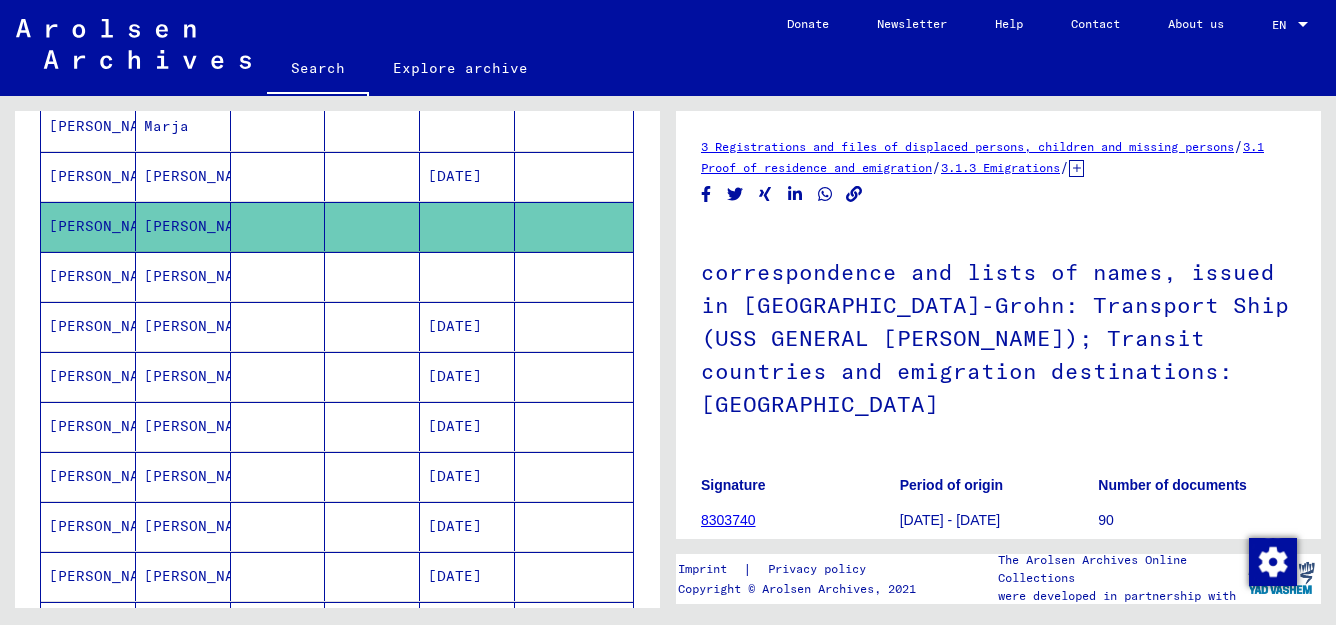 scroll, scrollTop: 0, scrollLeft: 0, axis: both 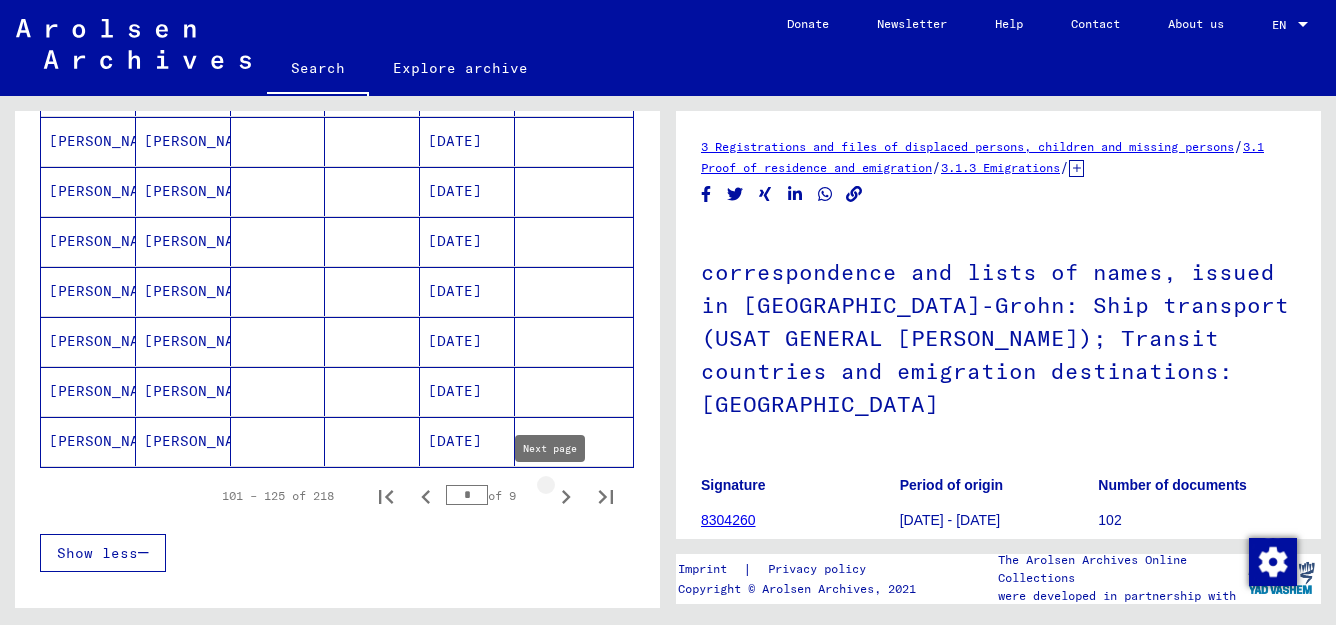 click 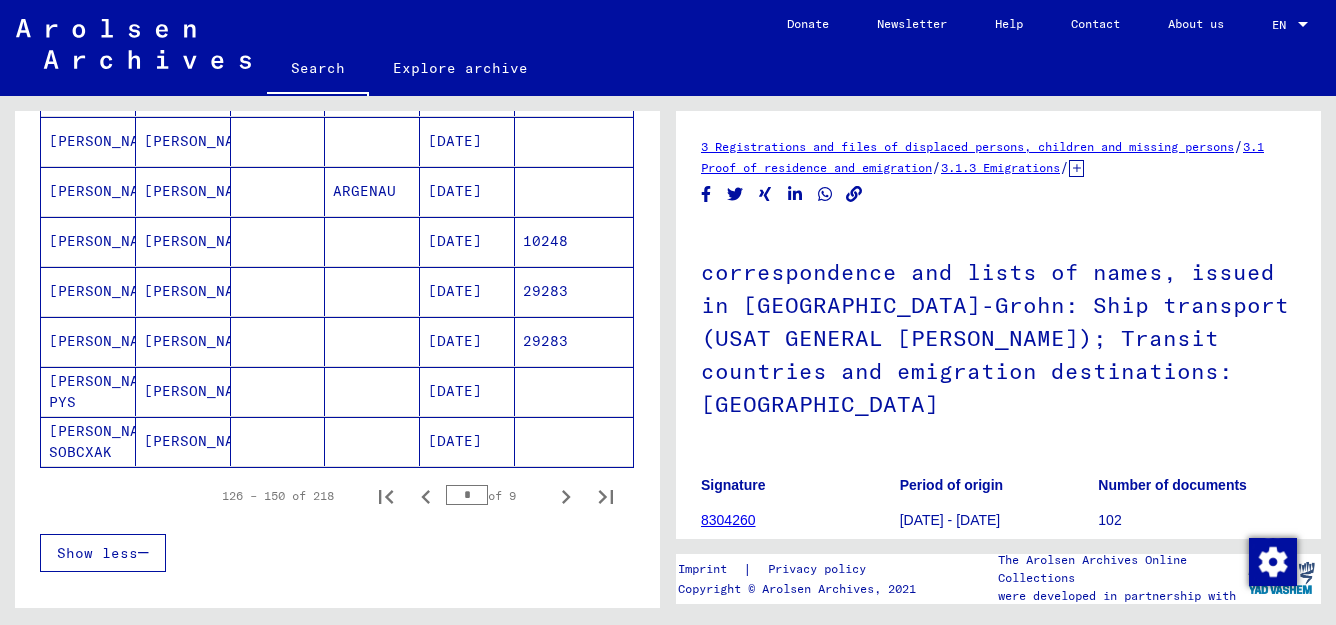 click on "[DATE]" at bounding box center (467, 441) 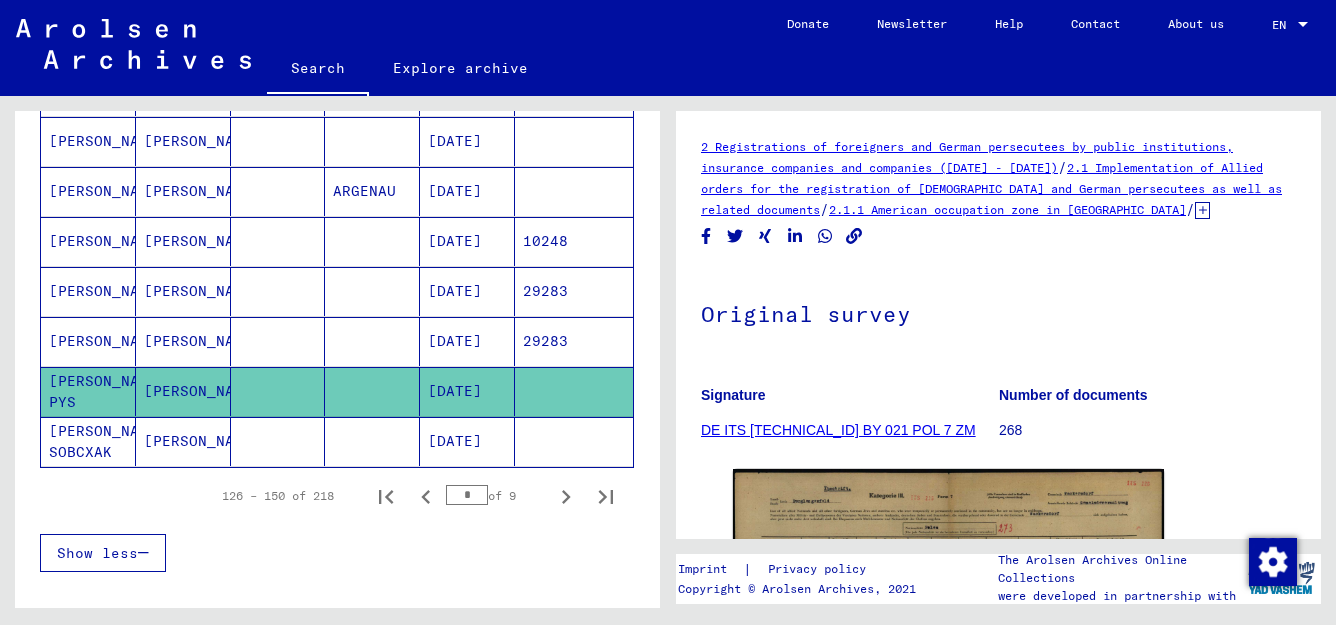 scroll, scrollTop: 0, scrollLeft: 0, axis: both 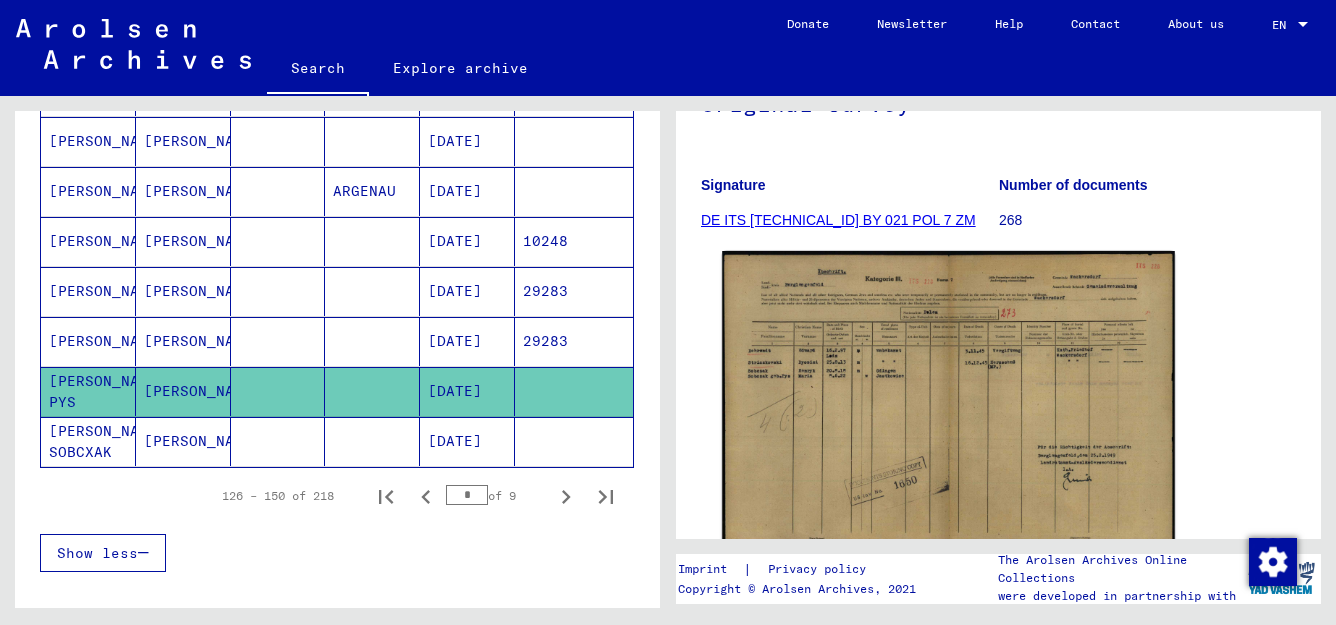 click 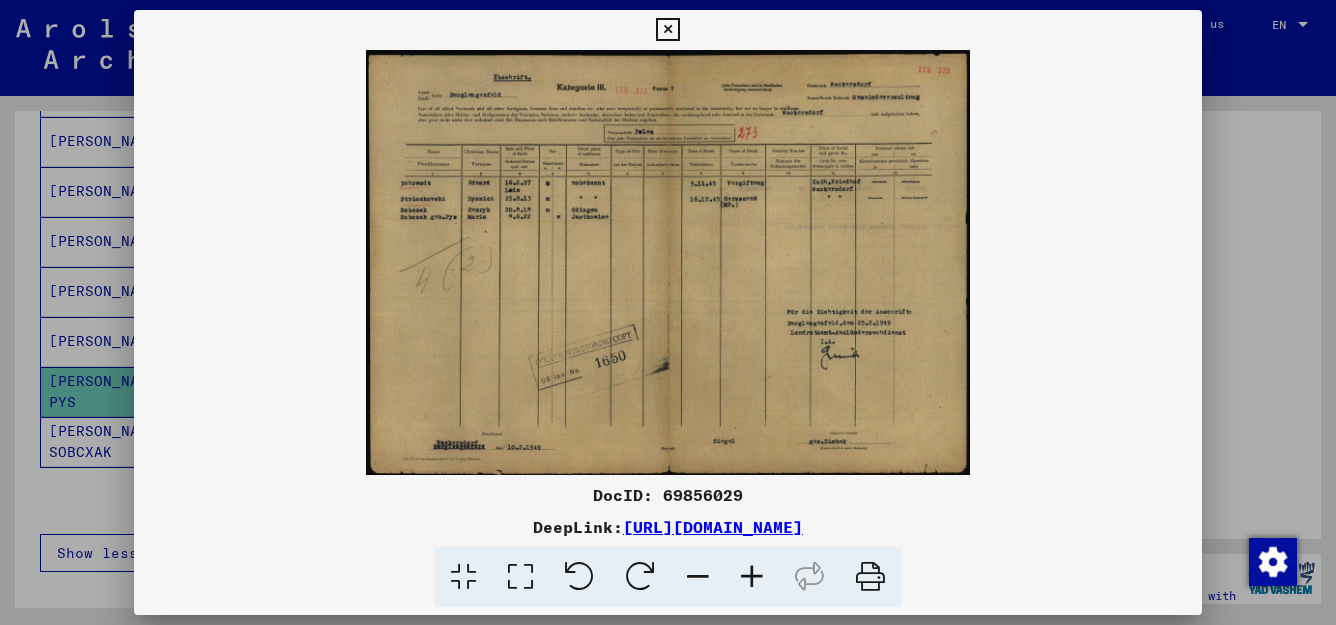 click at bounding box center [520, 577] 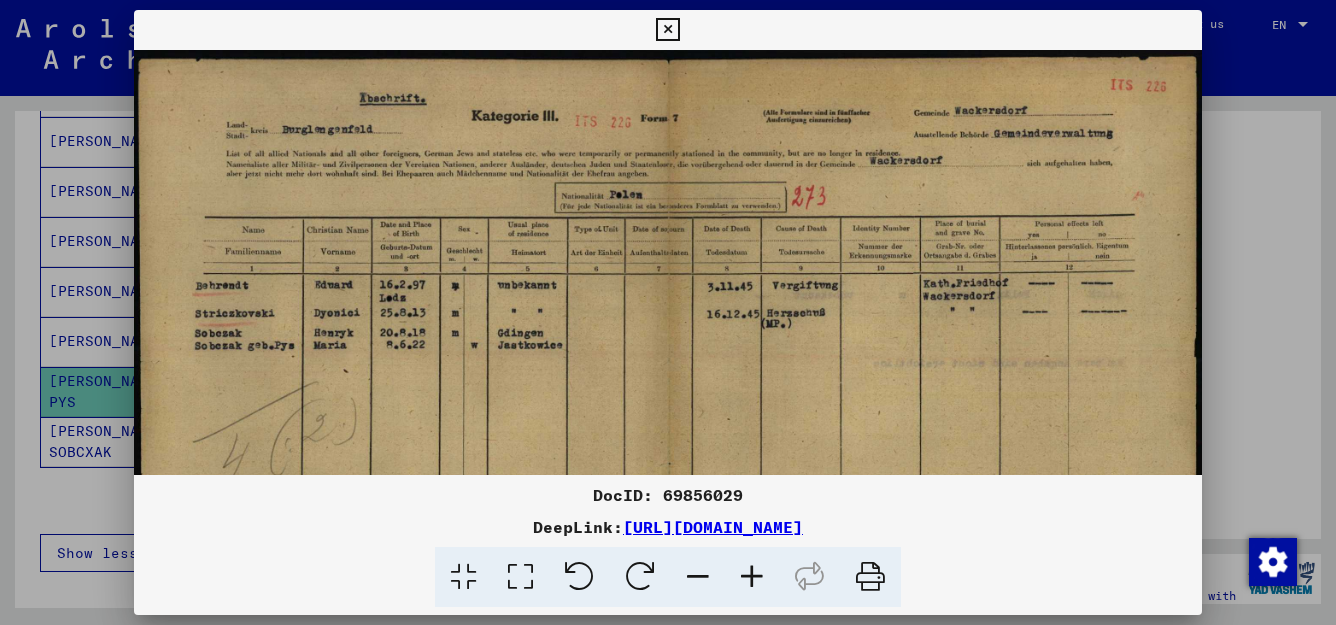 click at bounding box center (667, 30) 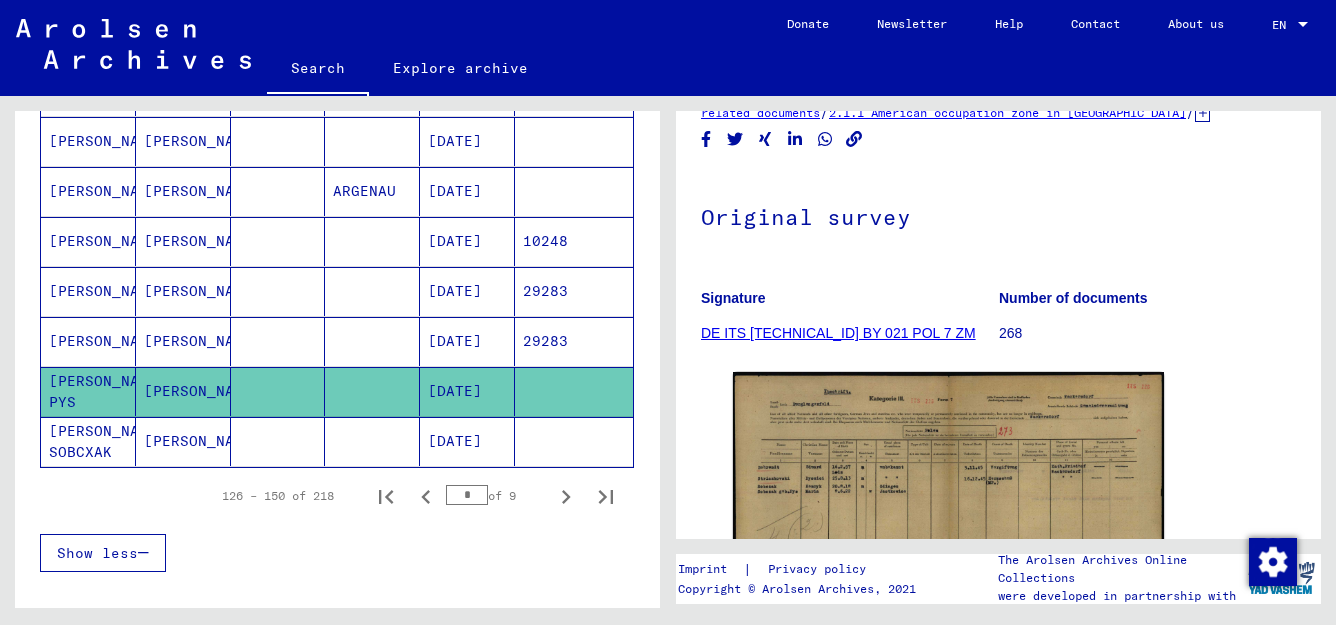 scroll, scrollTop: 50, scrollLeft: 0, axis: vertical 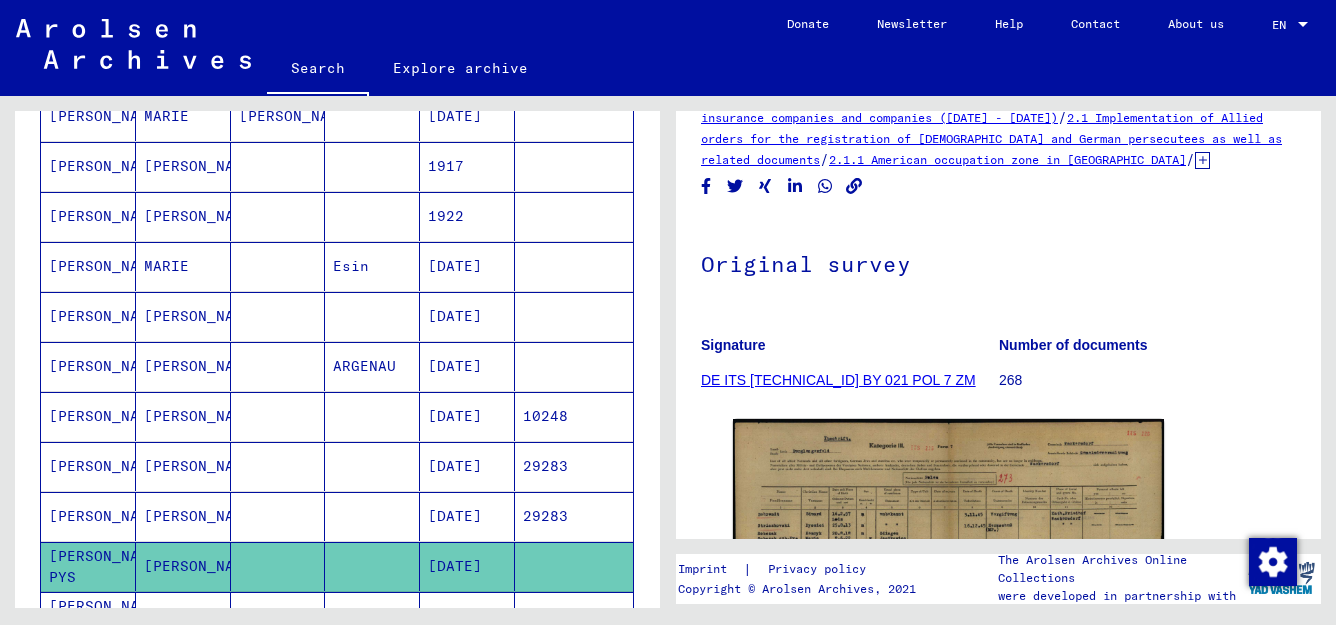 click on "1922" at bounding box center (467, 266) 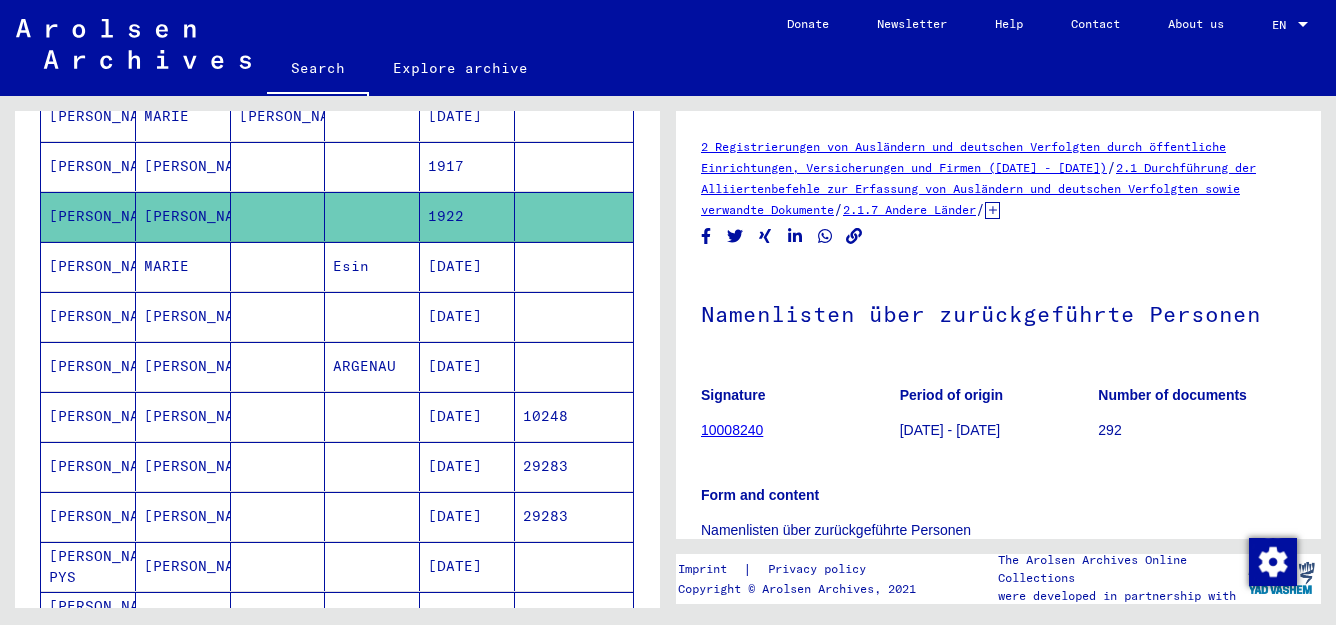 scroll, scrollTop: 0, scrollLeft: 0, axis: both 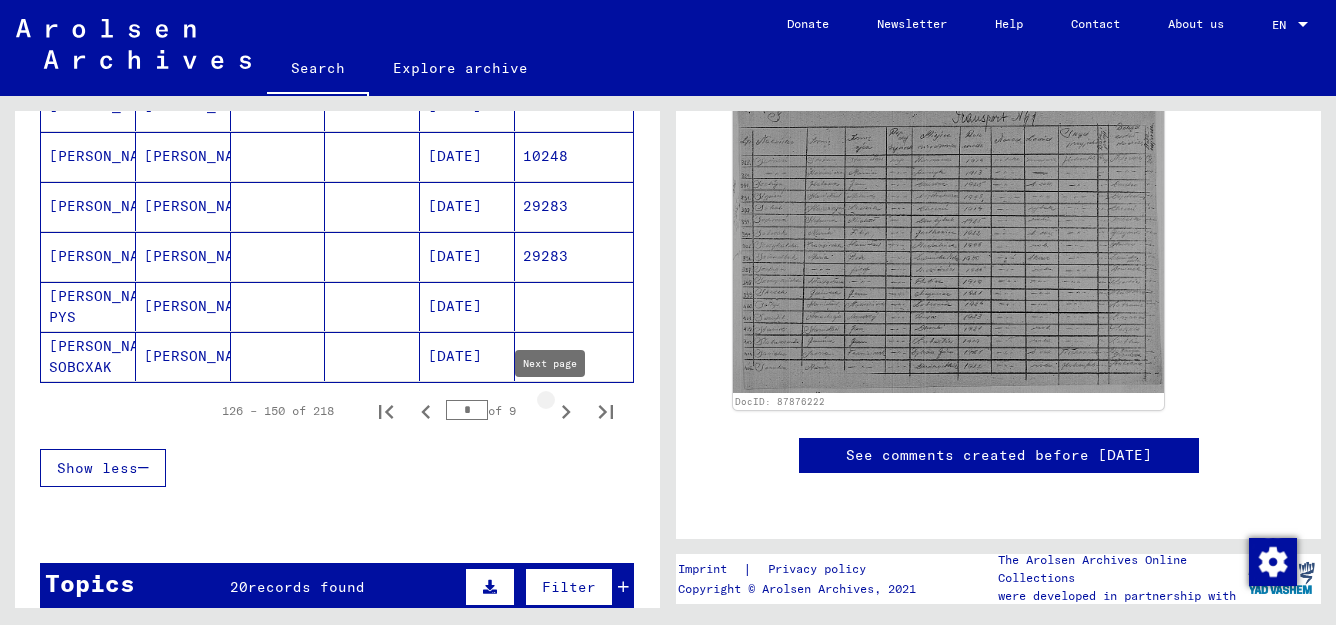 click 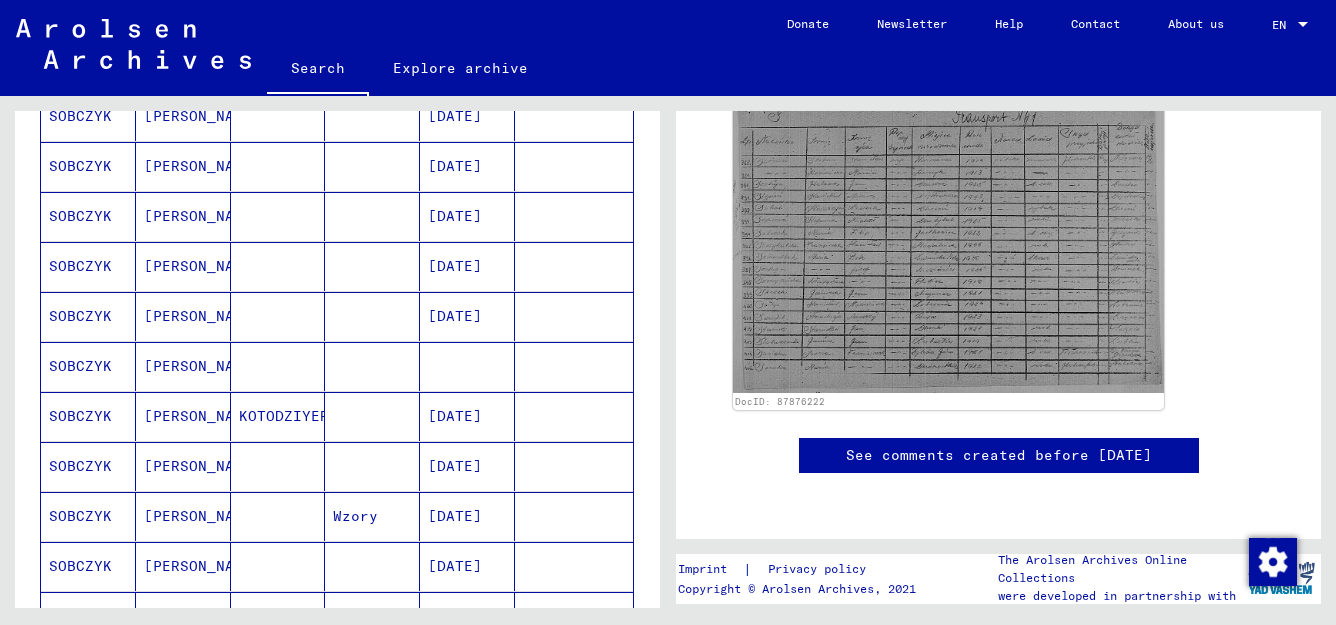 scroll, scrollTop: 873, scrollLeft: 0, axis: vertical 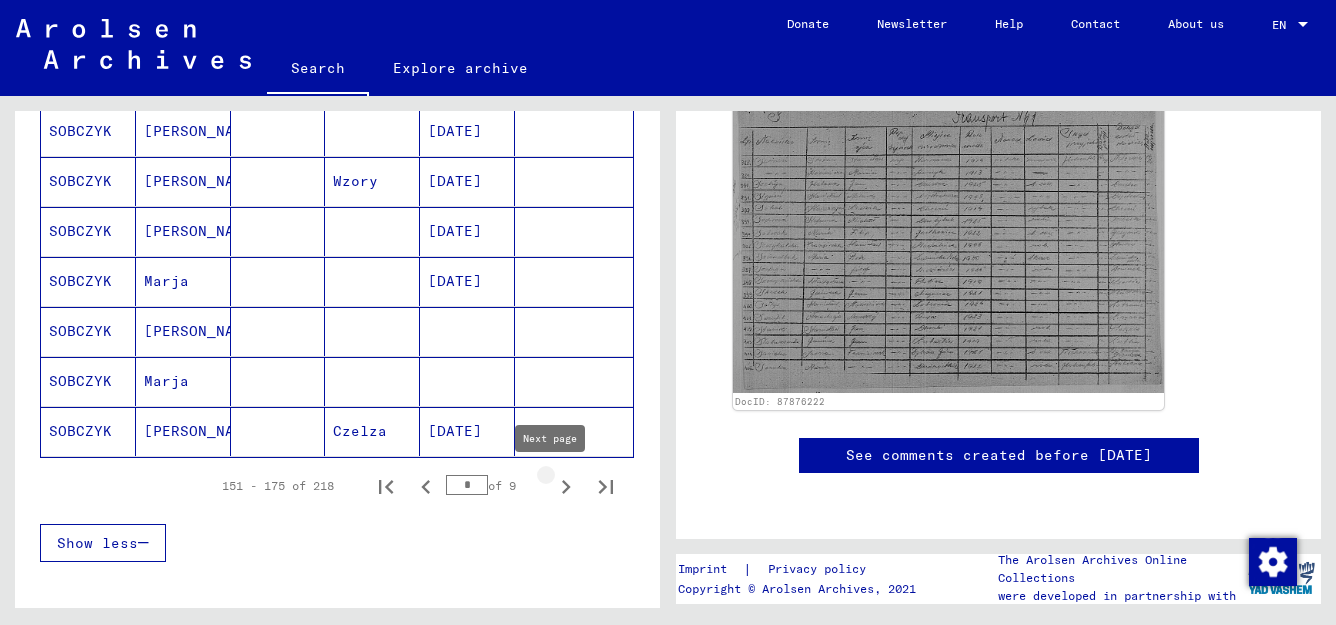 click 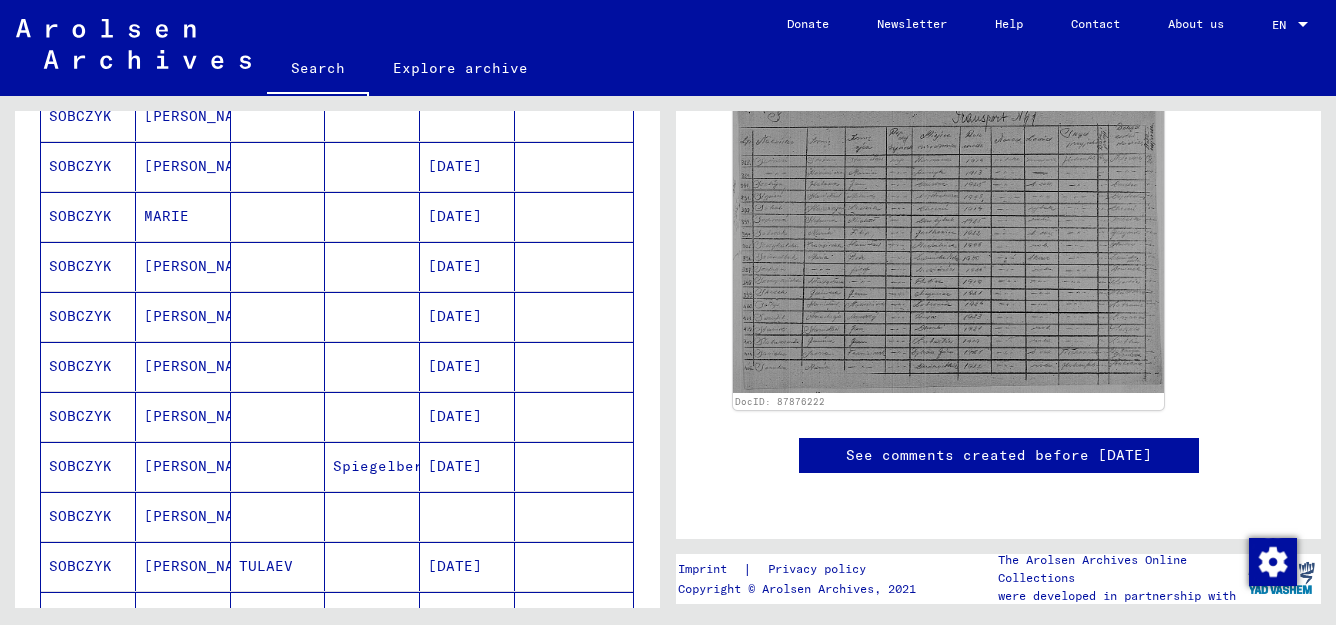 scroll, scrollTop: 418, scrollLeft: 0, axis: vertical 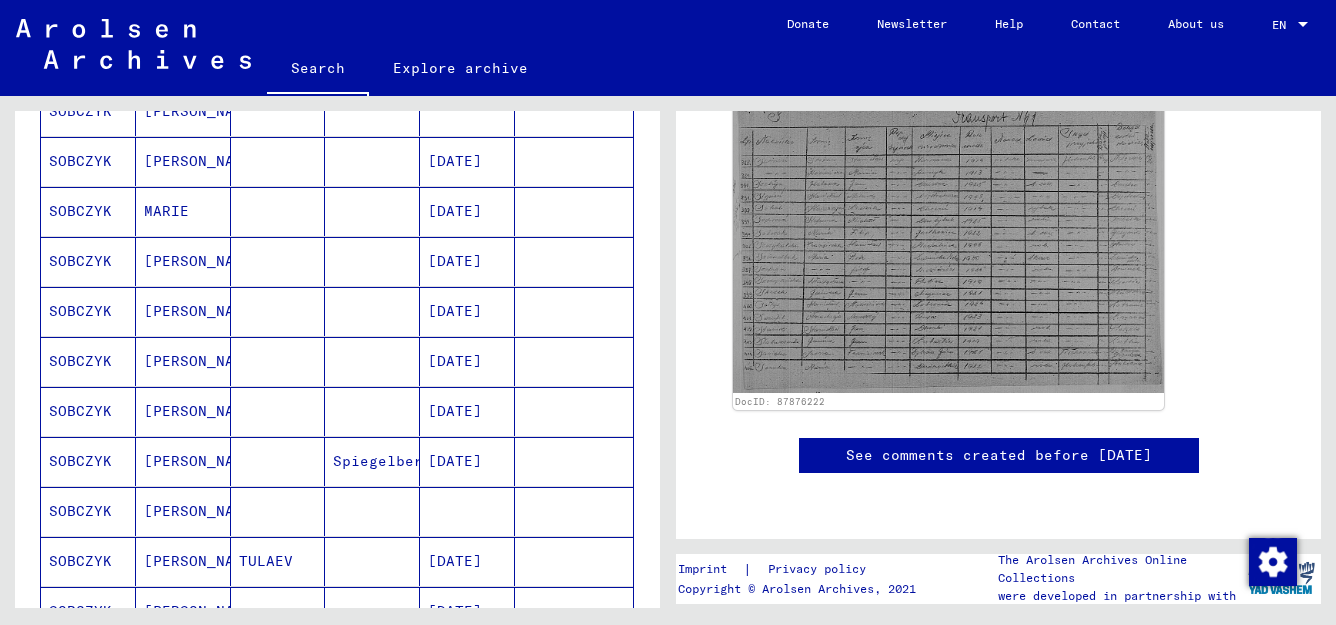 click on "[DATE]" at bounding box center (467, 461) 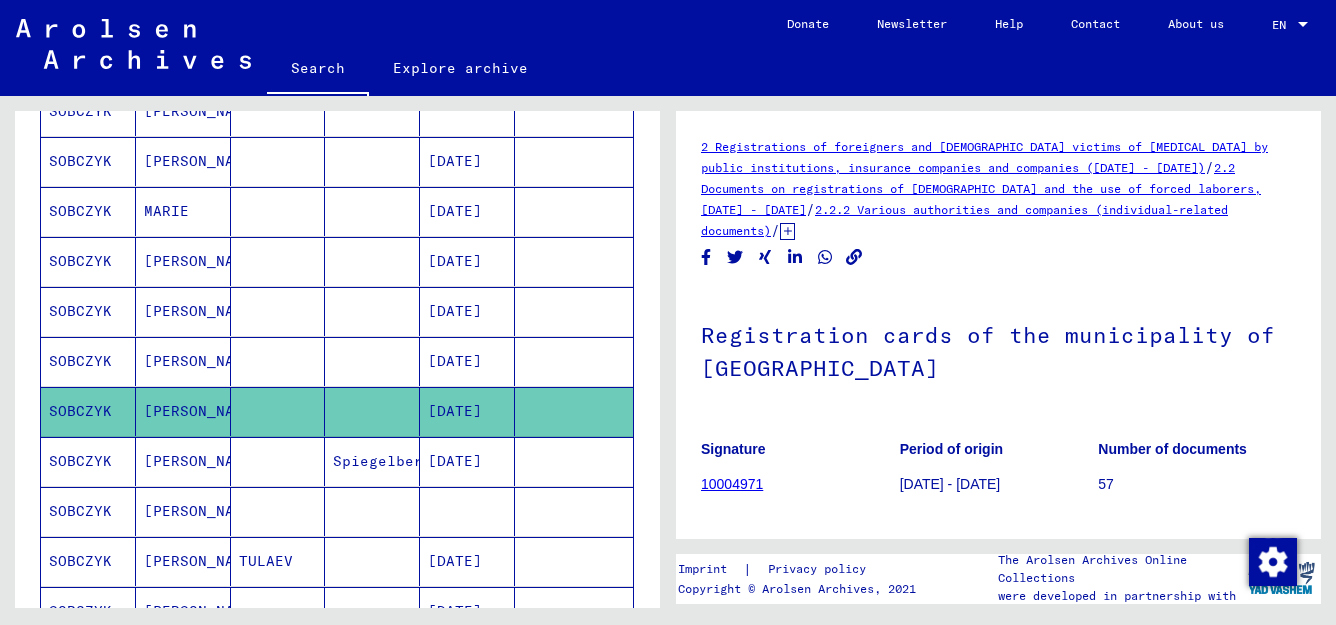 scroll, scrollTop: 0, scrollLeft: 0, axis: both 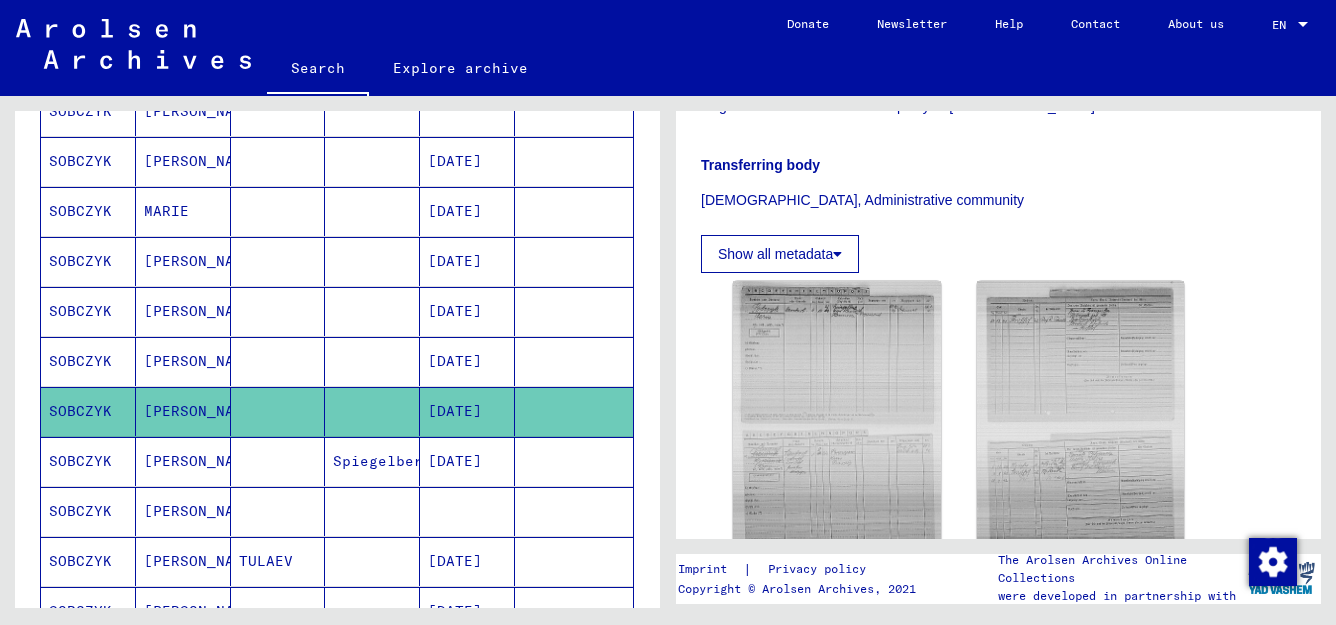 click on "[DATE]" at bounding box center (467, 511) 